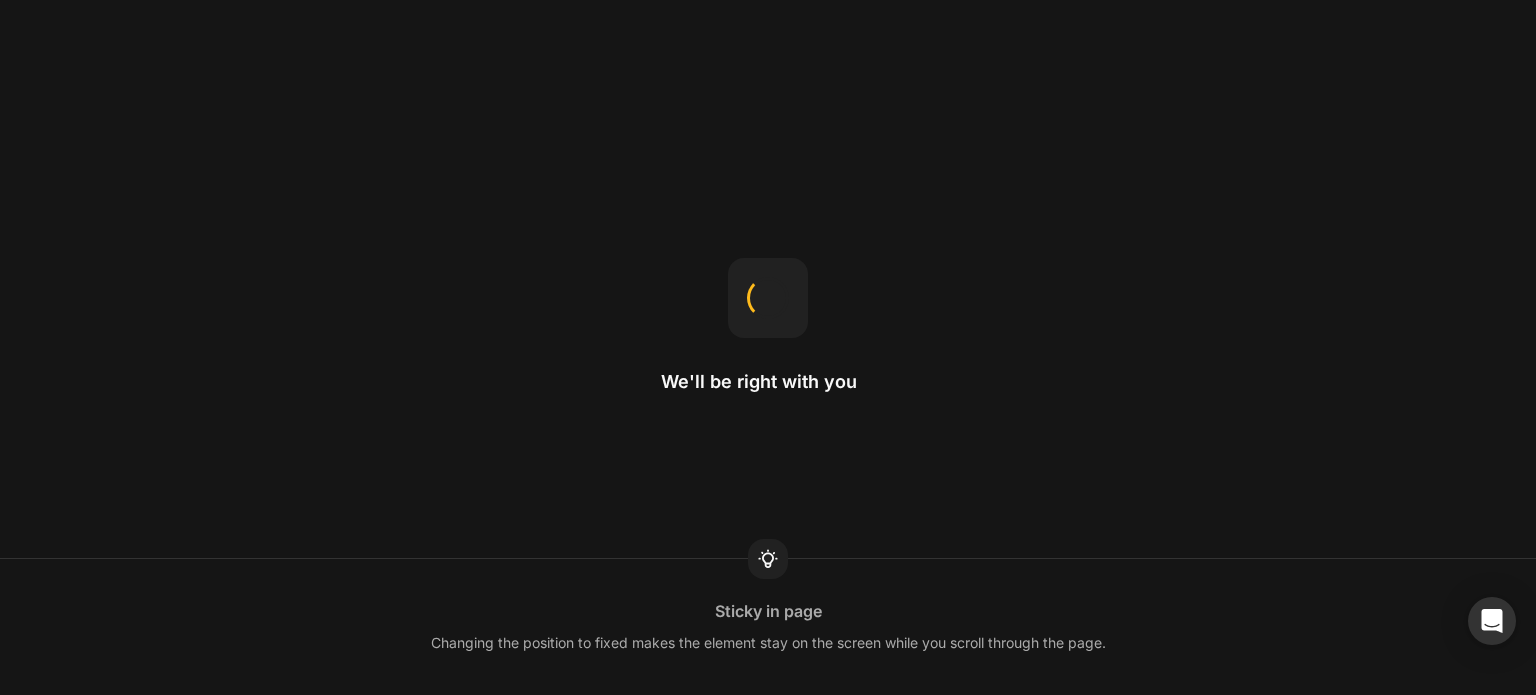 scroll, scrollTop: 0, scrollLeft: 0, axis: both 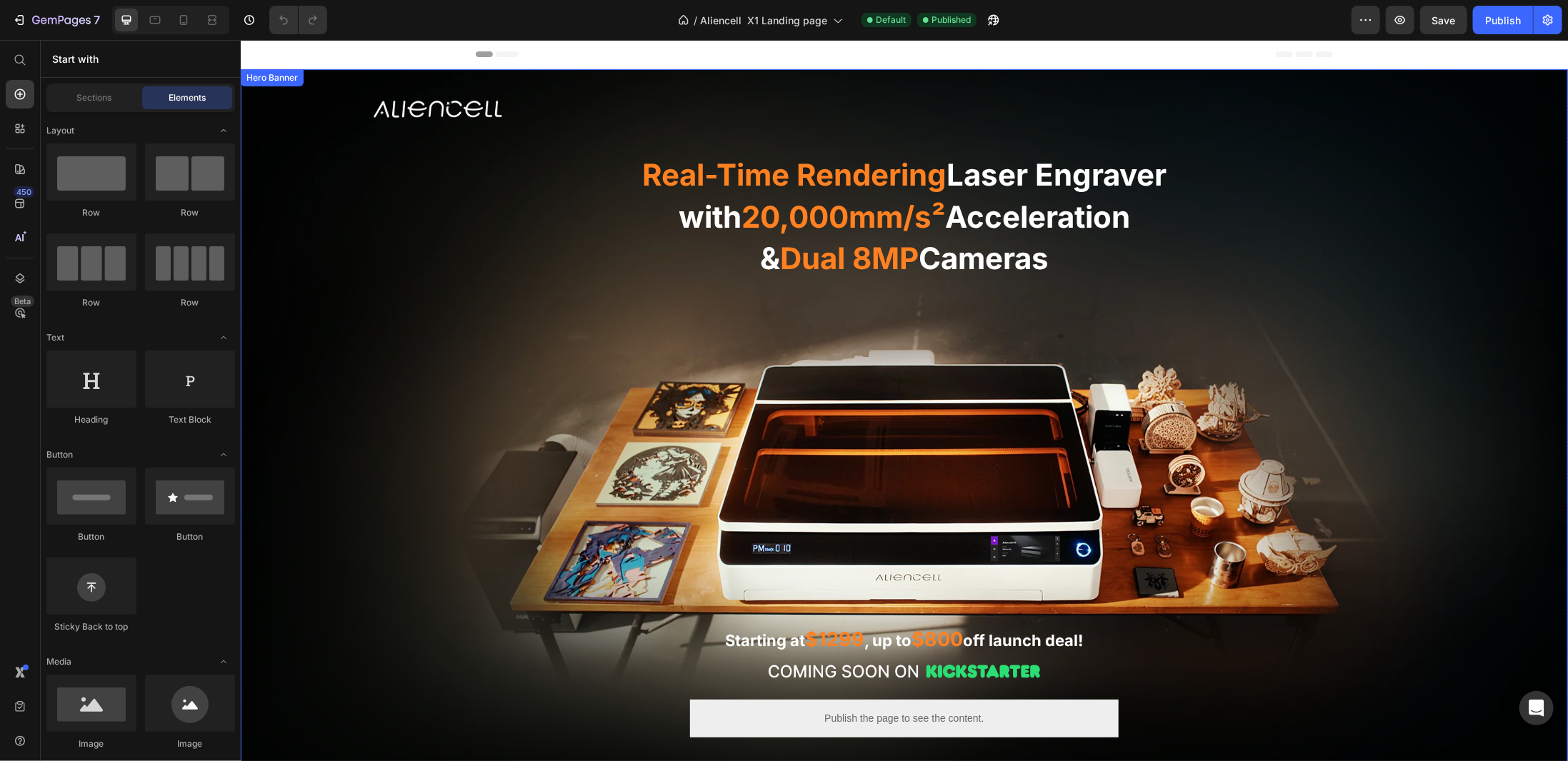 click at bounding box center (904, 441) 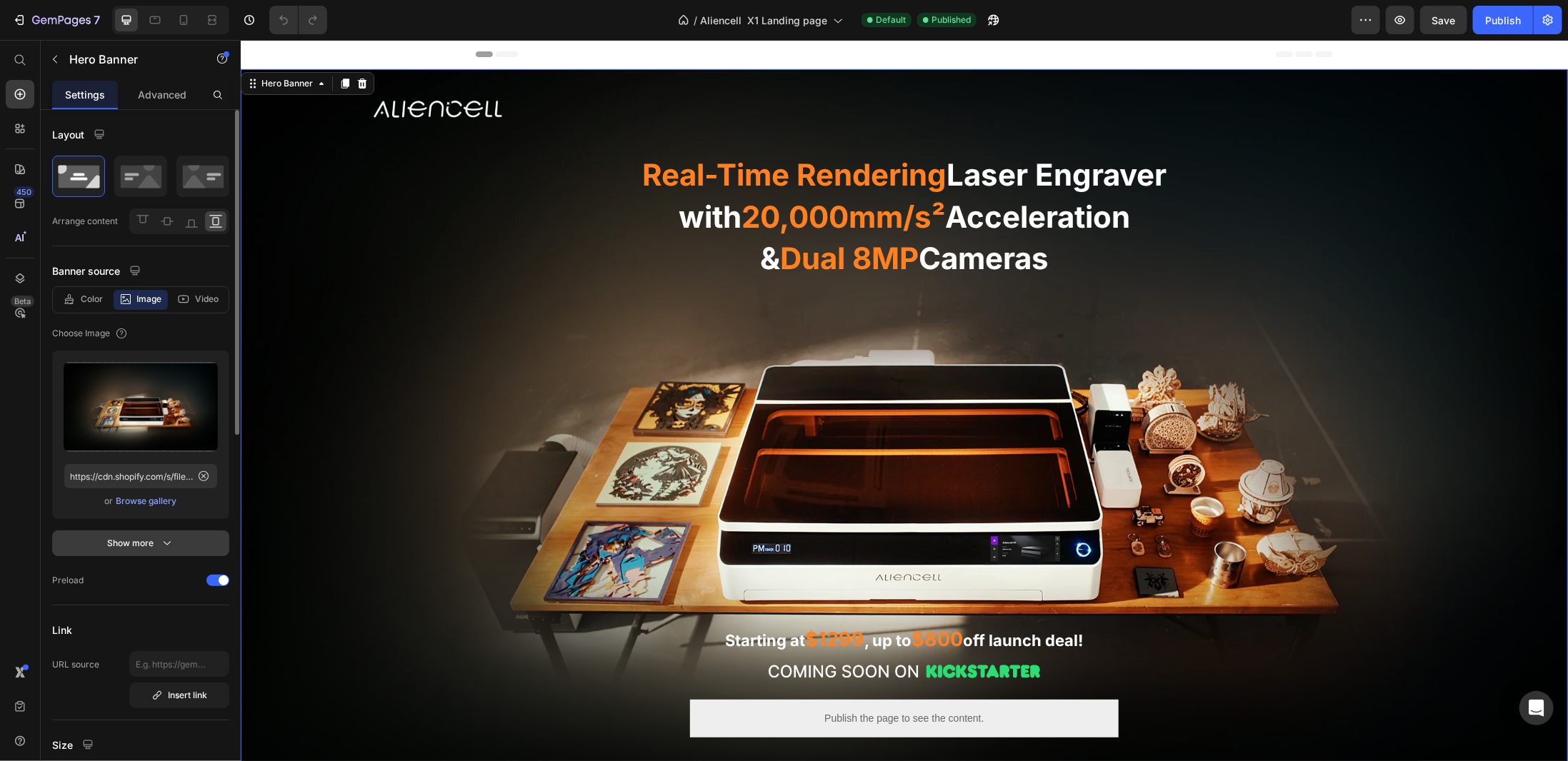 click on "Show more" at bounding box center [141, 543] 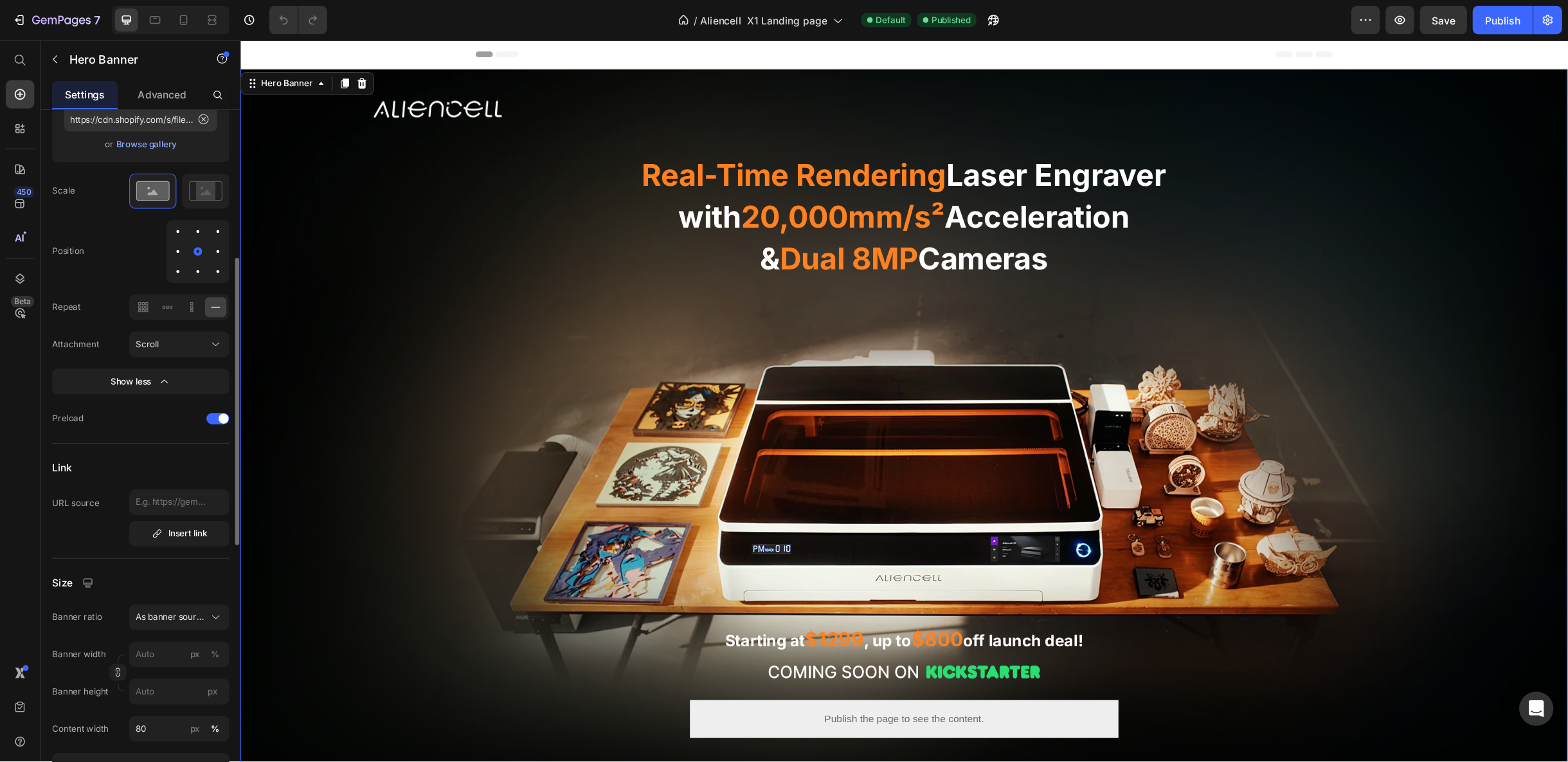 scroll, scrollTop: 386, scrollLeft: 0, axis: vertical 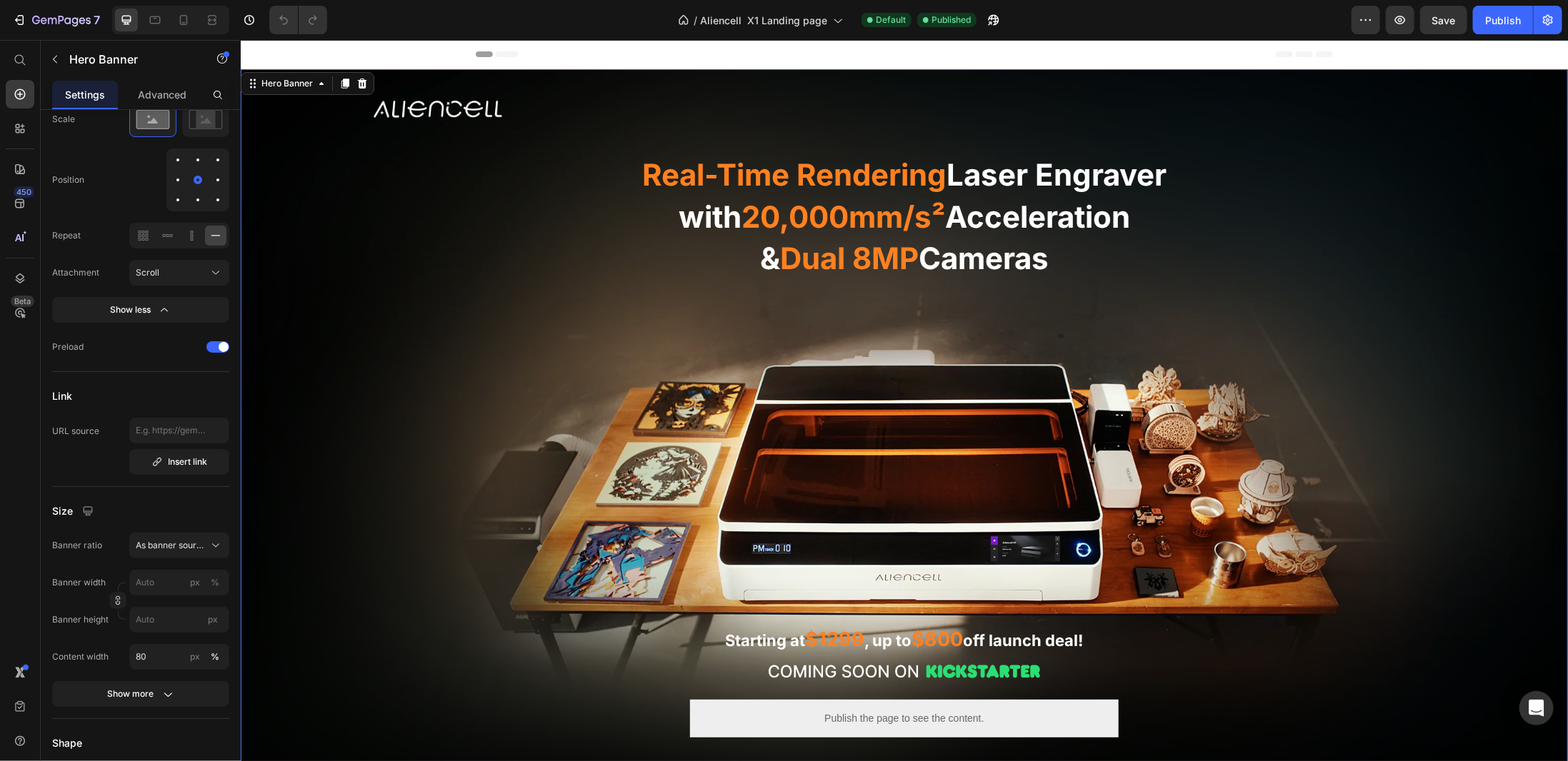 type 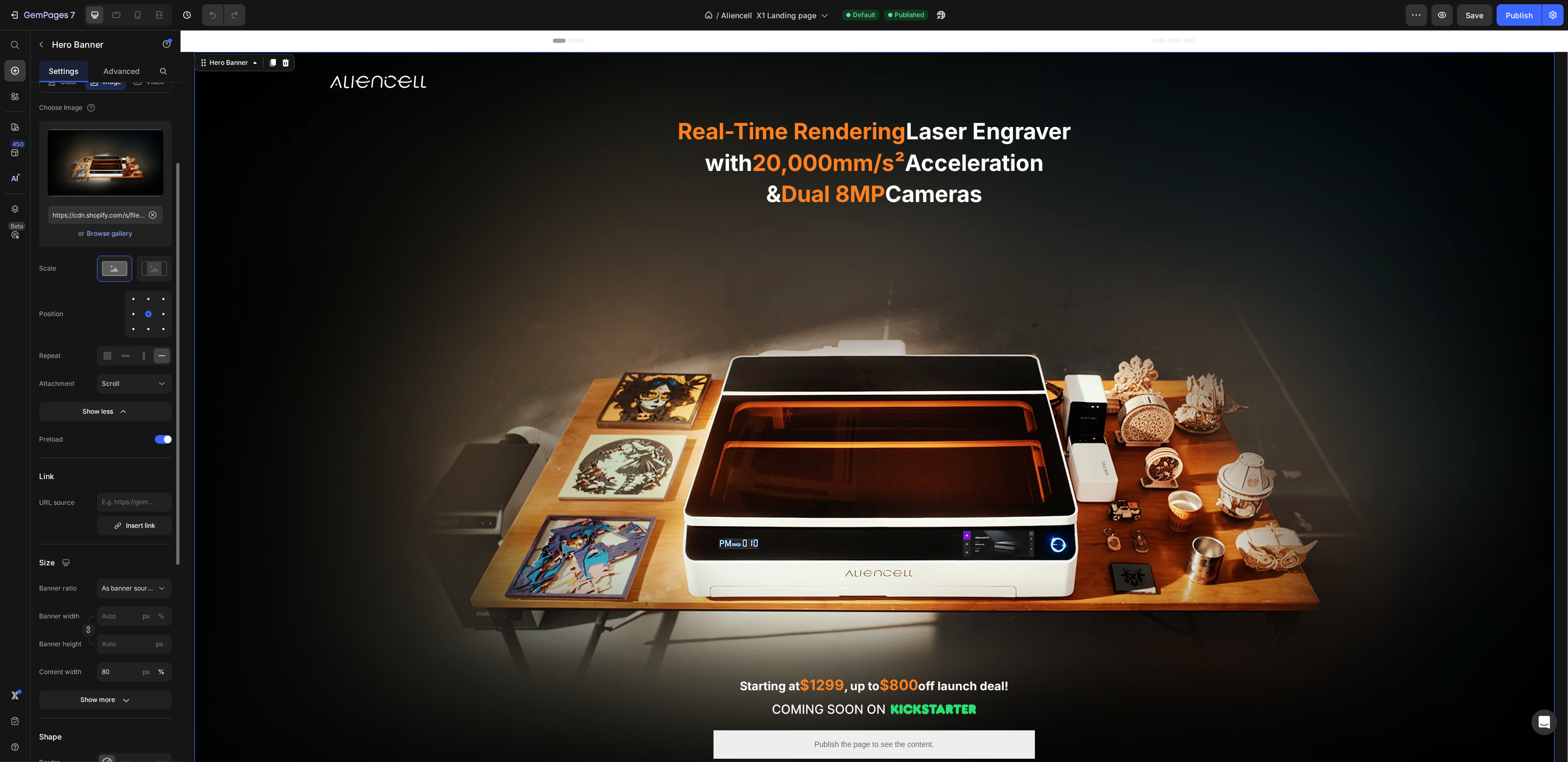 scroll, scrollTop: 214, scrollLeft: 0, axis: vertical 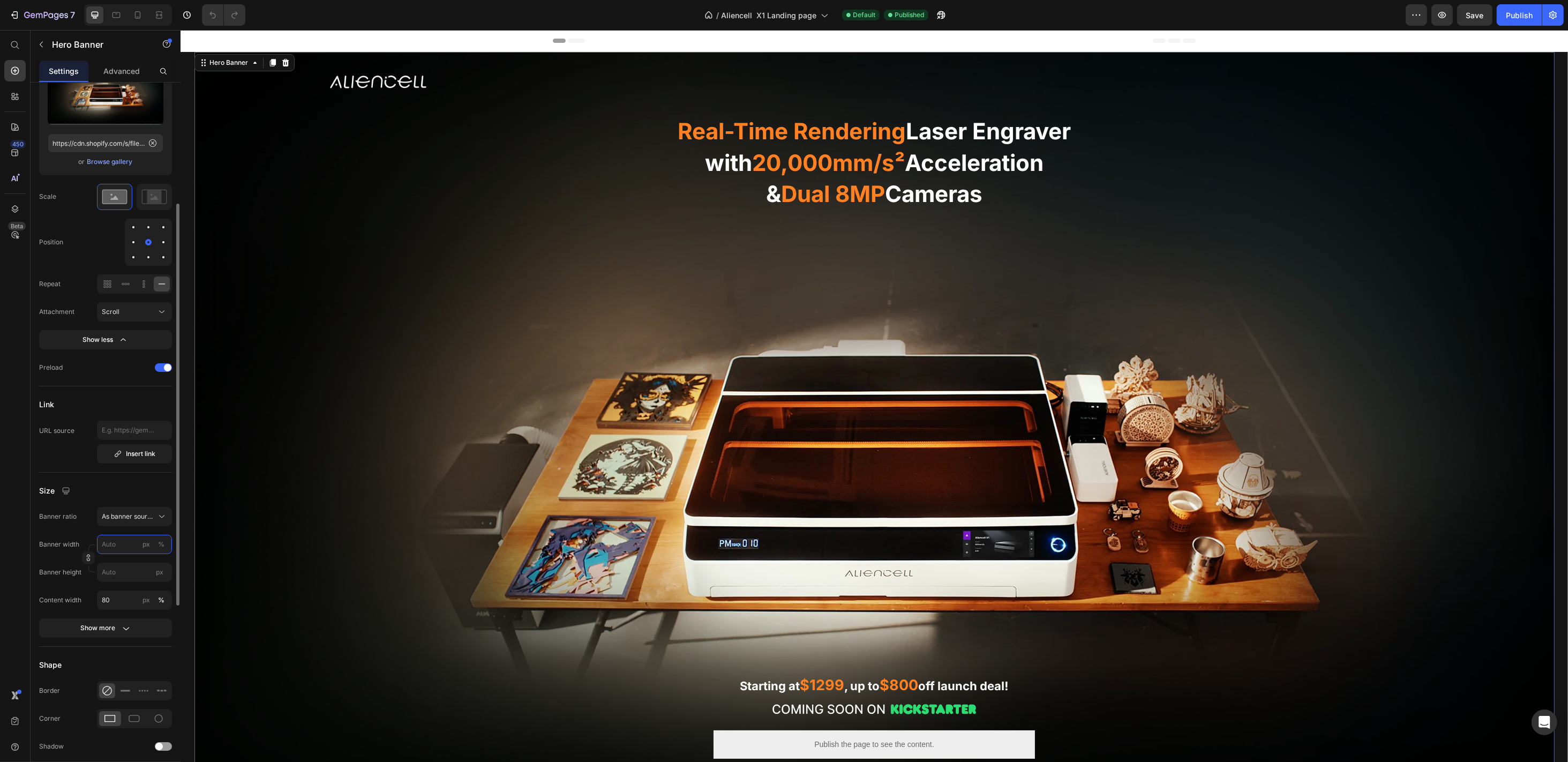 click on "px %" at bounding box center [134, 544] 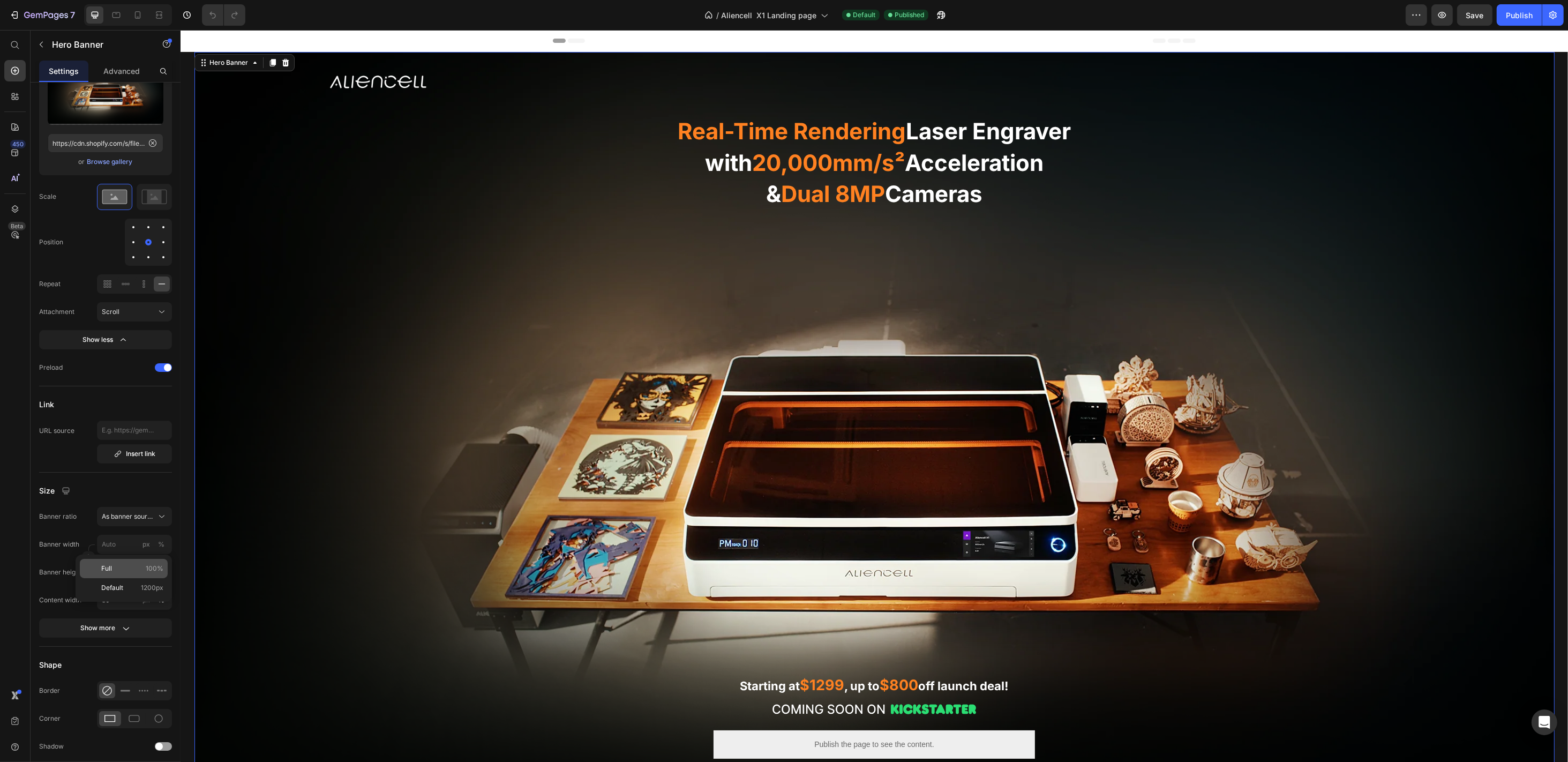 click on "100%" at bounding box center (154, 569) 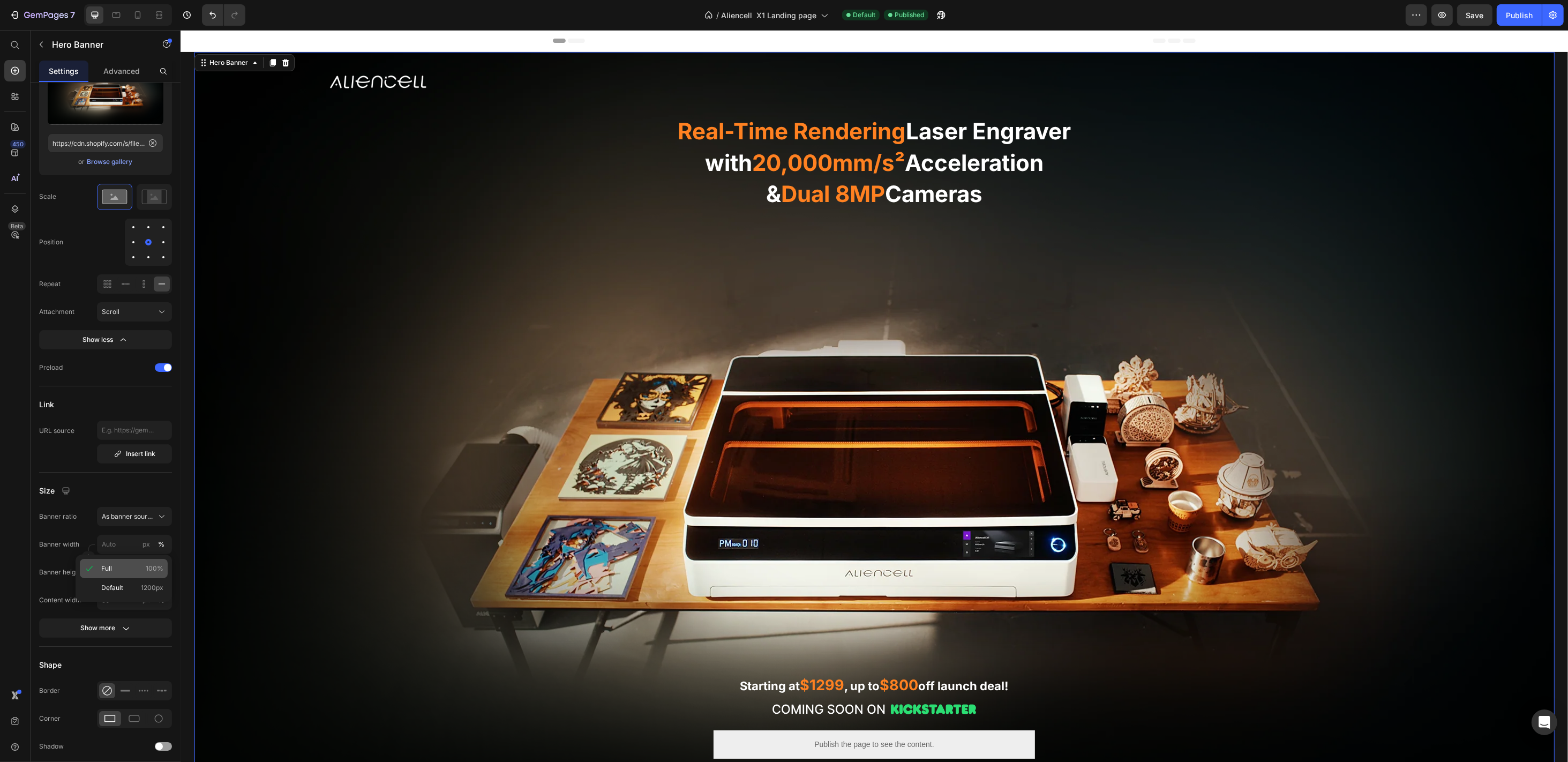 type on "100" 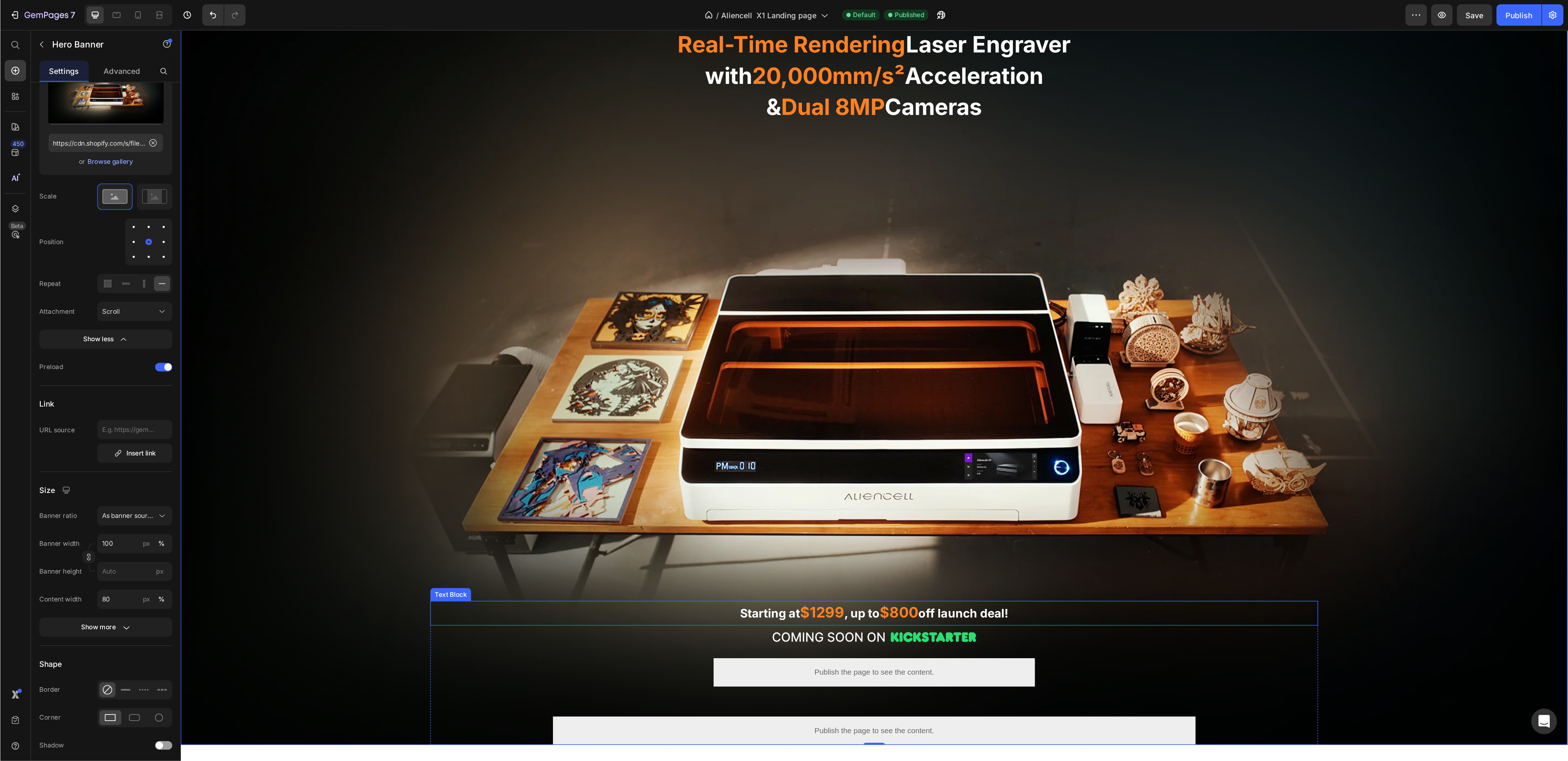 scroll, scrollTop: 0, scrollLeft: 0, axis: both 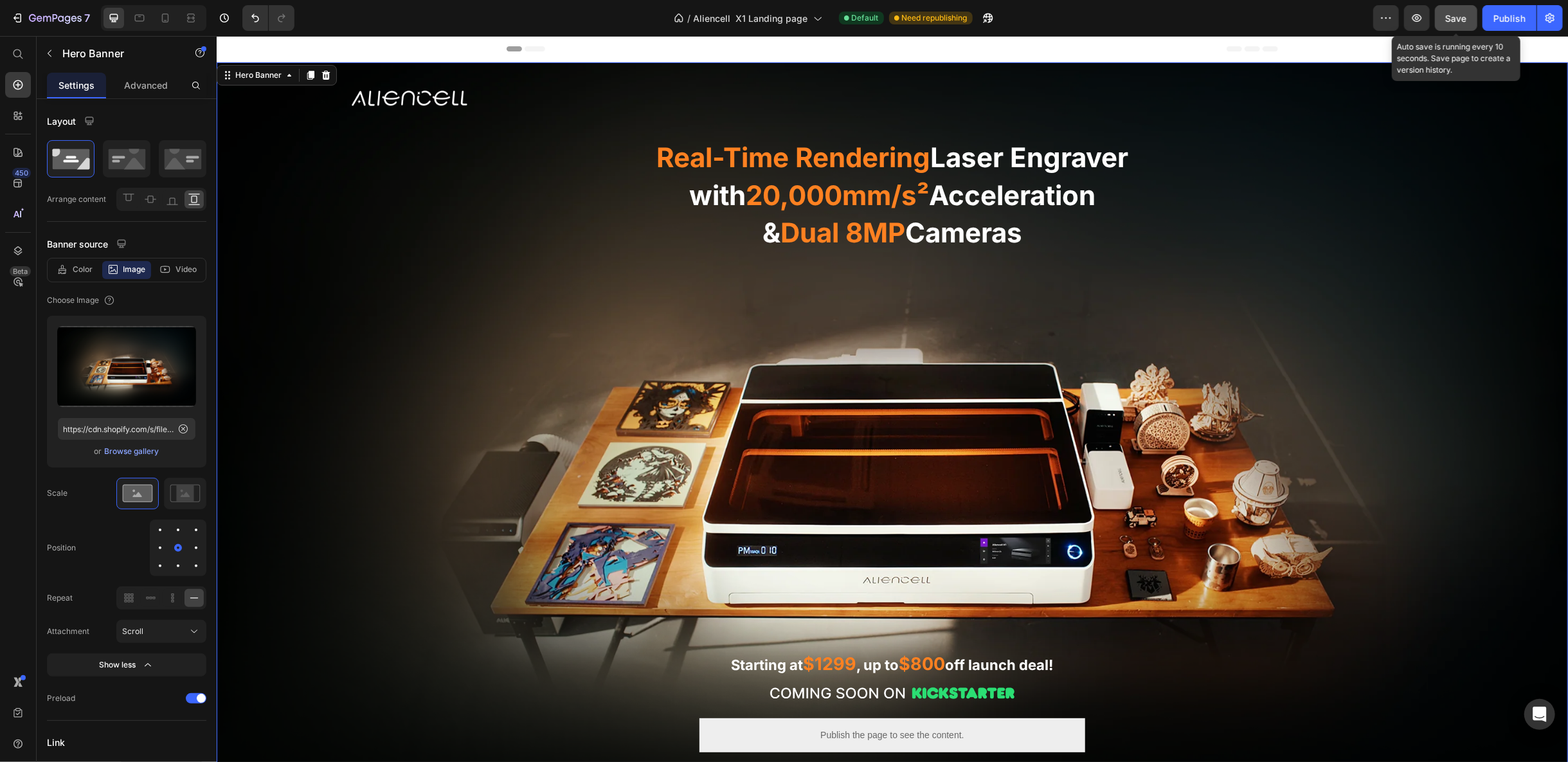 click on "Save" 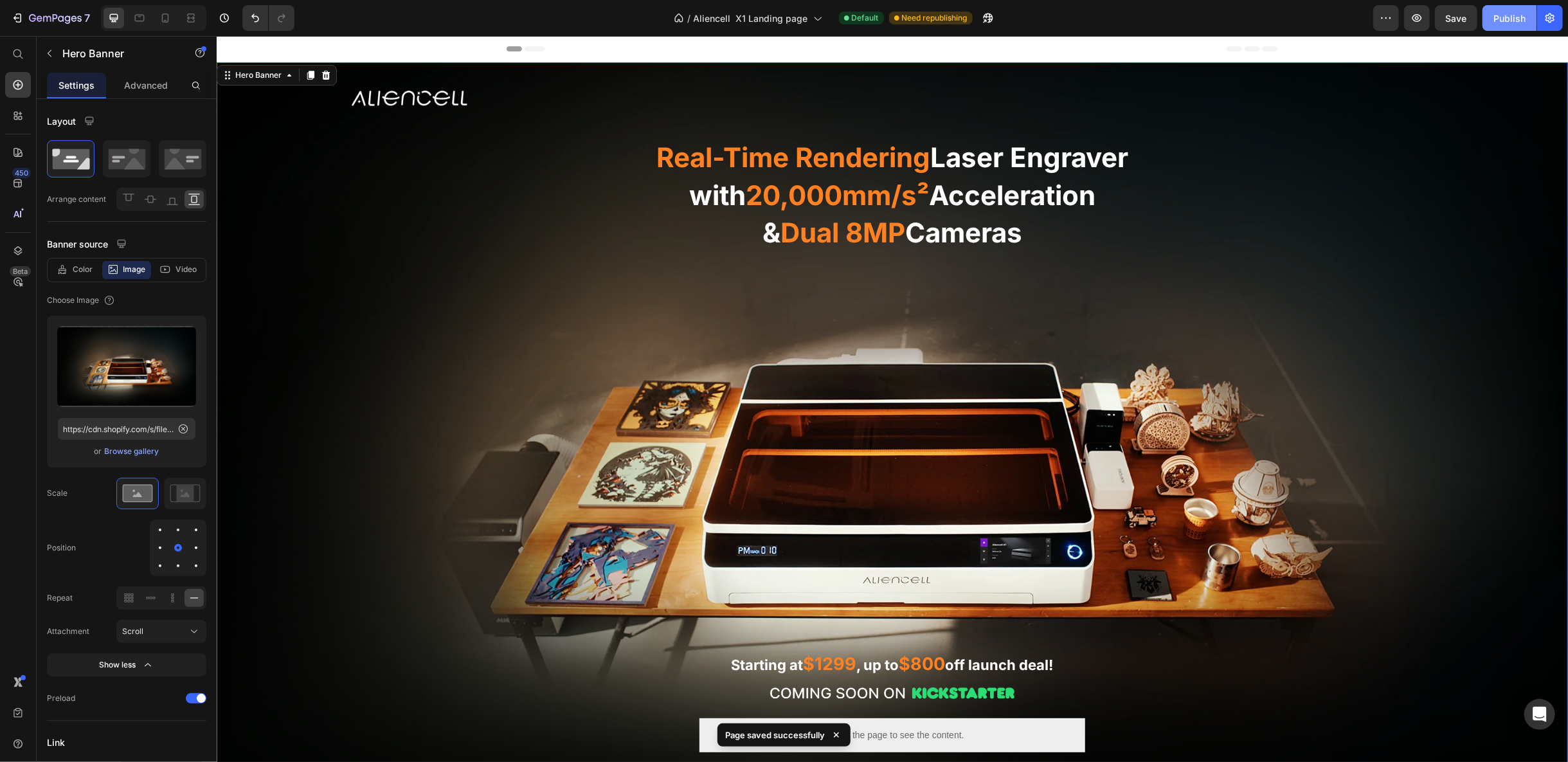 click on "Publish" at bounding box center (1509, 18) 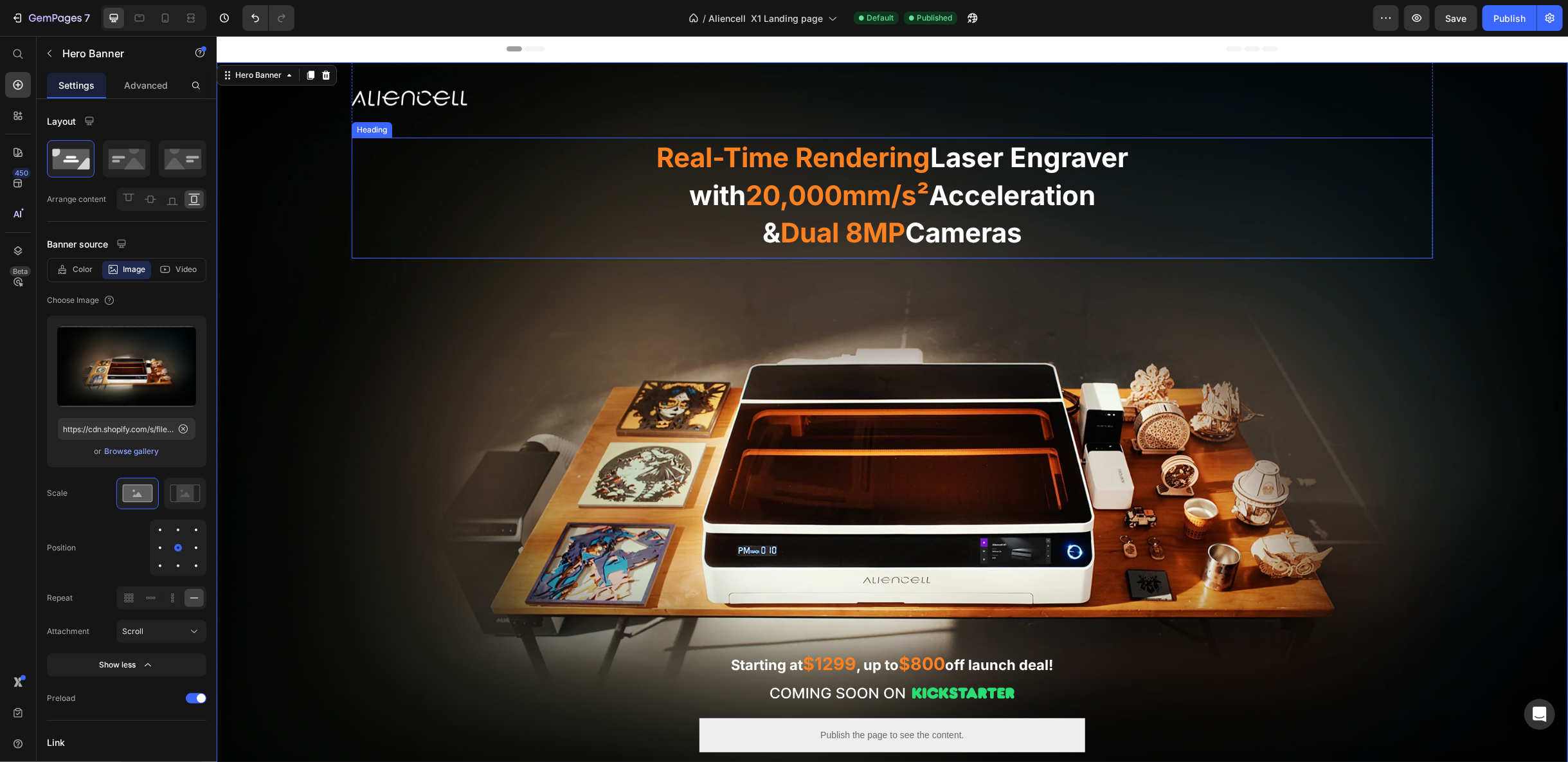 click on "20,000mm/s²" at bounding box center (836, 194) 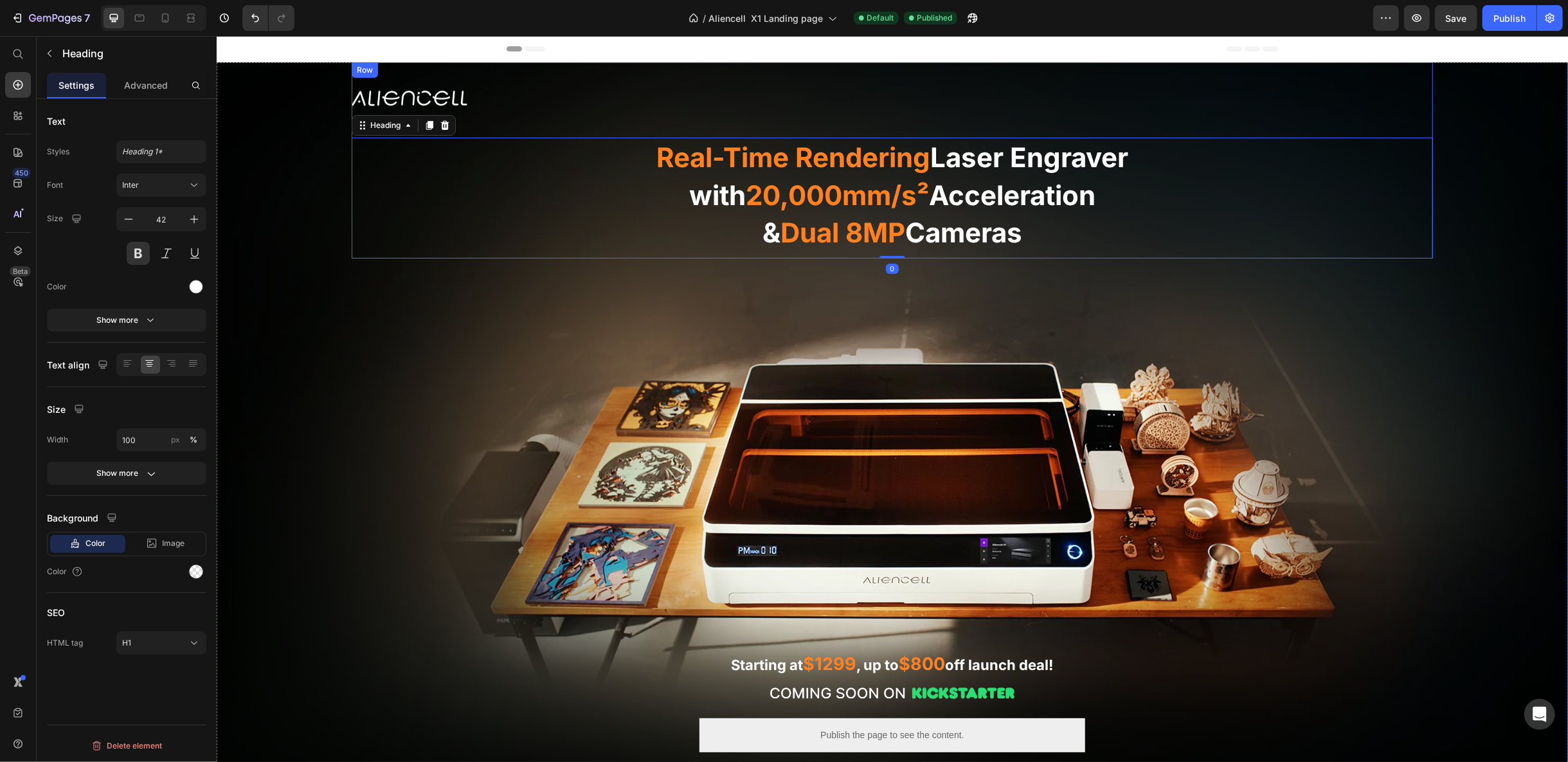 click on "Image Real-Time Rendering  Laser Engraver  with  20,000mm/s²   Acceleration &  Dual 8MP  Cameras Heading   0 Row" at bounding box center [892, 159] 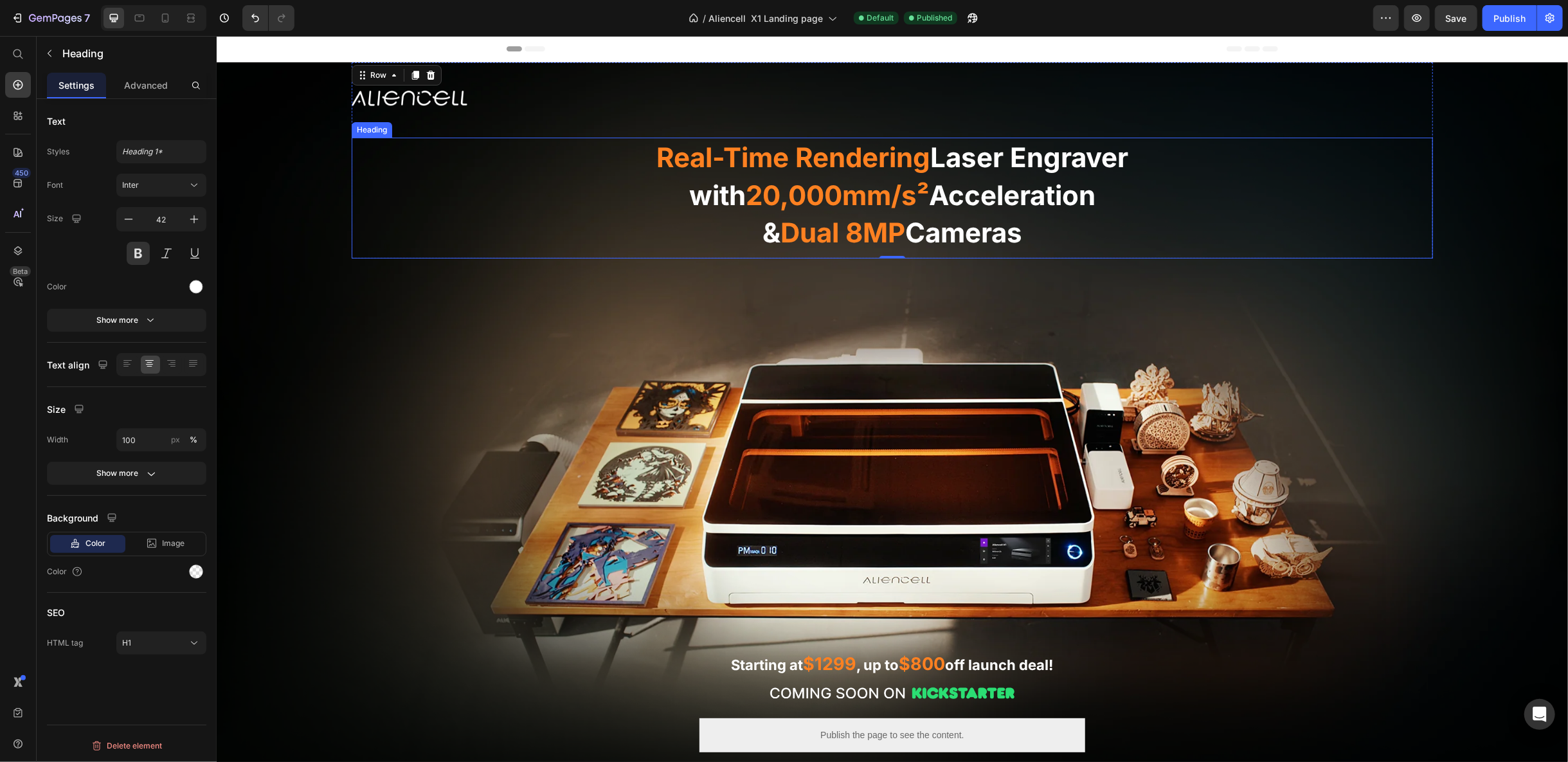 click on "20,000mm/s²" at bounding box center (836, 194) 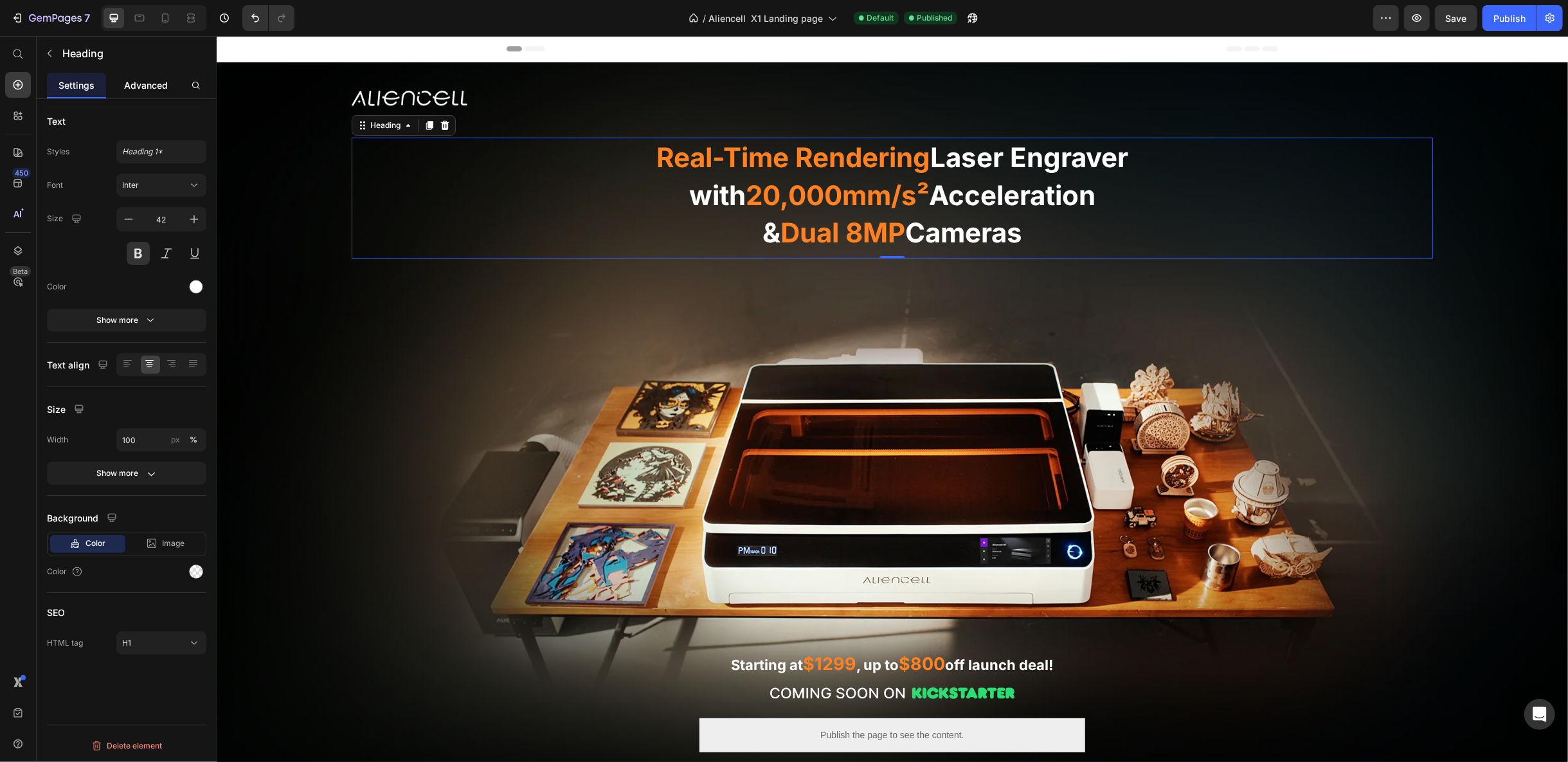 click on "Advanced" at bounding box center [146, 85] 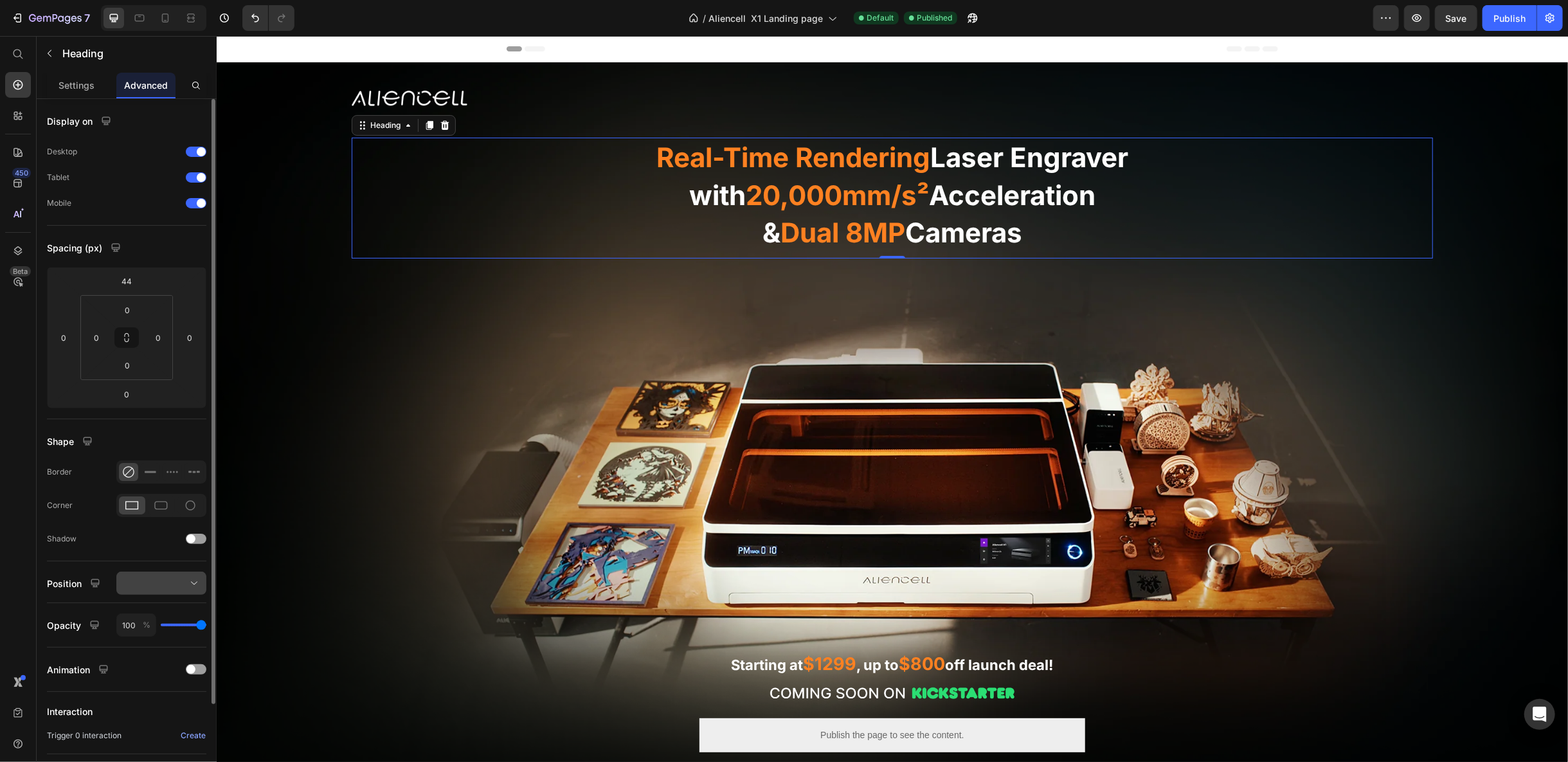 click 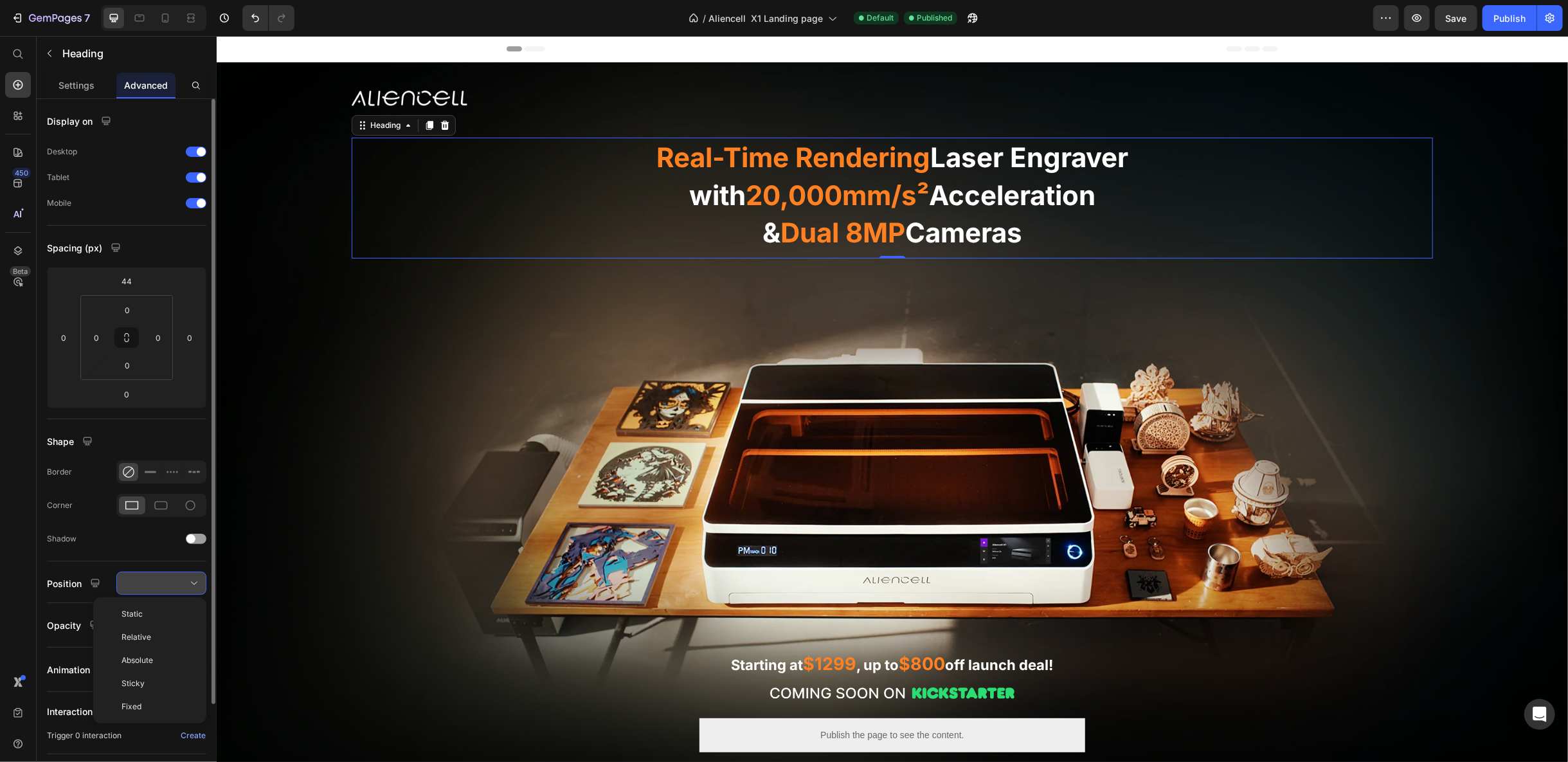 type 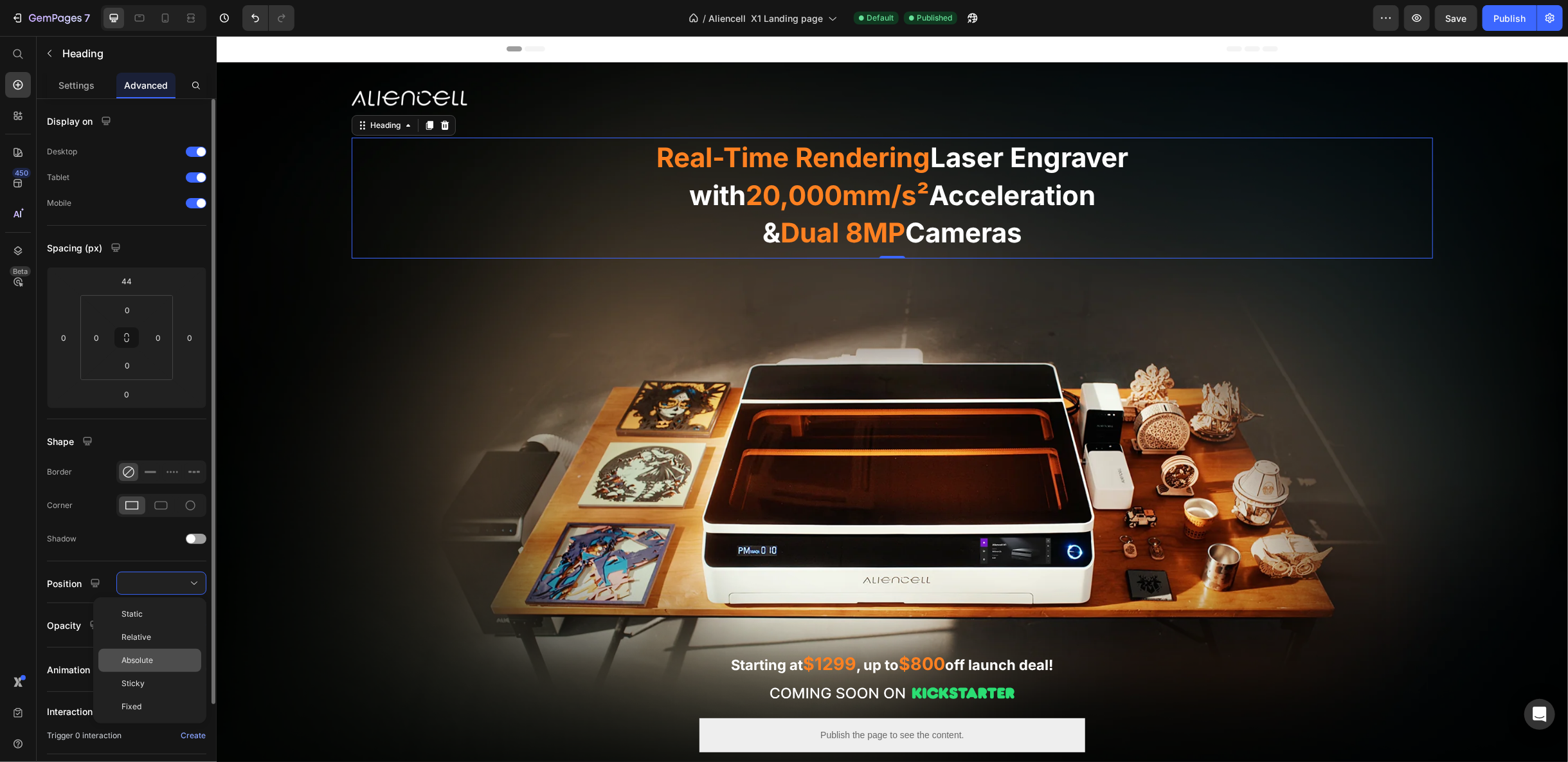 click on "Absolute" at bounding box center [137, 660] 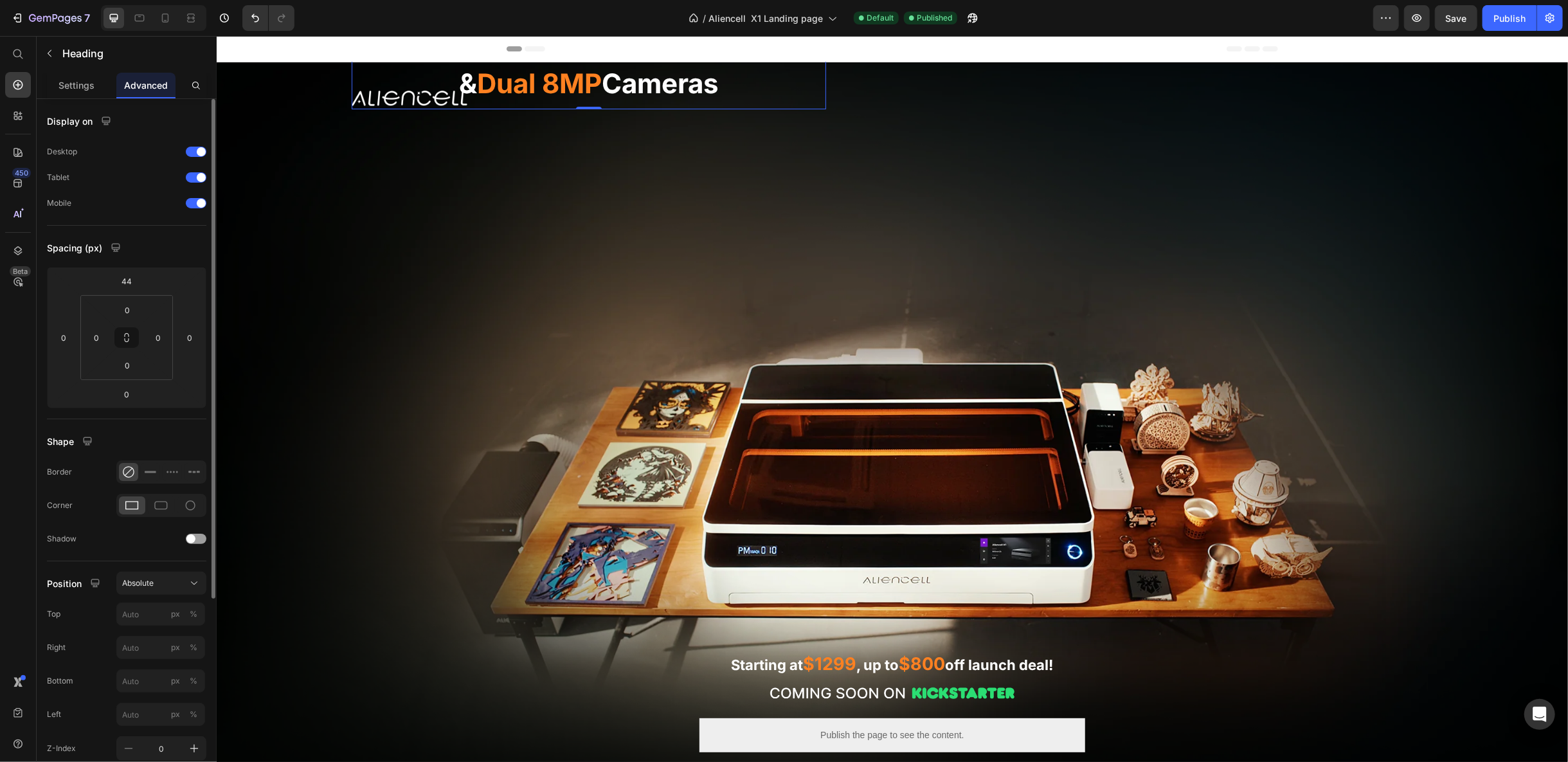 scroll, scrollTop: 71, scrollLeft: 0, axis: vertical 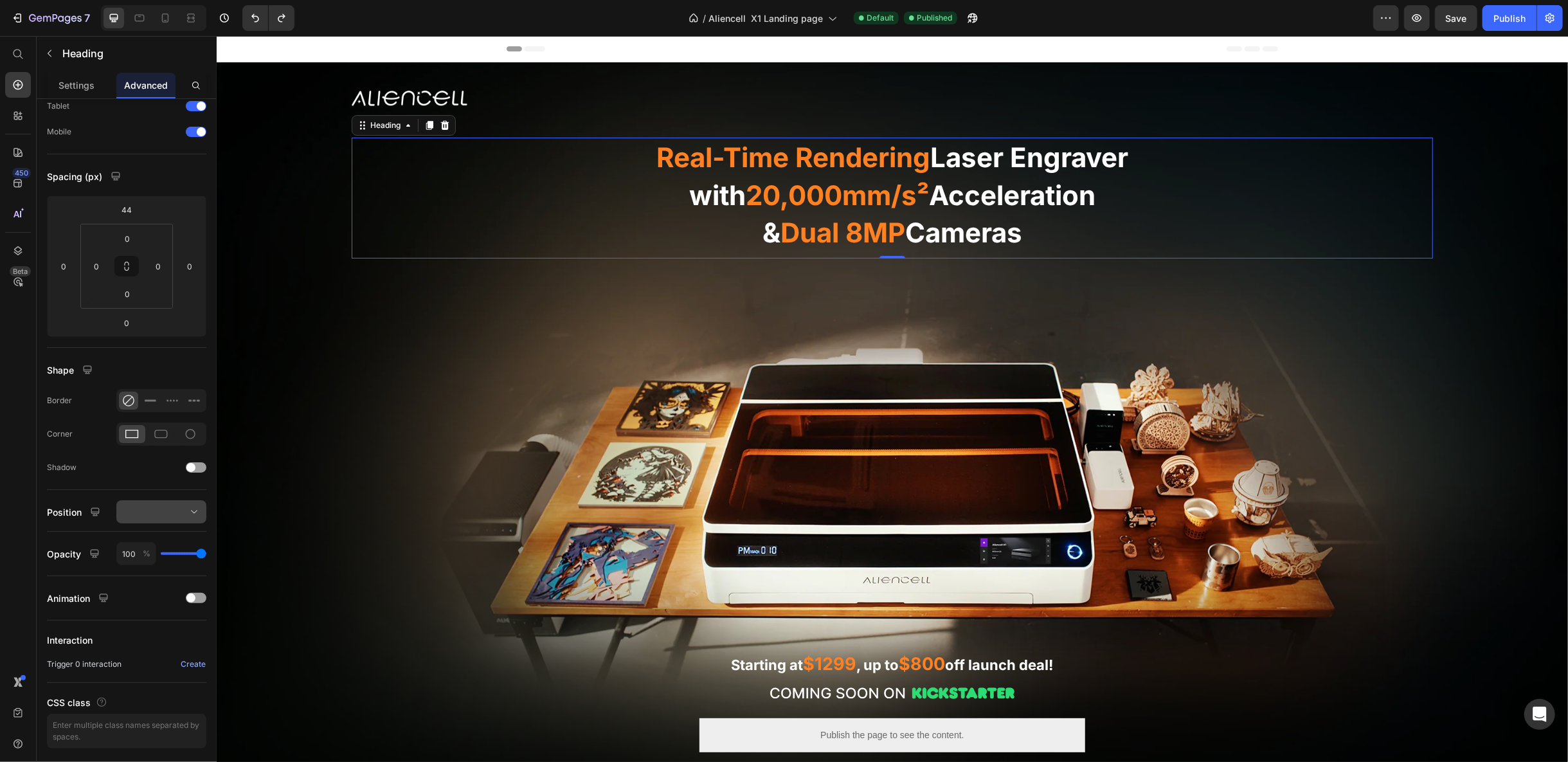 click 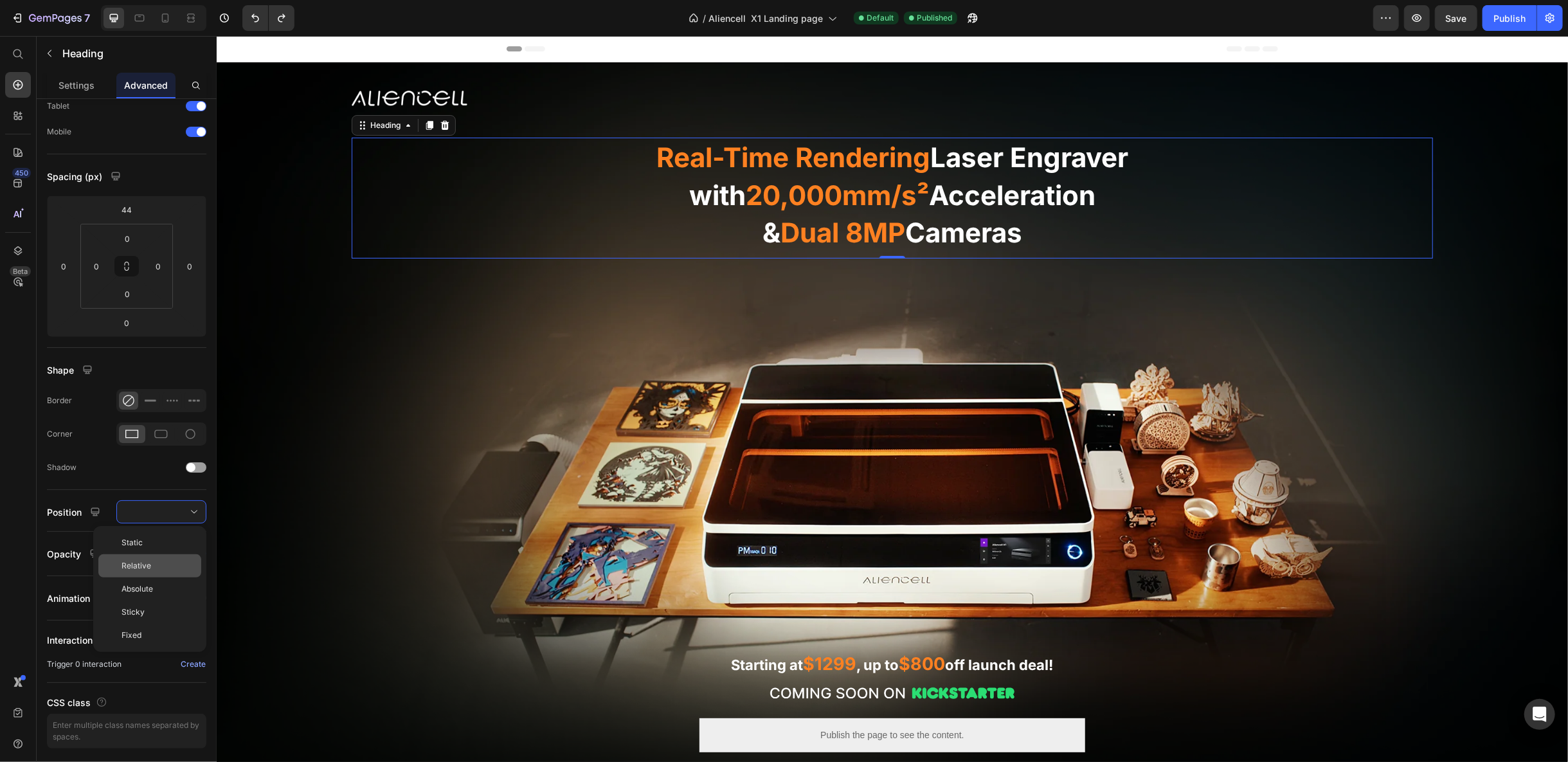 click on "Relative" at bounding box center (136, 566) 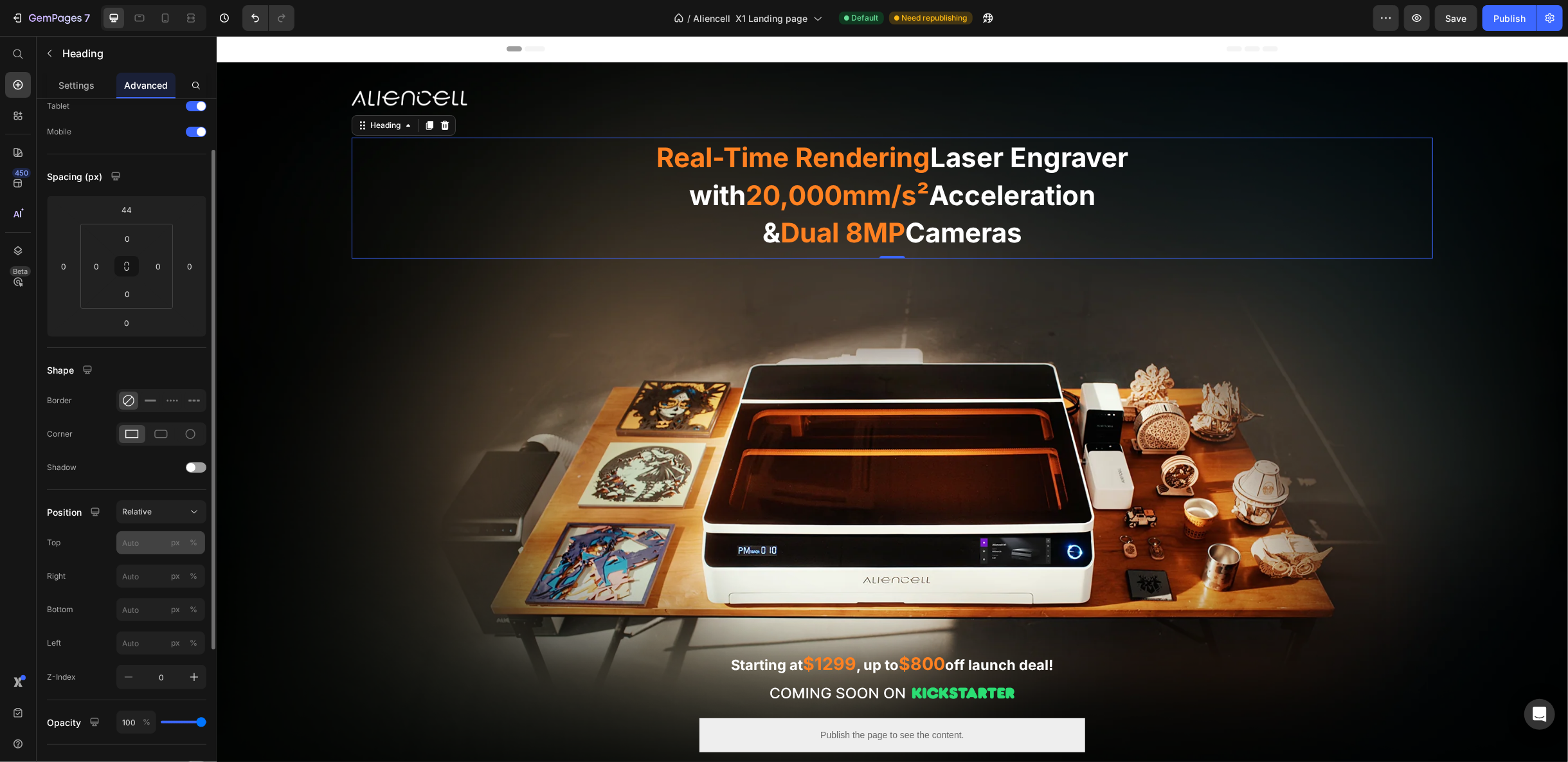 click on "%" at bounding box center (194, 543) 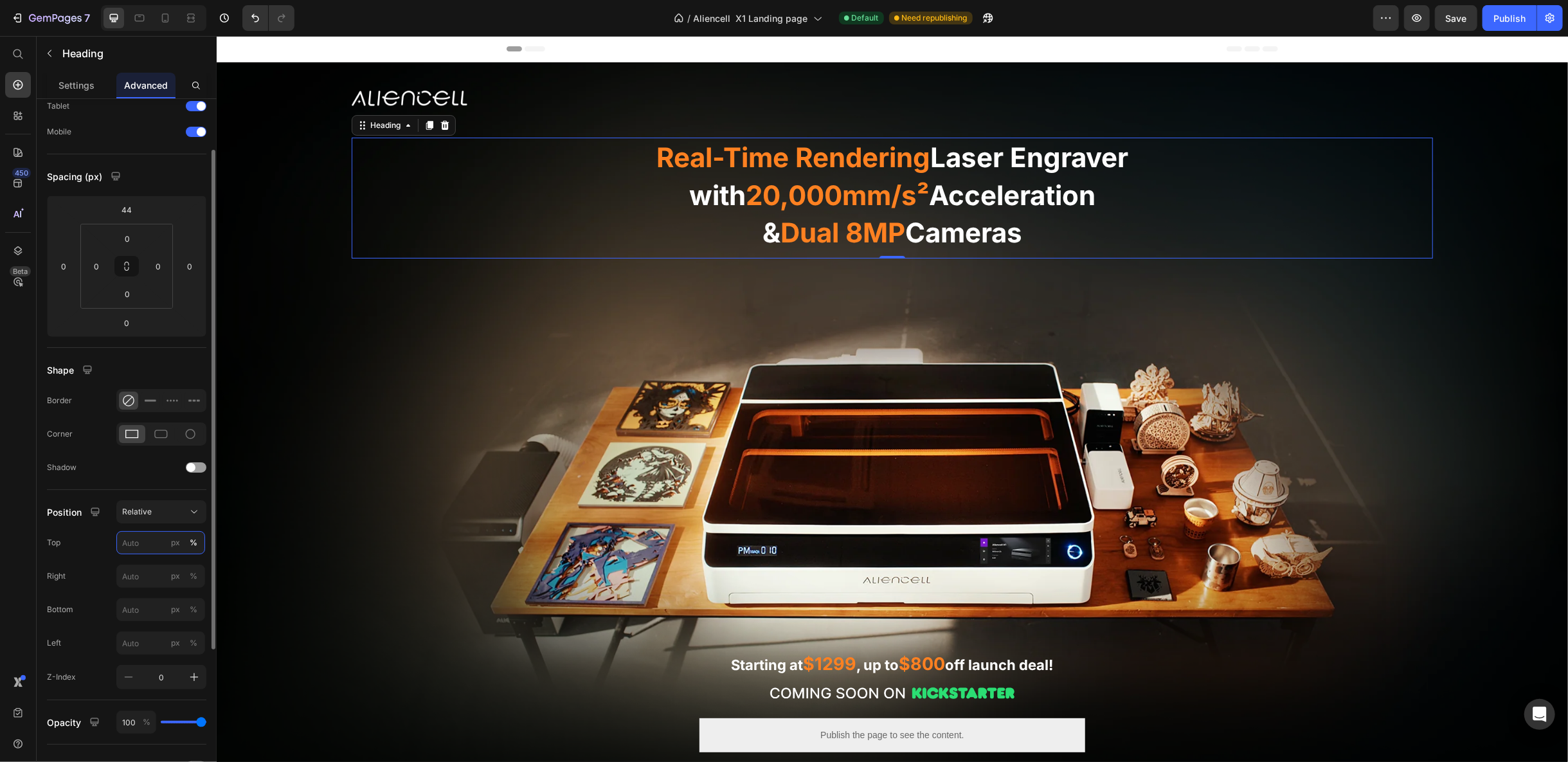 click on "px %" at bounding box center (161, 543) 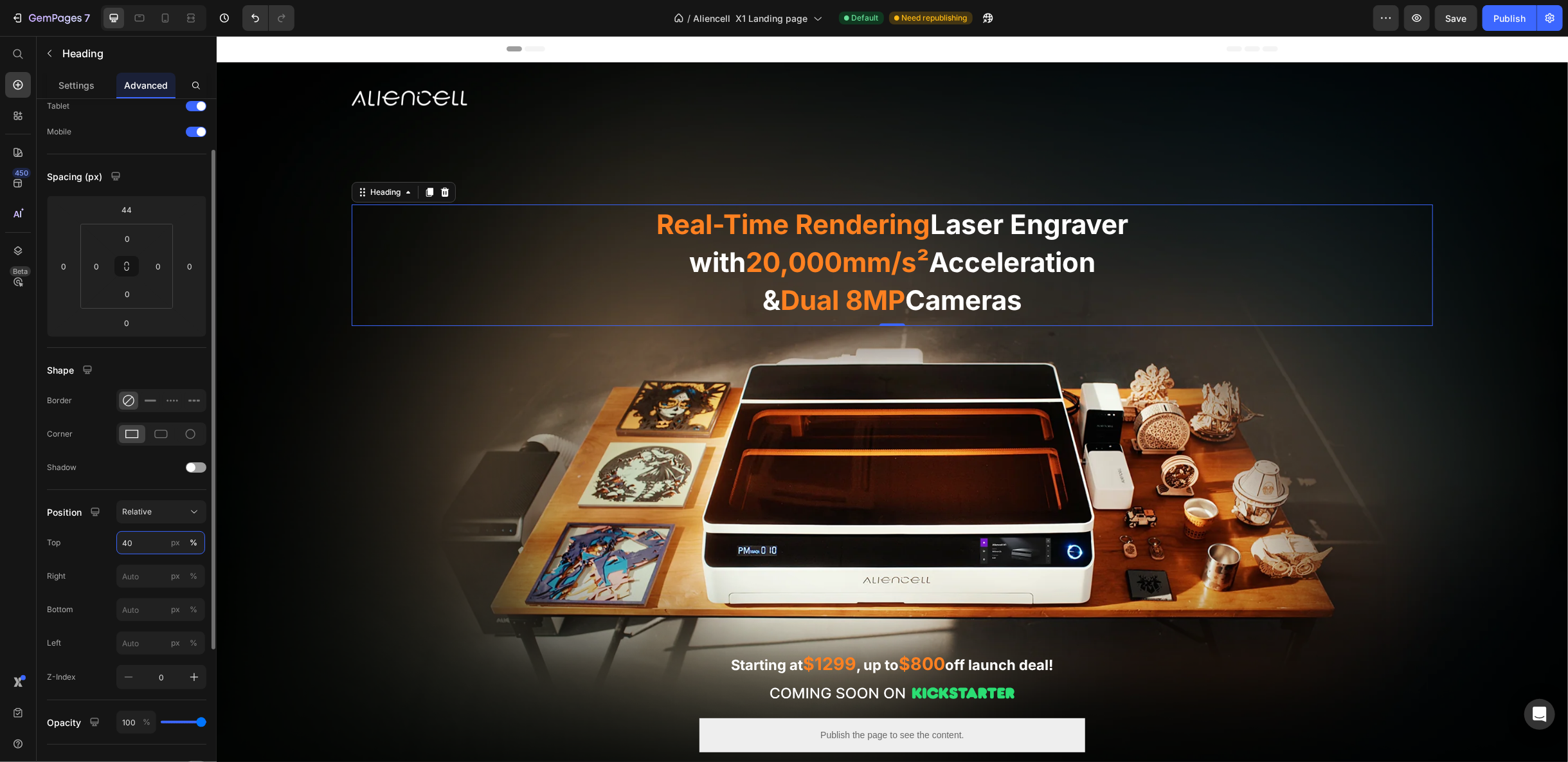type on "4" 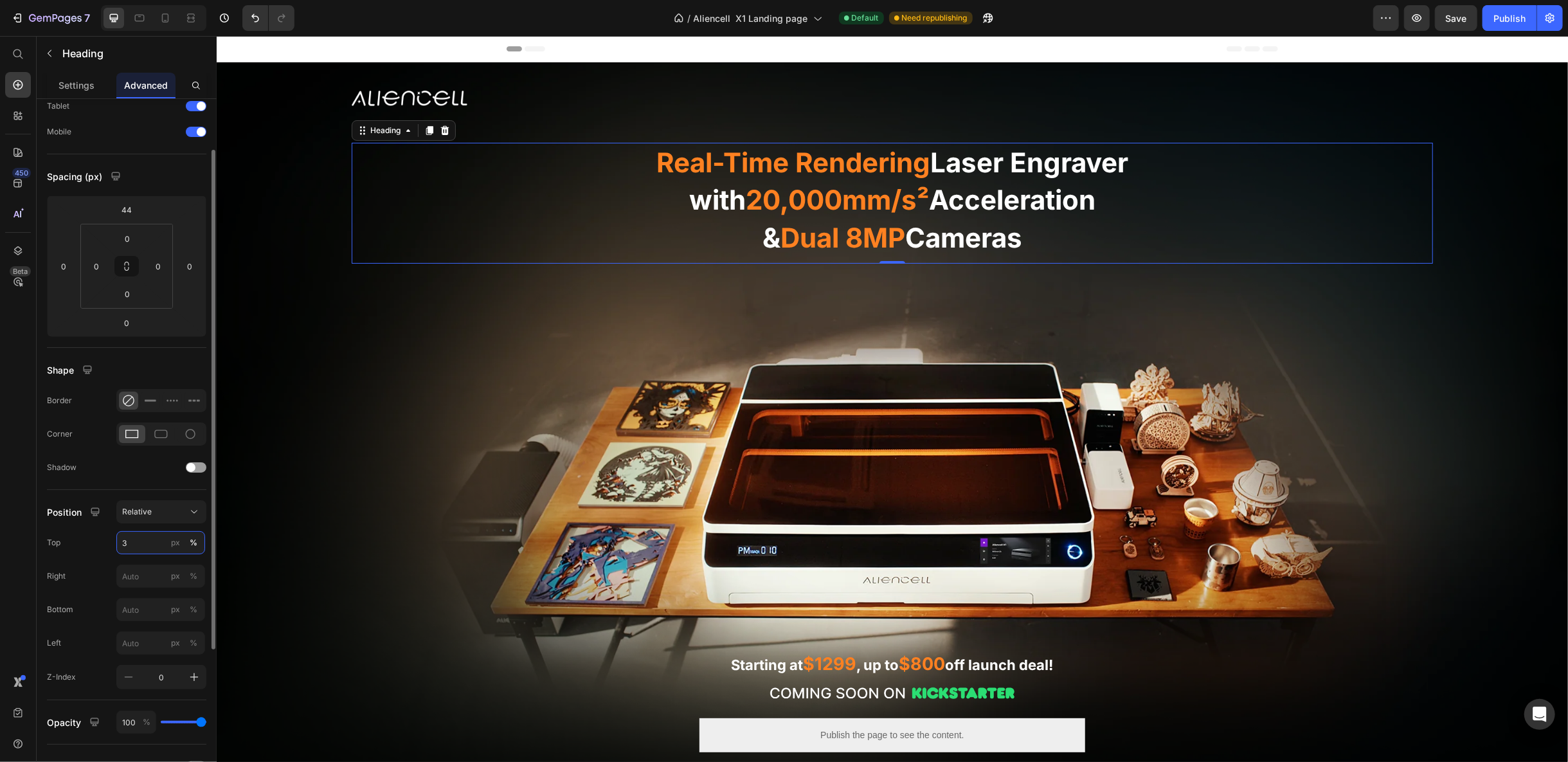 type on "30" 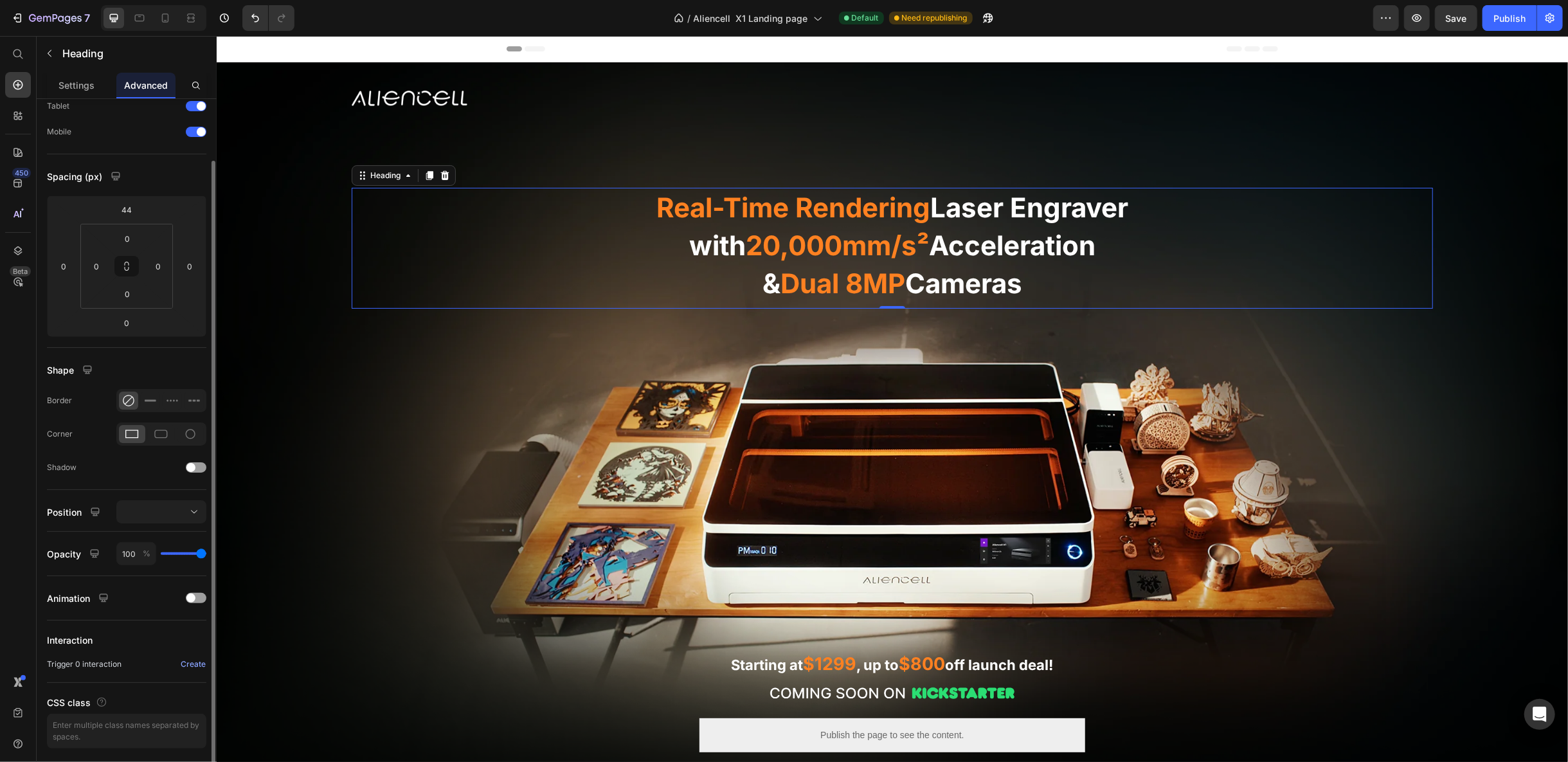 scroll, scrollTop: 111, scrollLeft: 0, axis: vertical 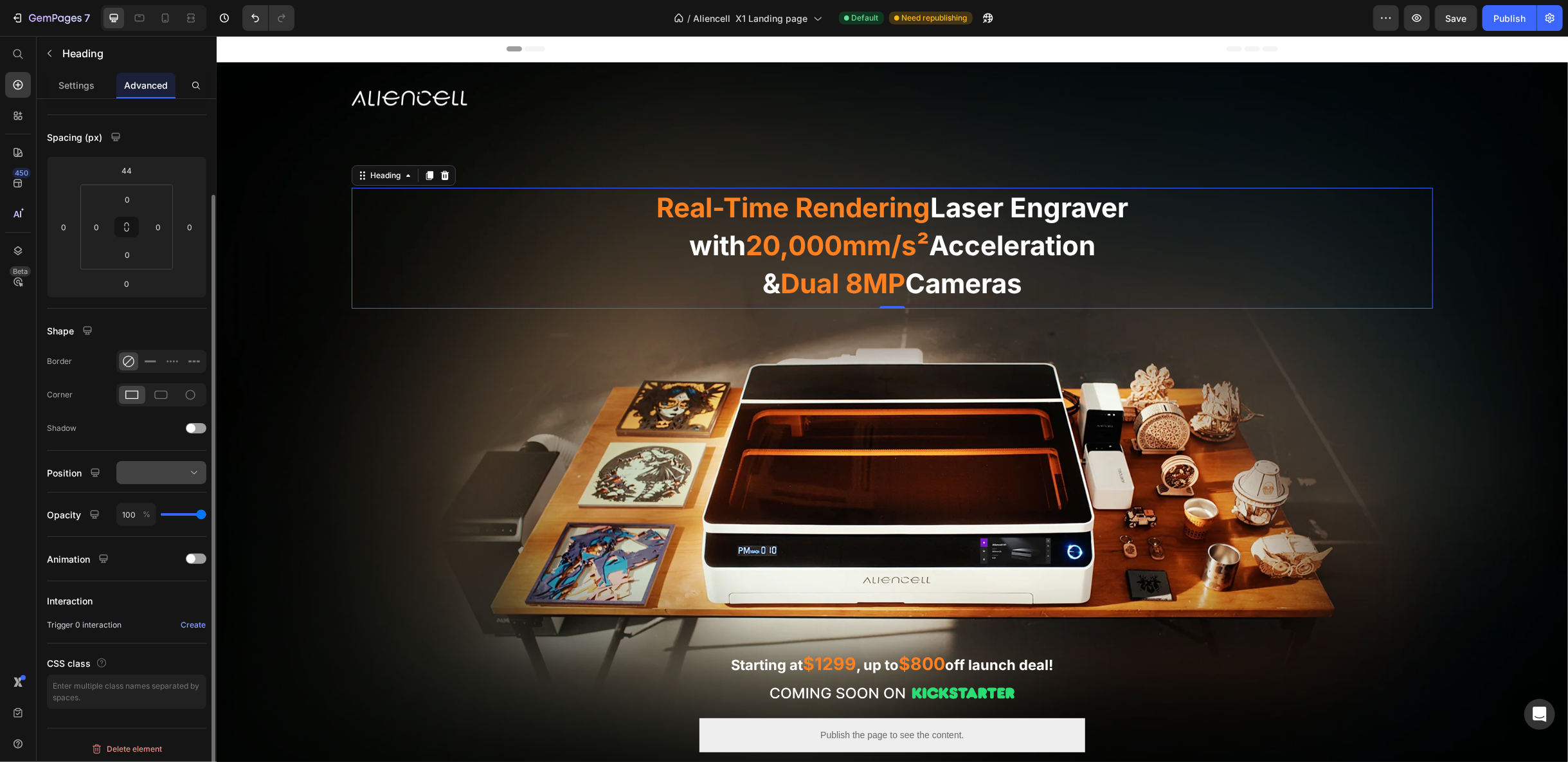click at bounding box center [161, 473] 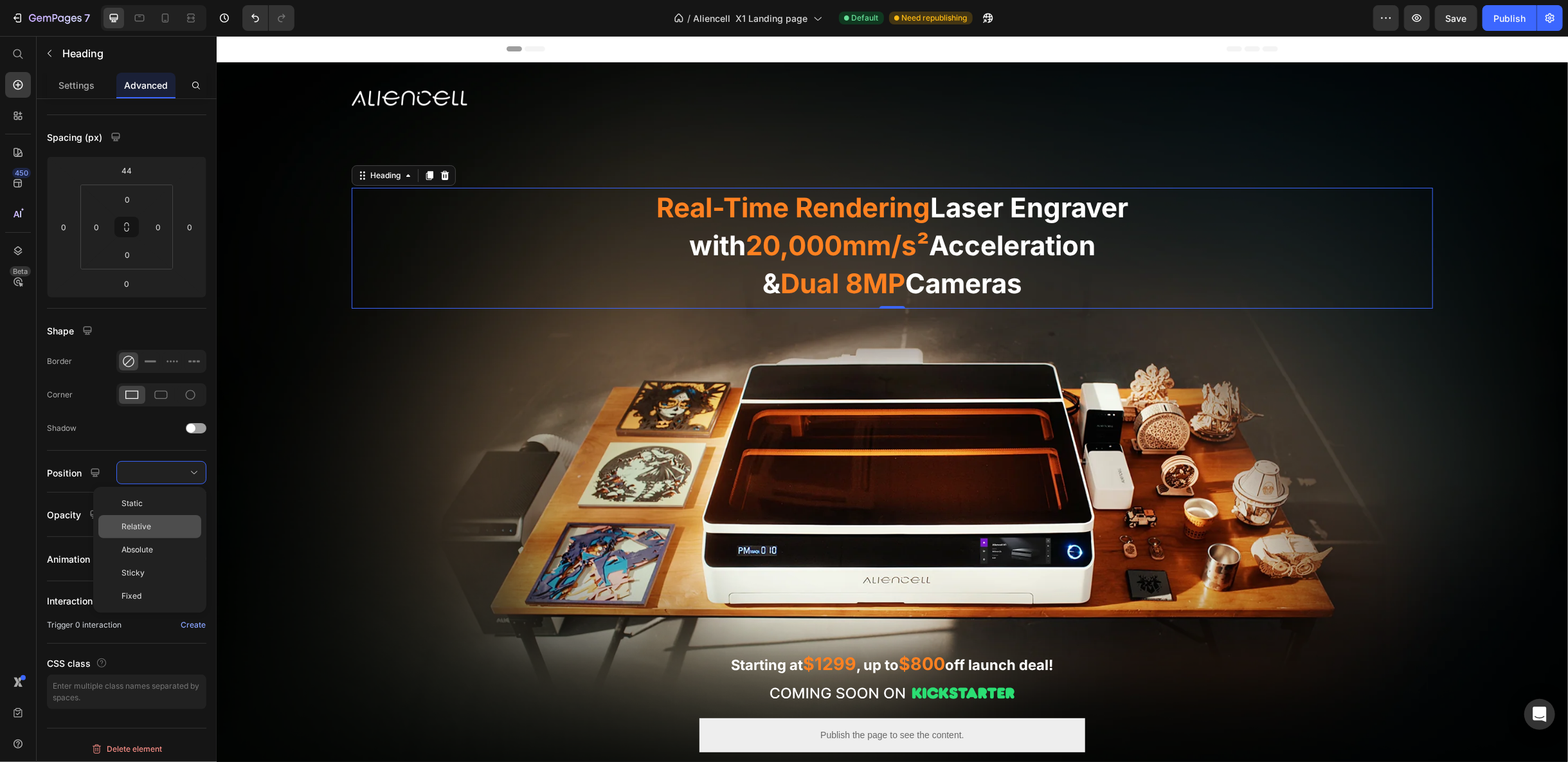 click on "Relative" 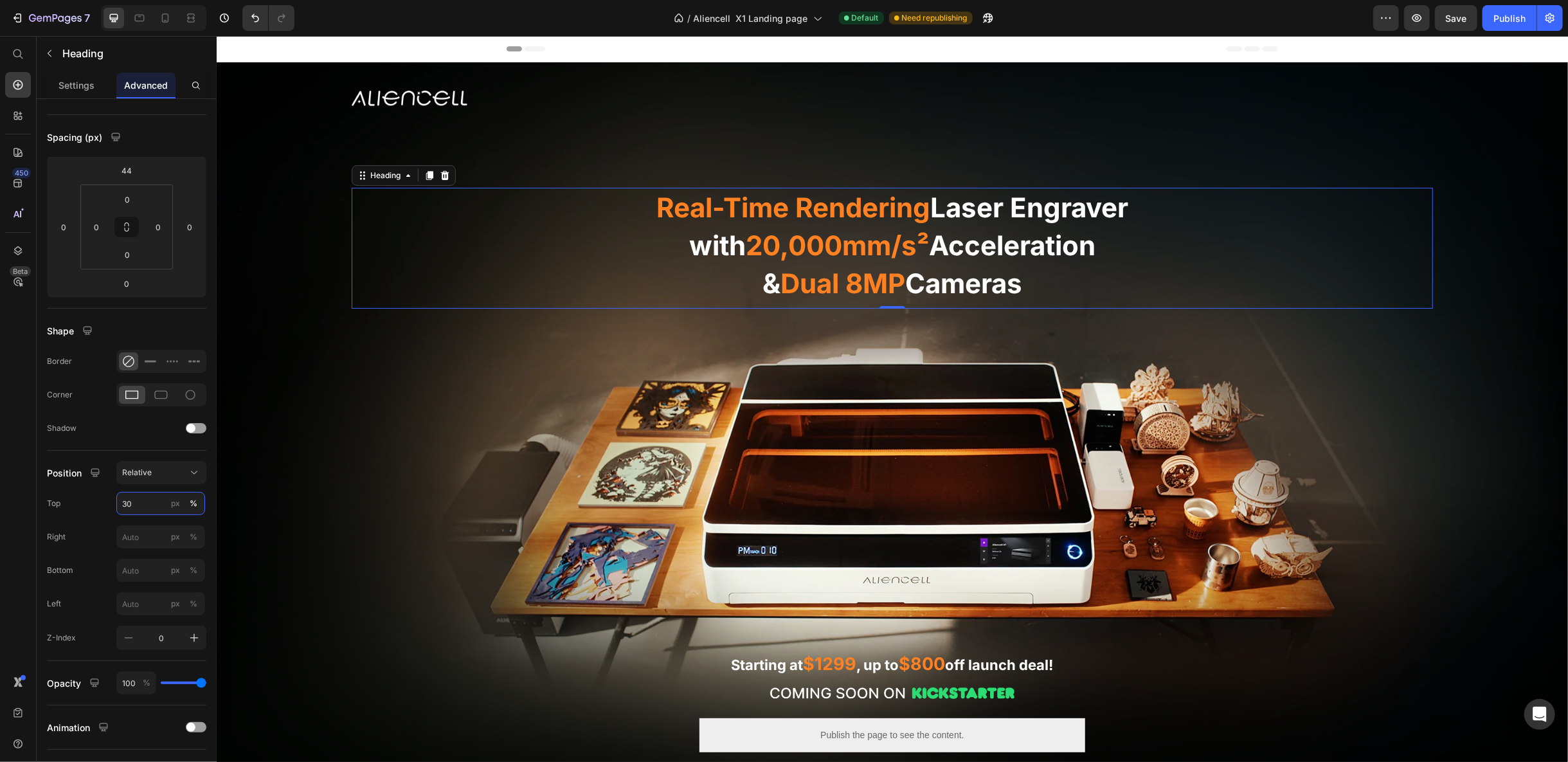 click on "30" at bounding box center [161, 503] 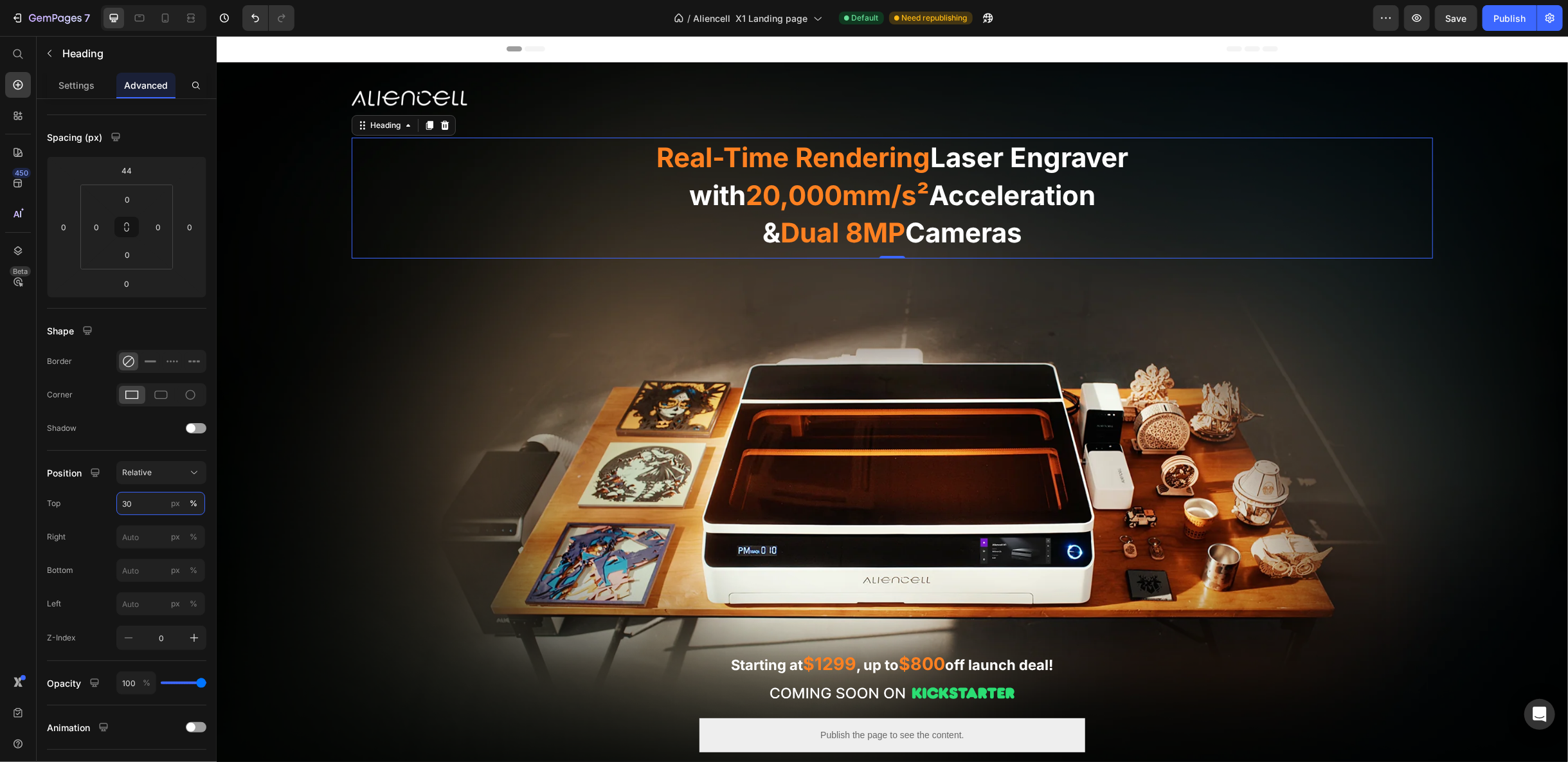 click on "30" at bounding box center [161, 503] 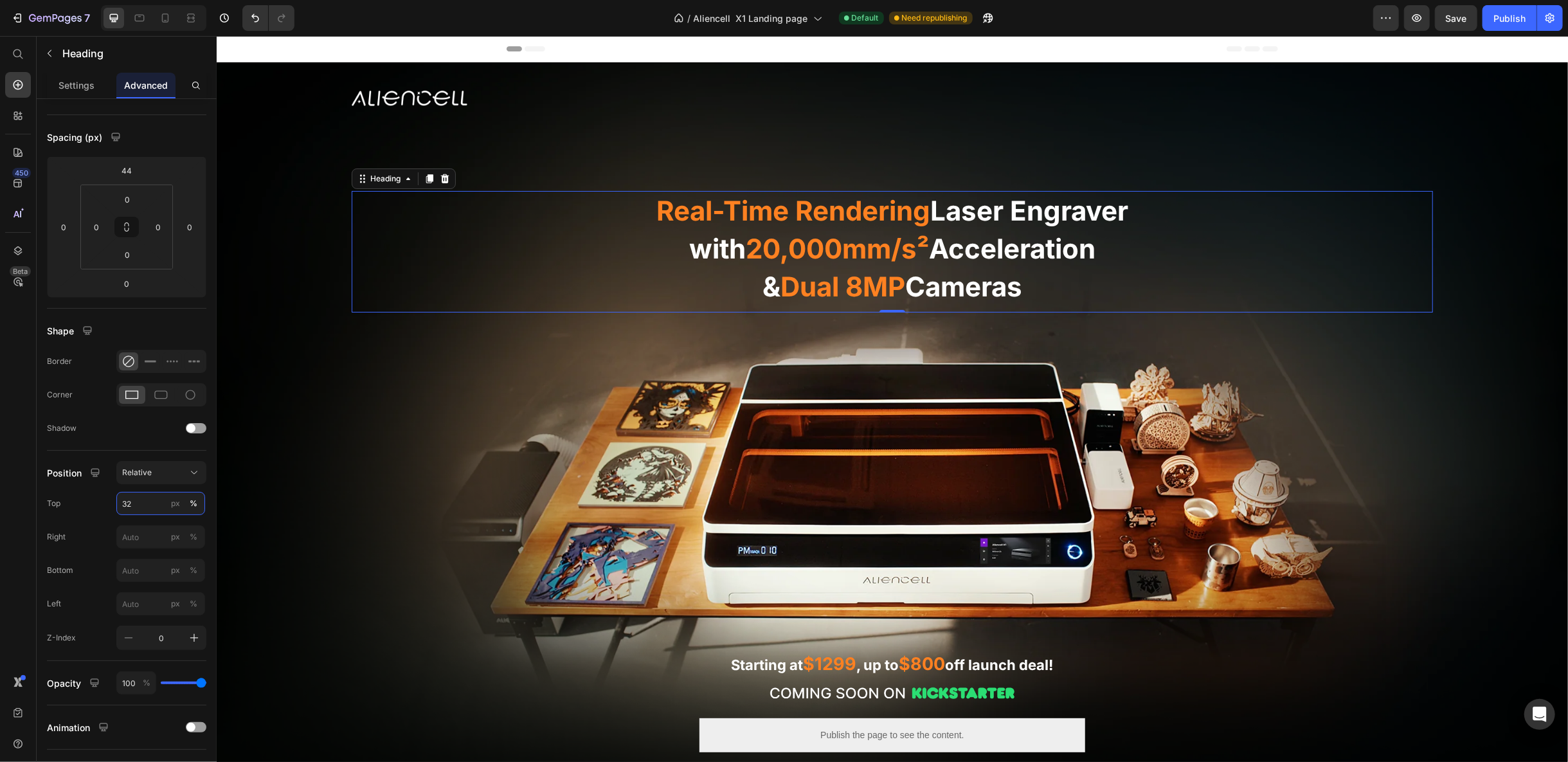 drag, startPoint x: 140, startPoint y: 503, endPoint x: 116, endPoint y: 499, distance: 24.33105 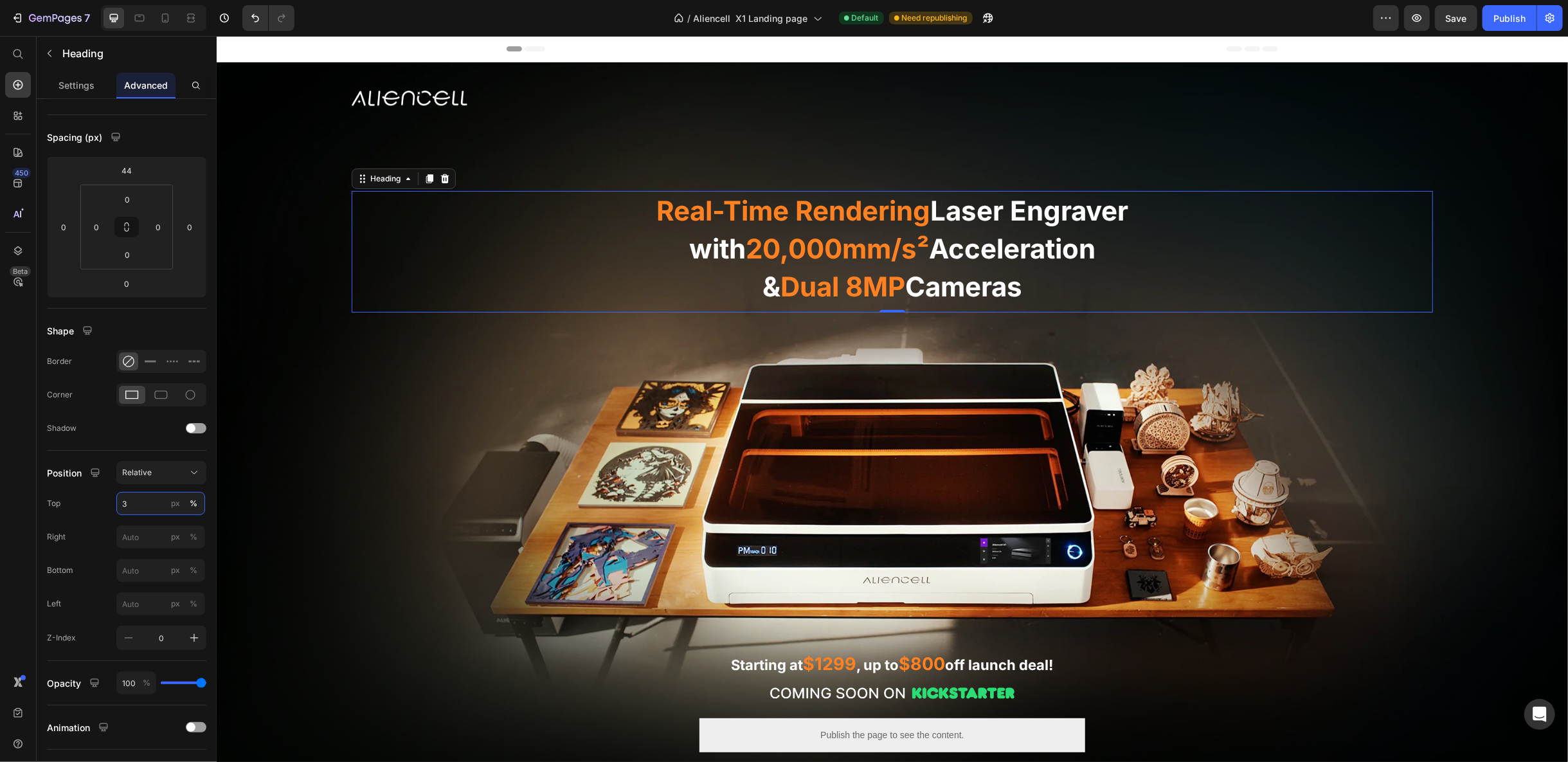 type on "30" 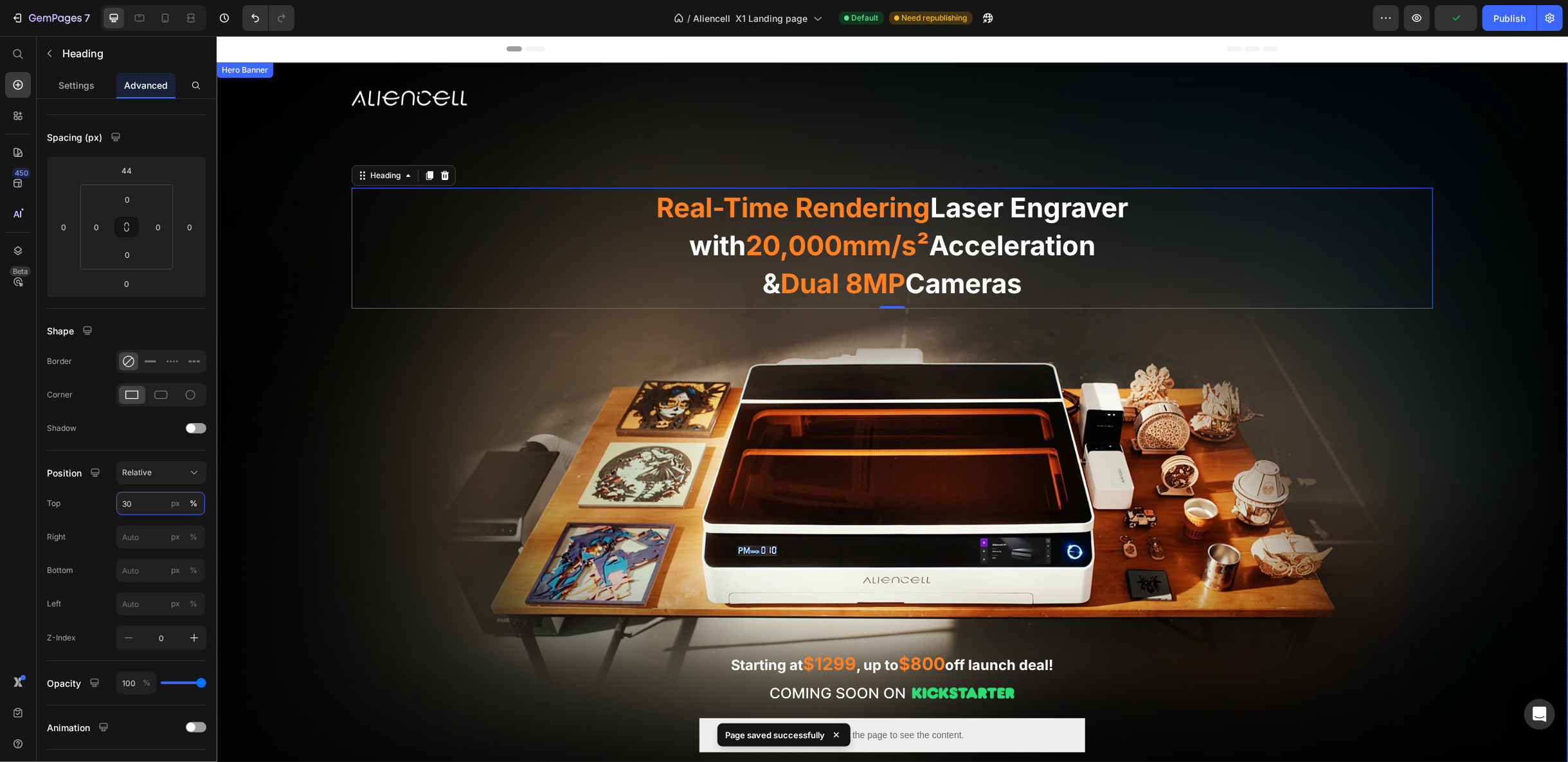 scroll, scrollTop: 286, scrollLeft: 0, axis: vertical 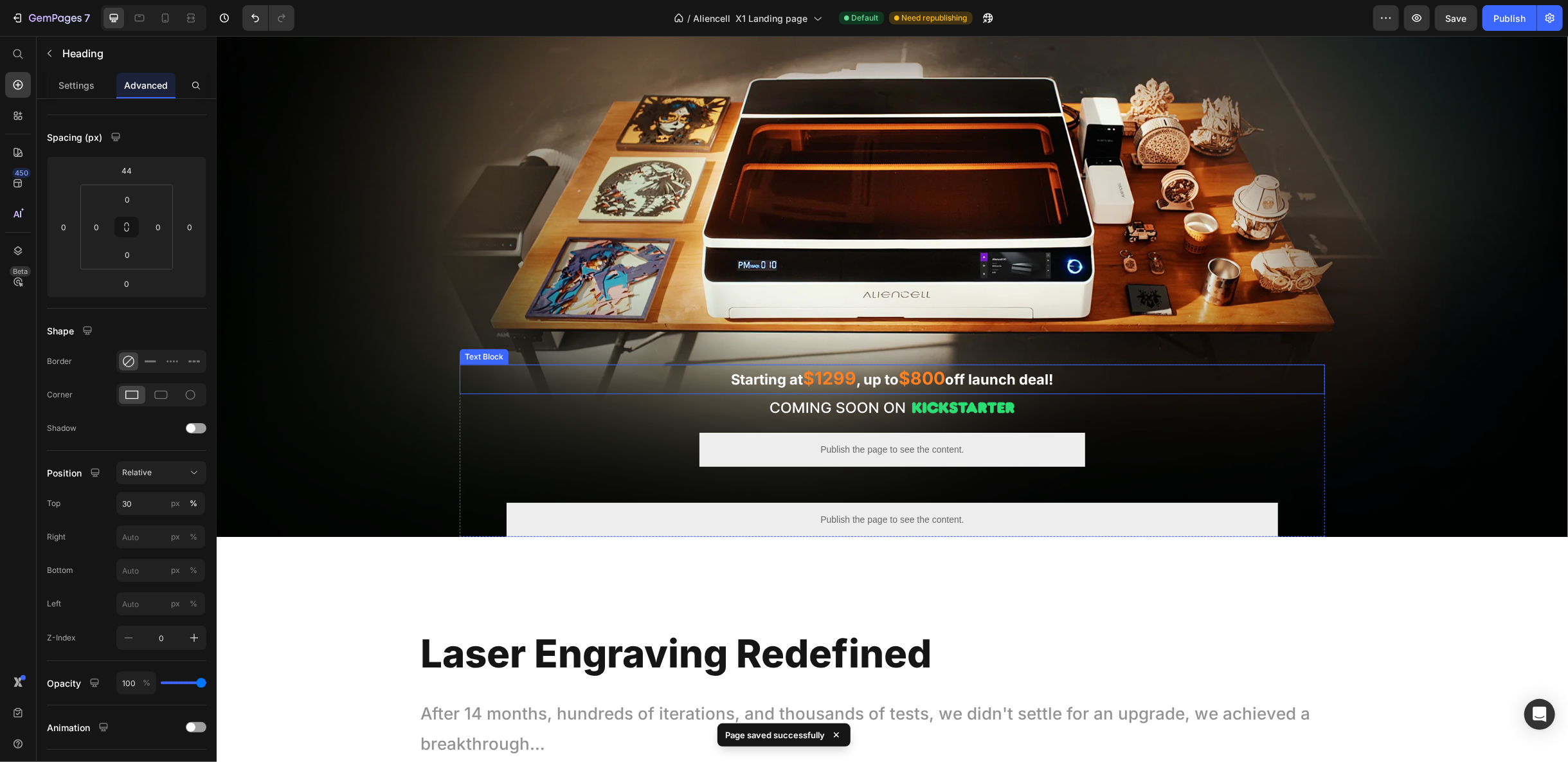 click on "Starting at  $1299 , up to  $800  off launch deal!" at bounding box center [891, 379] 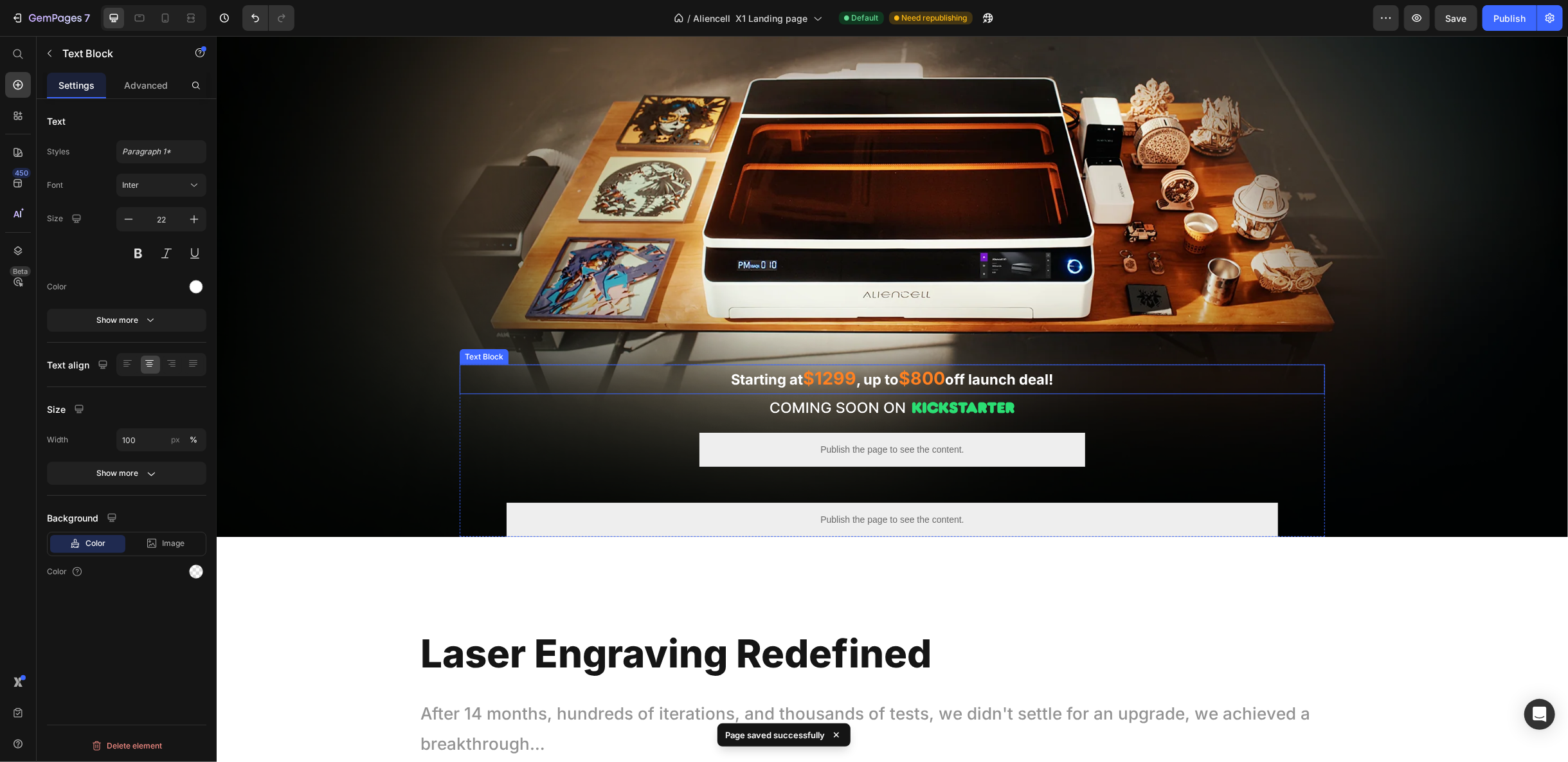 scroll, scrollTop: 0, scrollLeft: 0, axis: both 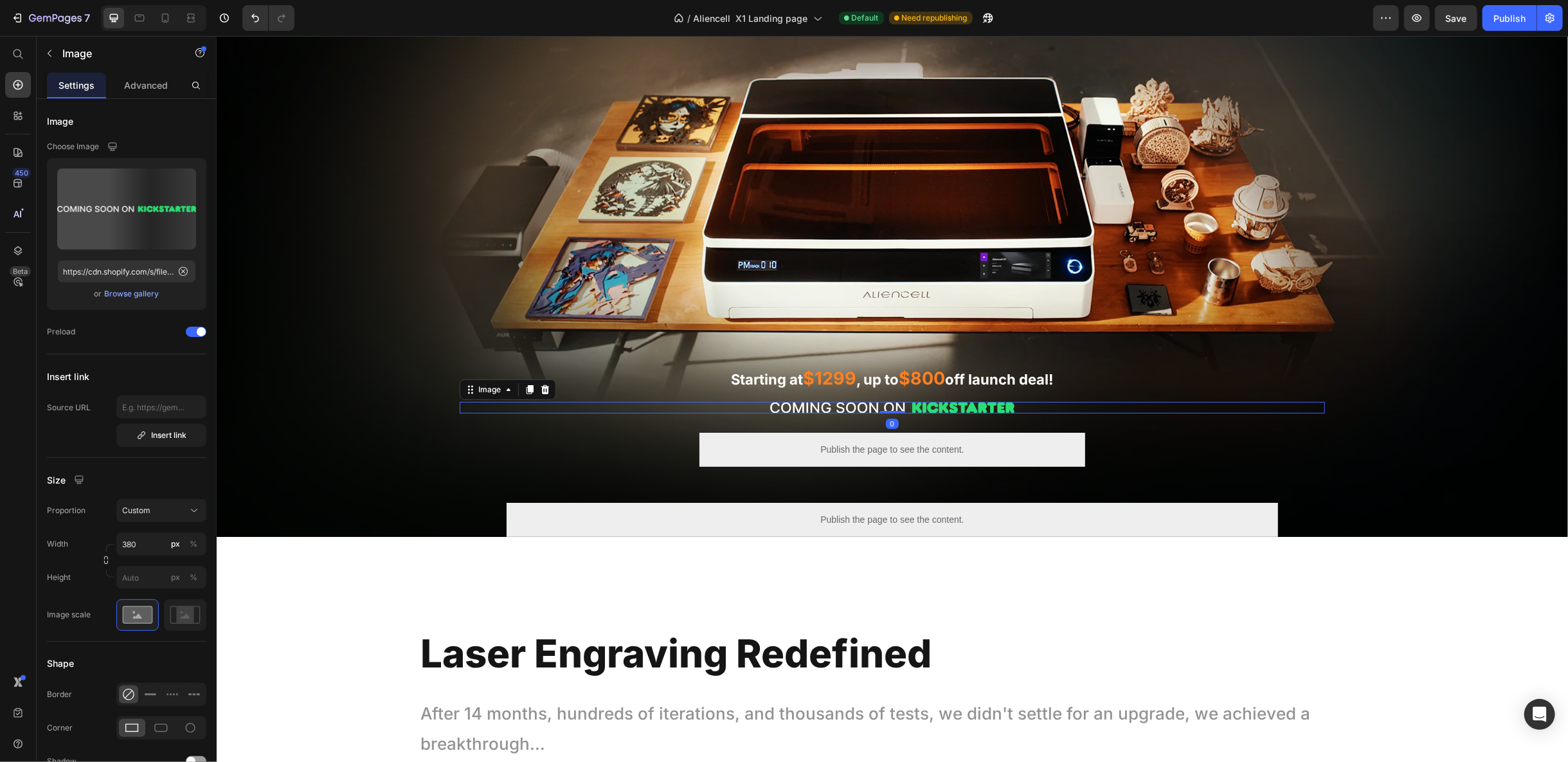 click at bounding box center [891, 407] 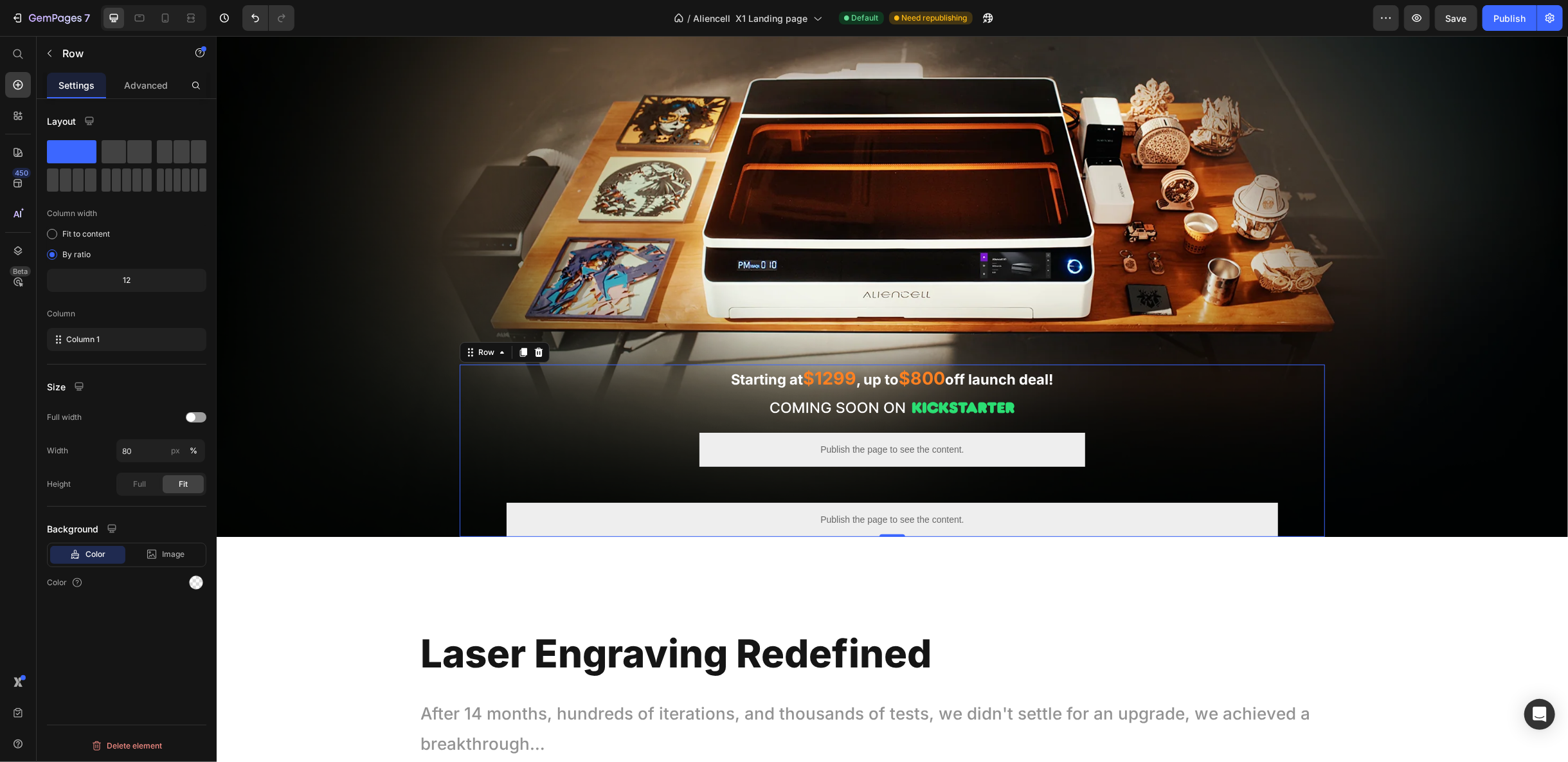 click on "Starting at  $1299 , up to  $800  off launch deal!  Text Block Image
Publish the page to see the content.
Custom Code Row
Publish the page to see the content.
Custom Code Row" at bounding box center [891, 450] 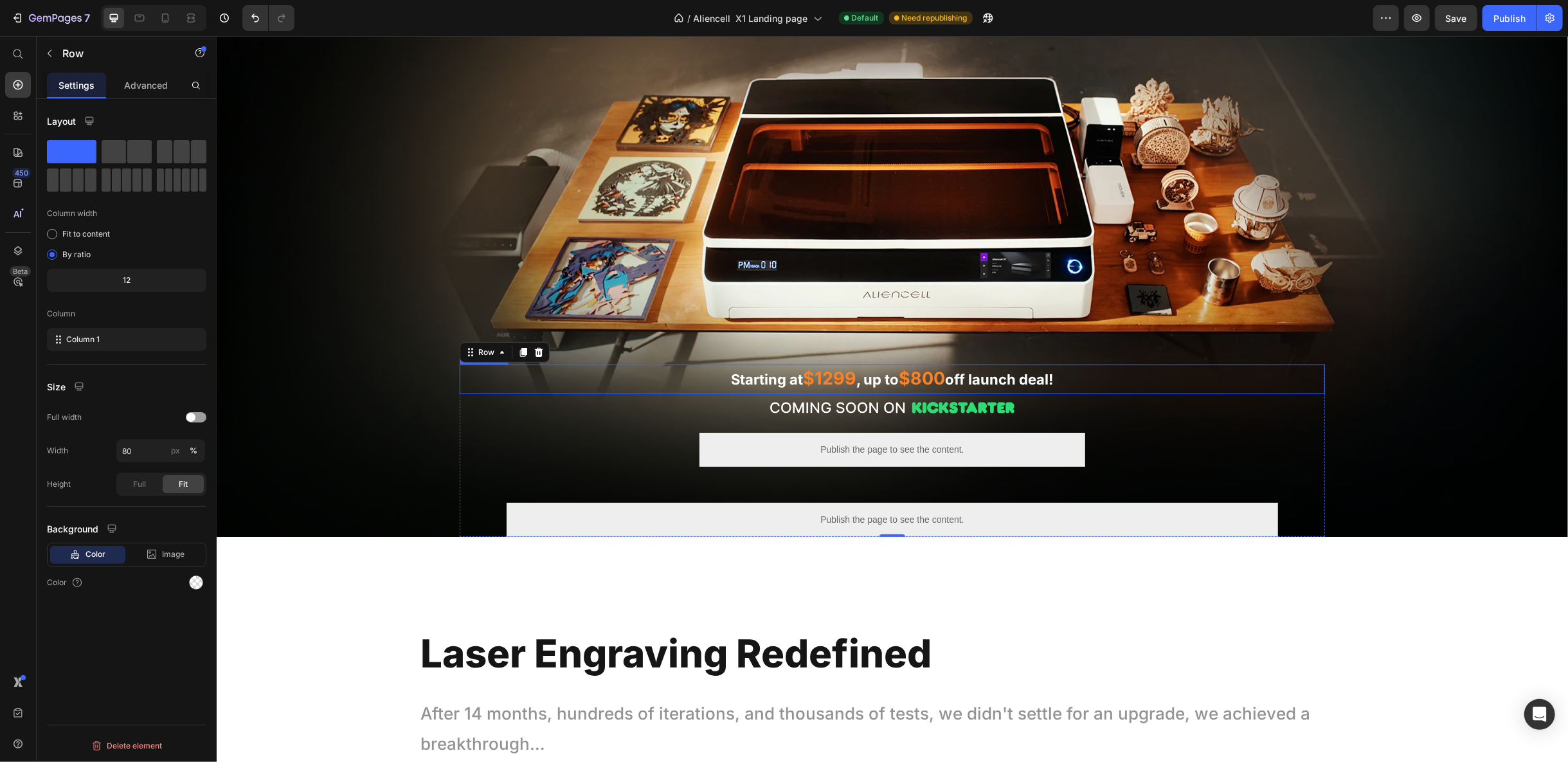 click on "Starting at  $1299 , up to  $800  off launch deal!" at bounding box center (891, 379) 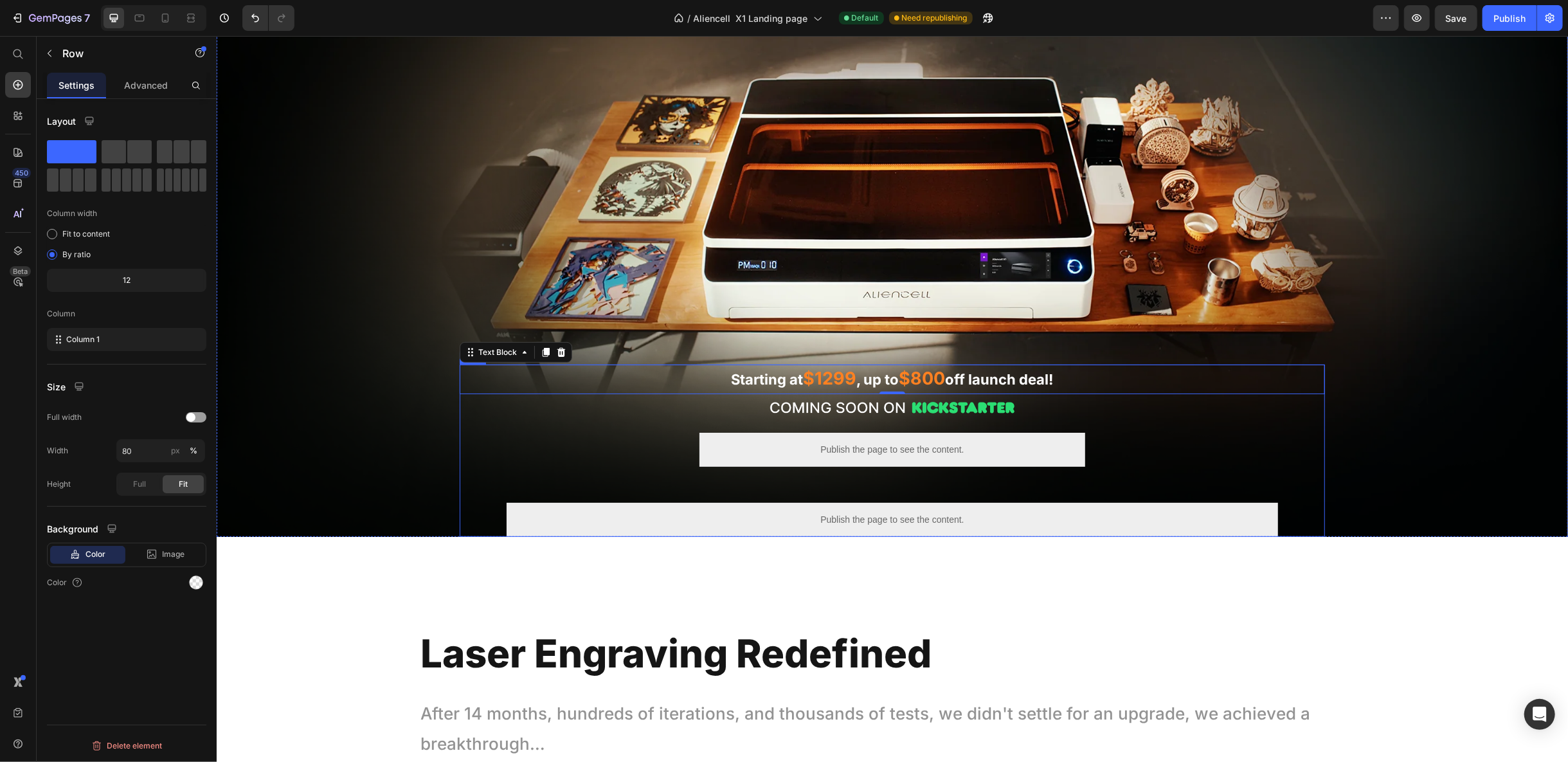 click on "Starting at  $1299 , up to  $800  off launch deal!  Text Block   0 Image
Publish the page to see the content.
Custom Code Row
Publish the page to see the content.
Custom Code Row" at bounding box center [891, 450] 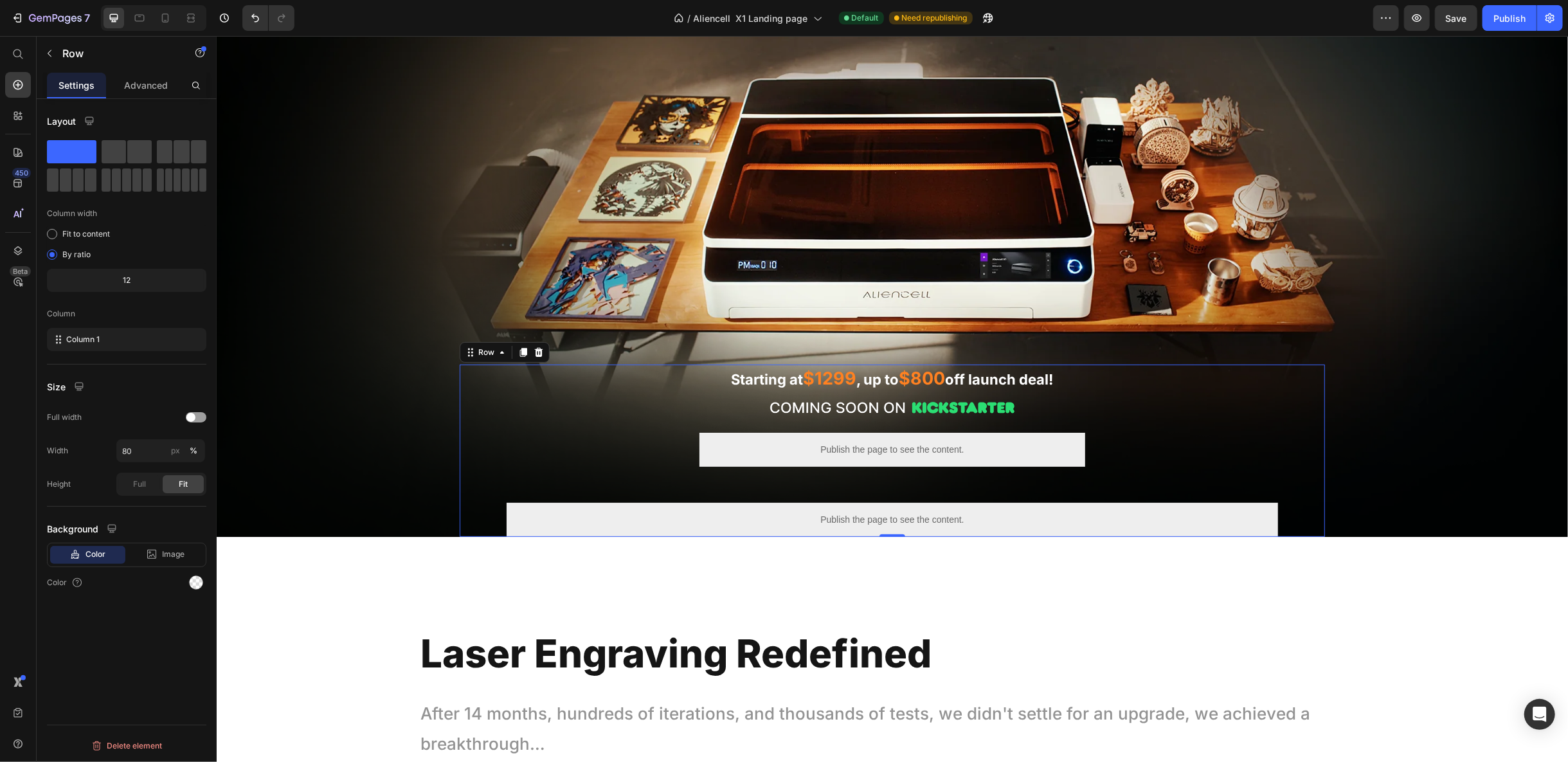 drag, startPoint x: 143, startPoint y: 83, endPoint x: 145, endPoint y: 103, distance: 20.1 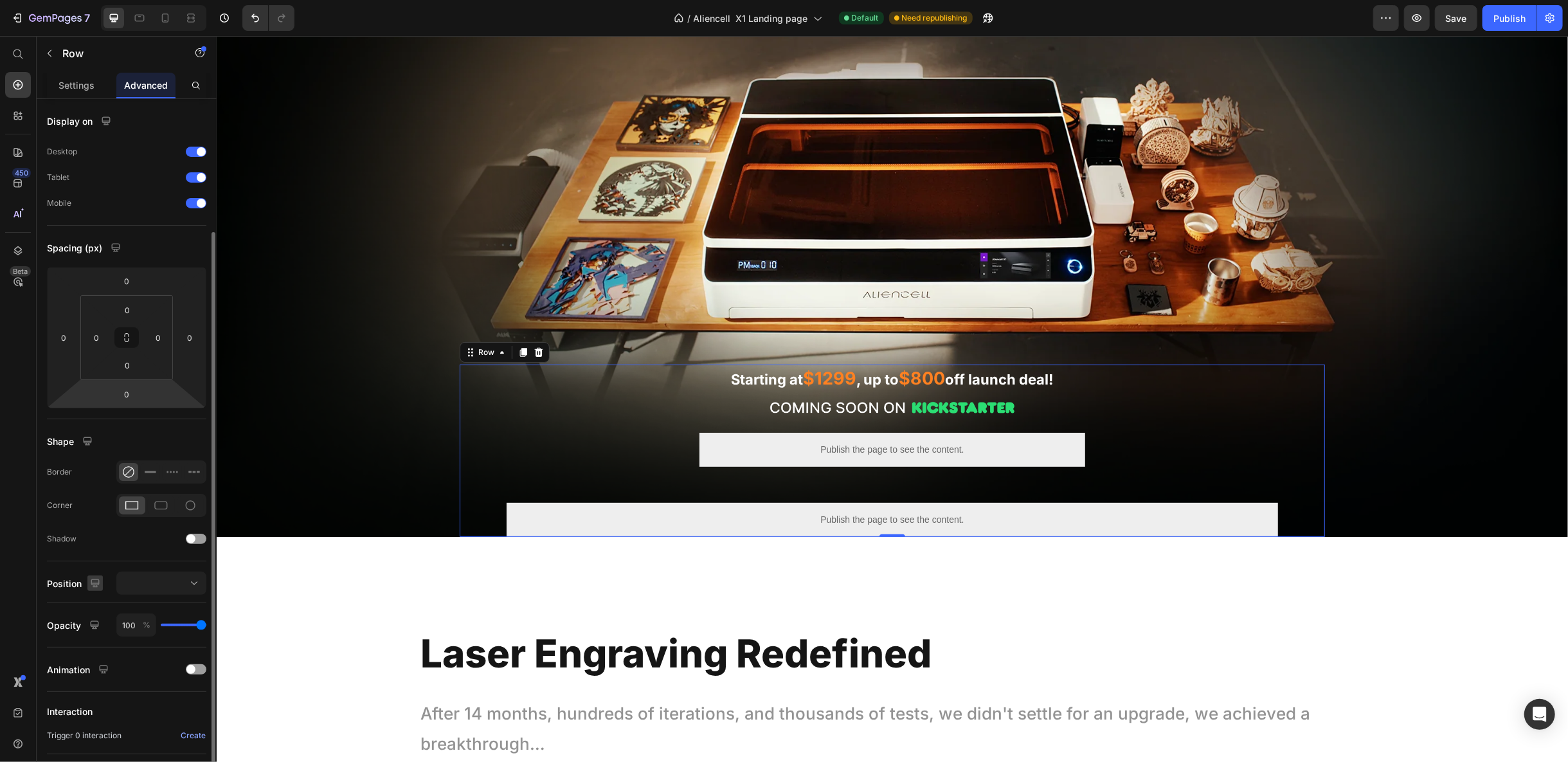 scroll, scrollTop: 71, scrollLeft: 0, axis: vertical 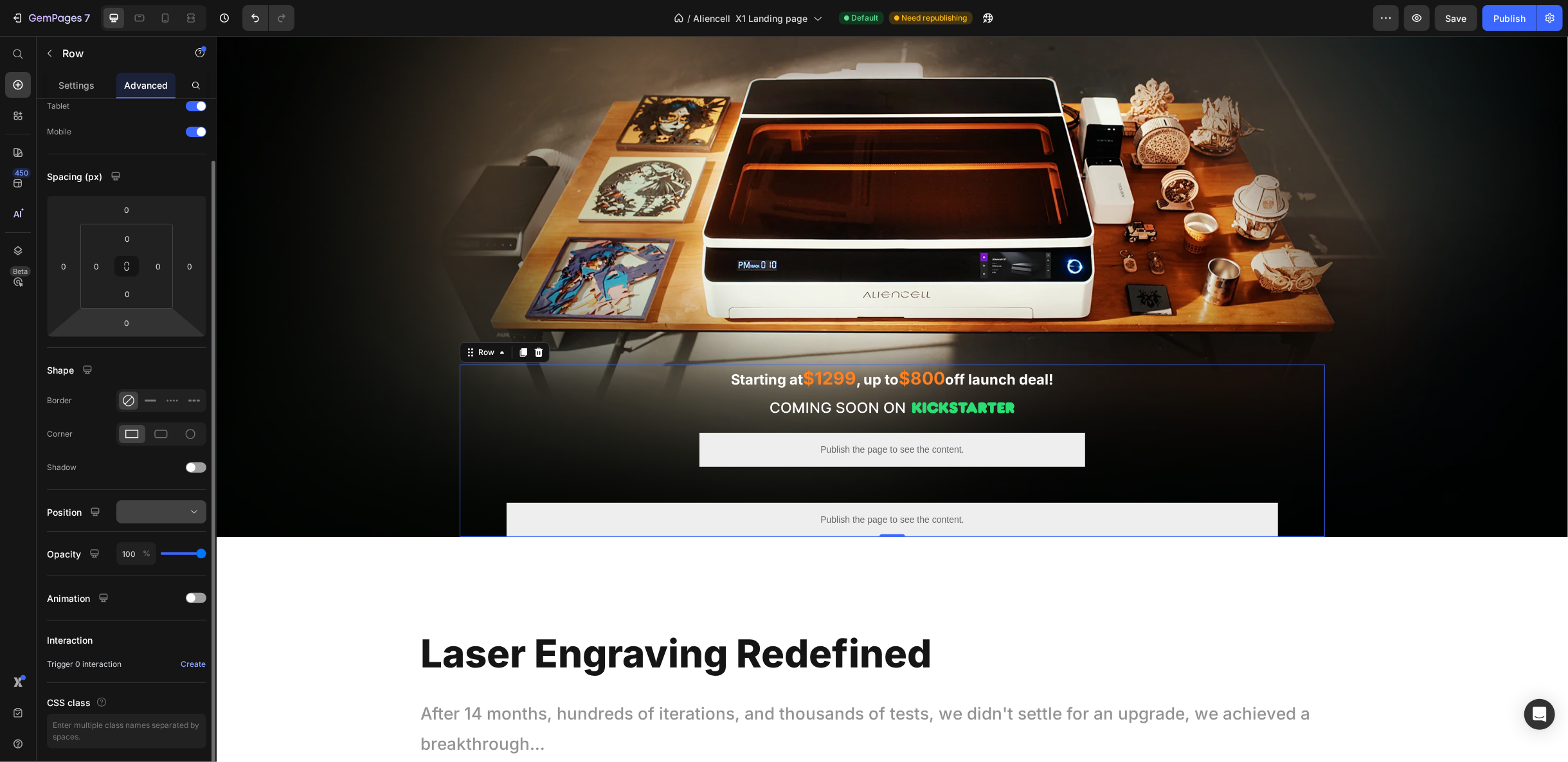 click at bounding box center (161, 512) 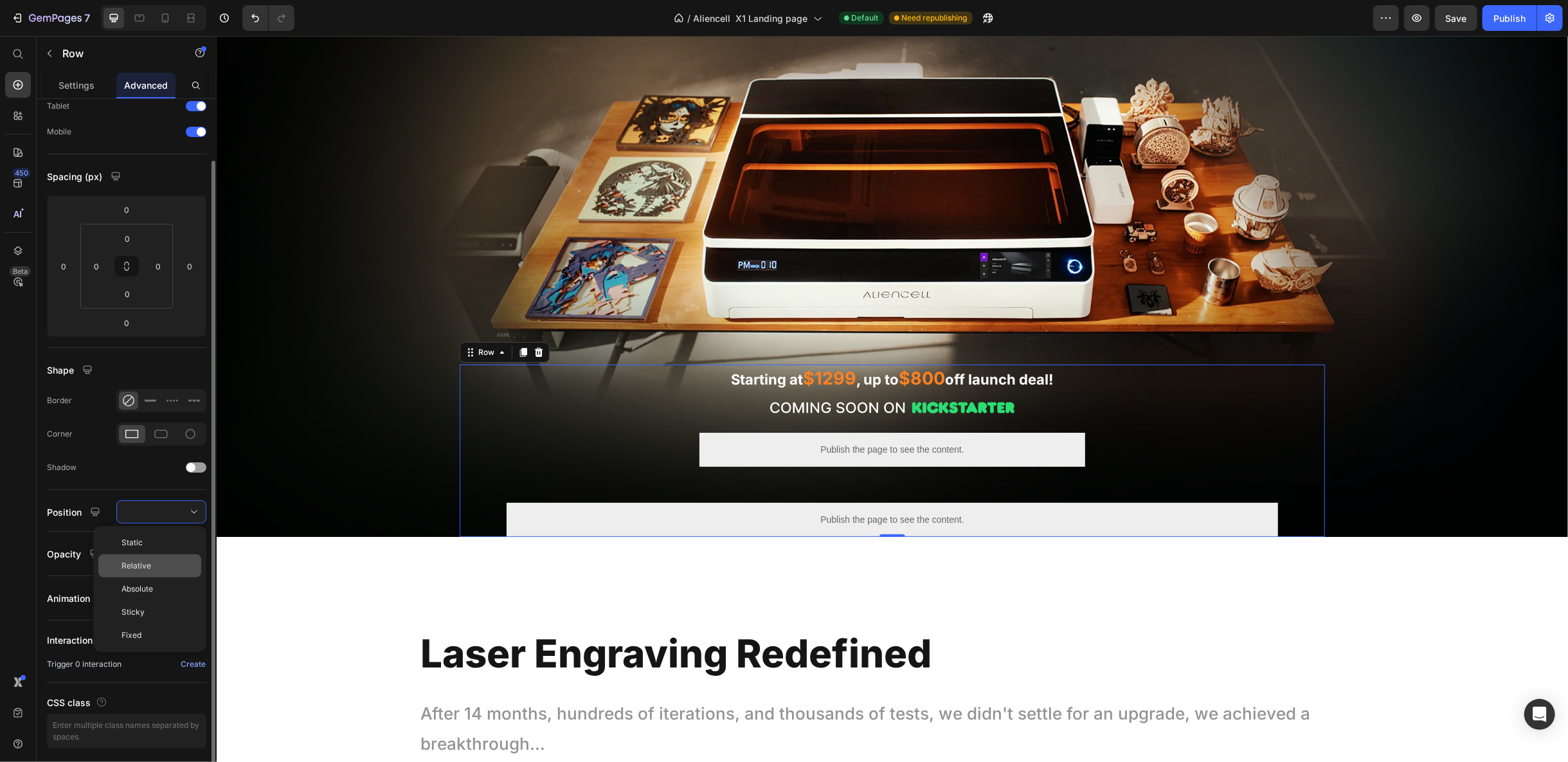 click on "Relative" at bounding box center [159, 566] 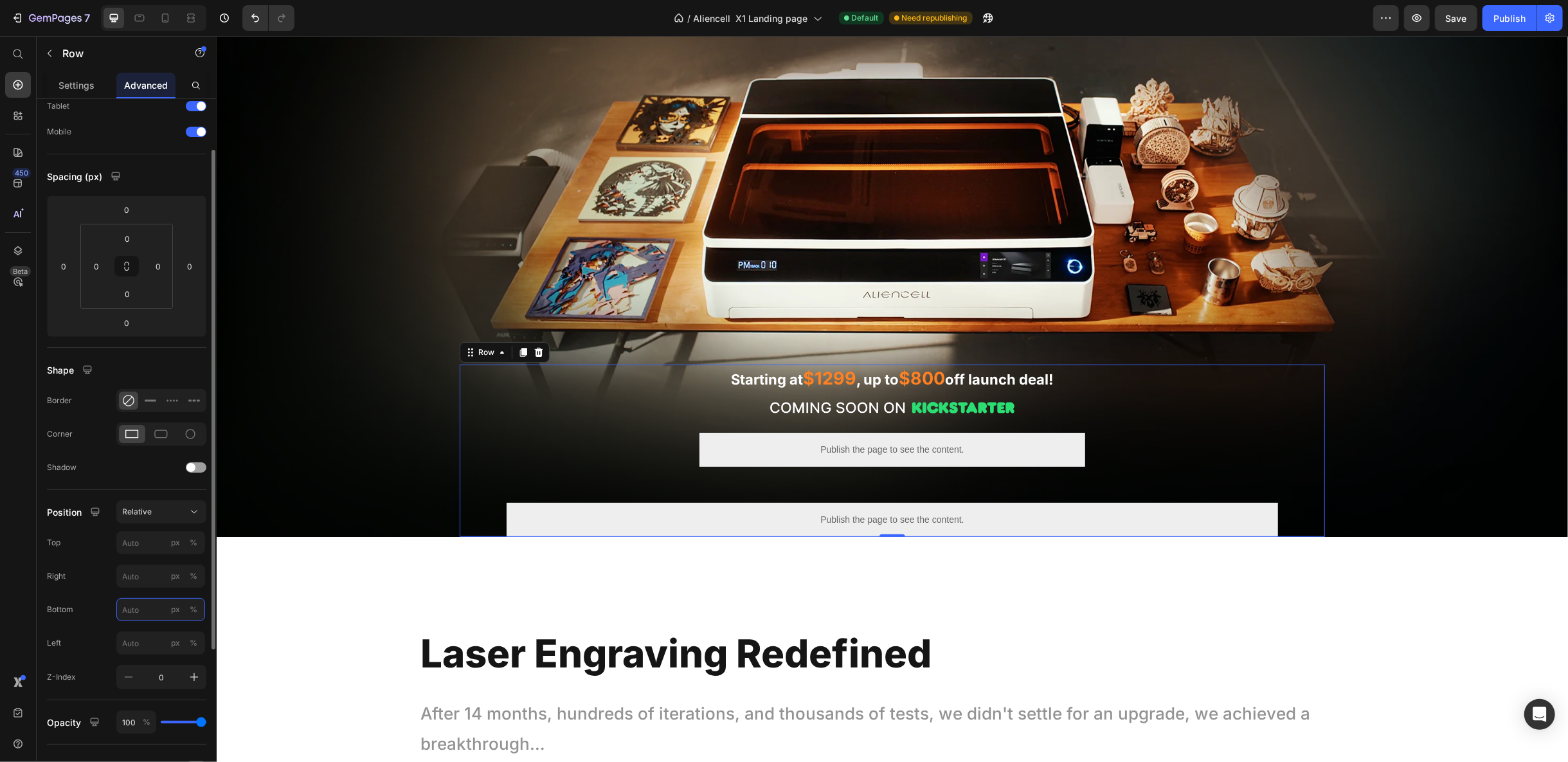 click on "px %" at bounding box center [161, 610] 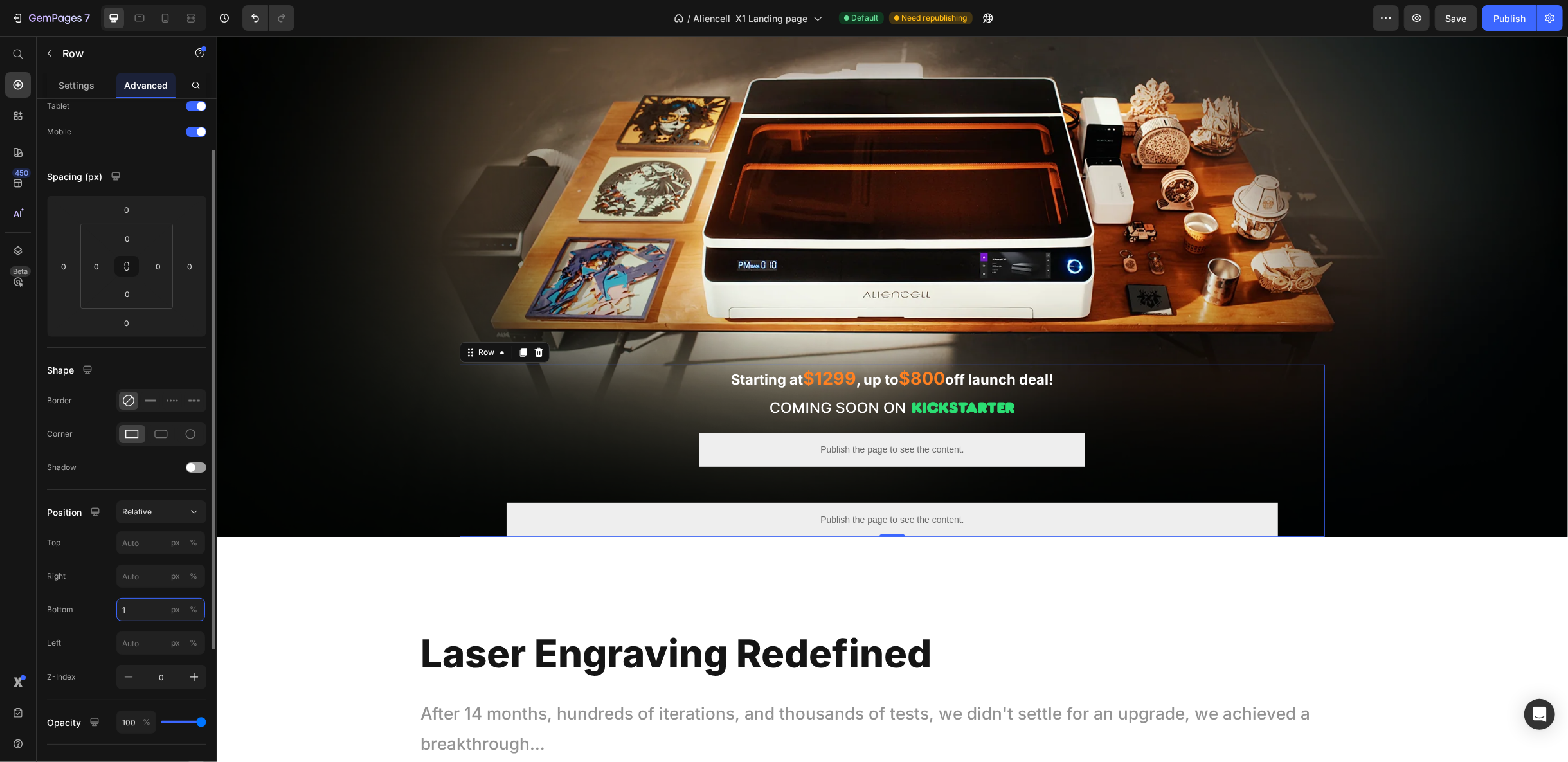 type on "10" 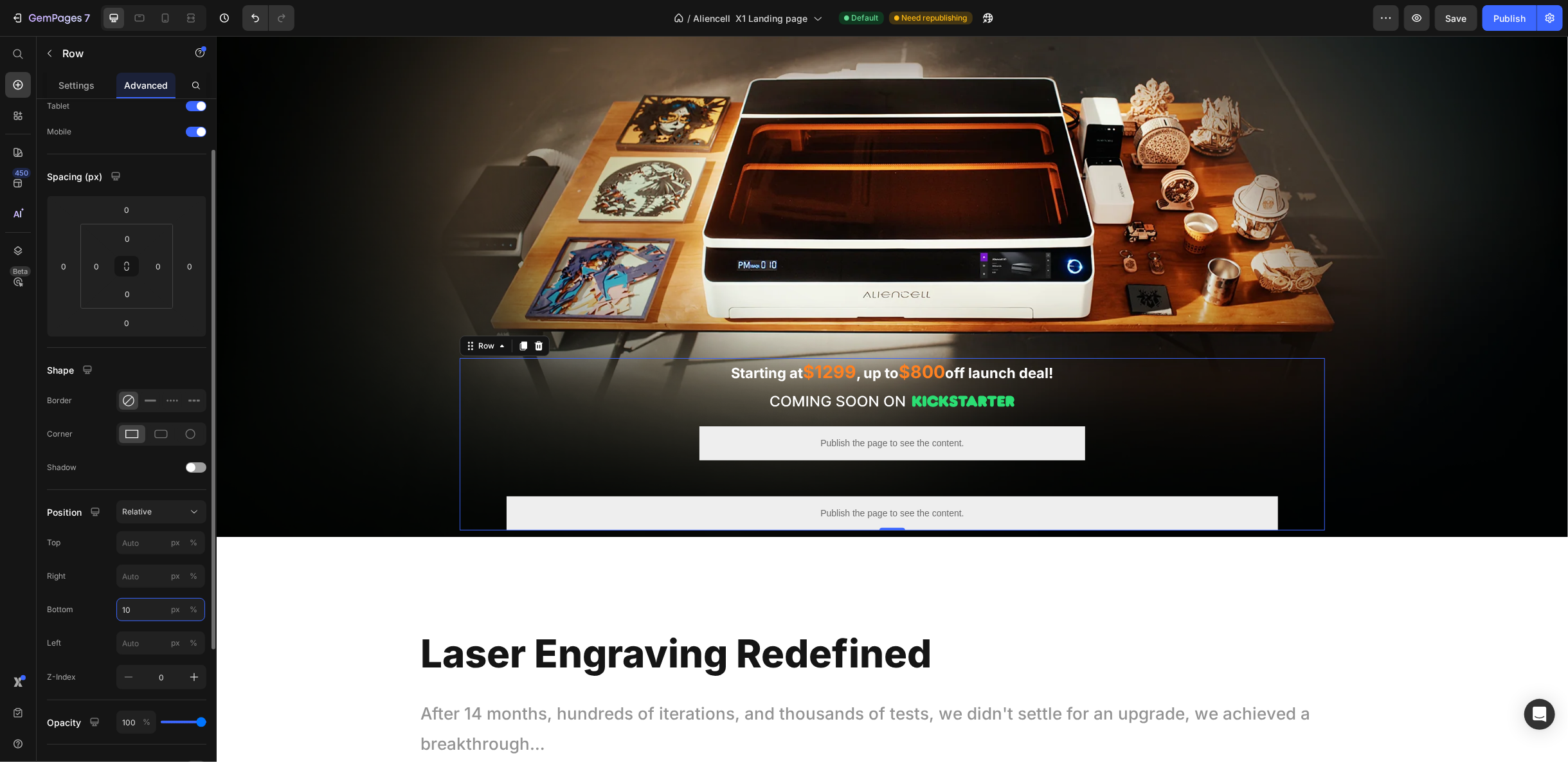 drag, startPoint x: 135, startPoint y: 610, endPoint x: 122, endPoint y: 608, distance: 13.15295 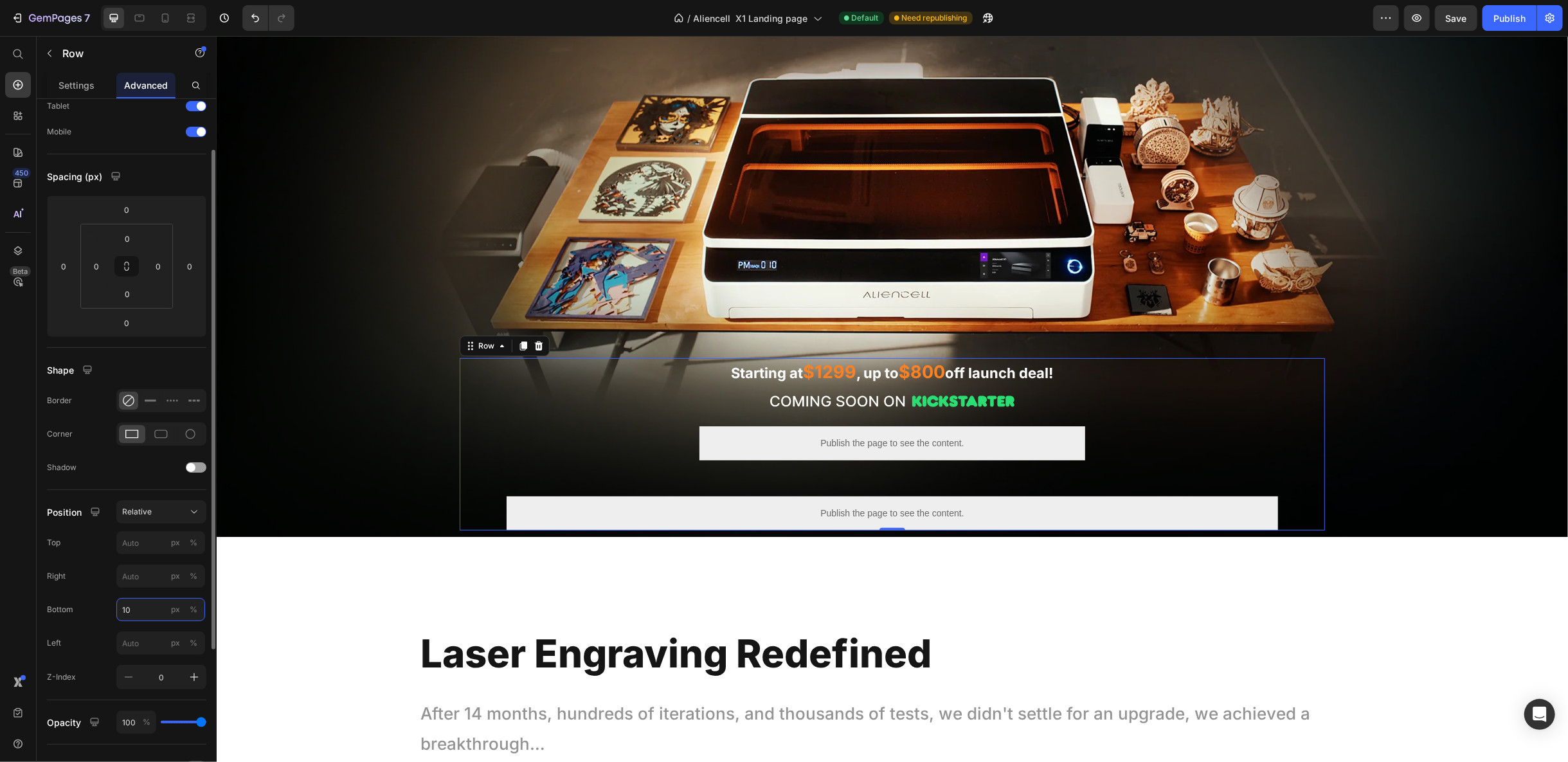 click on "10" at bounding box center (161, 610) 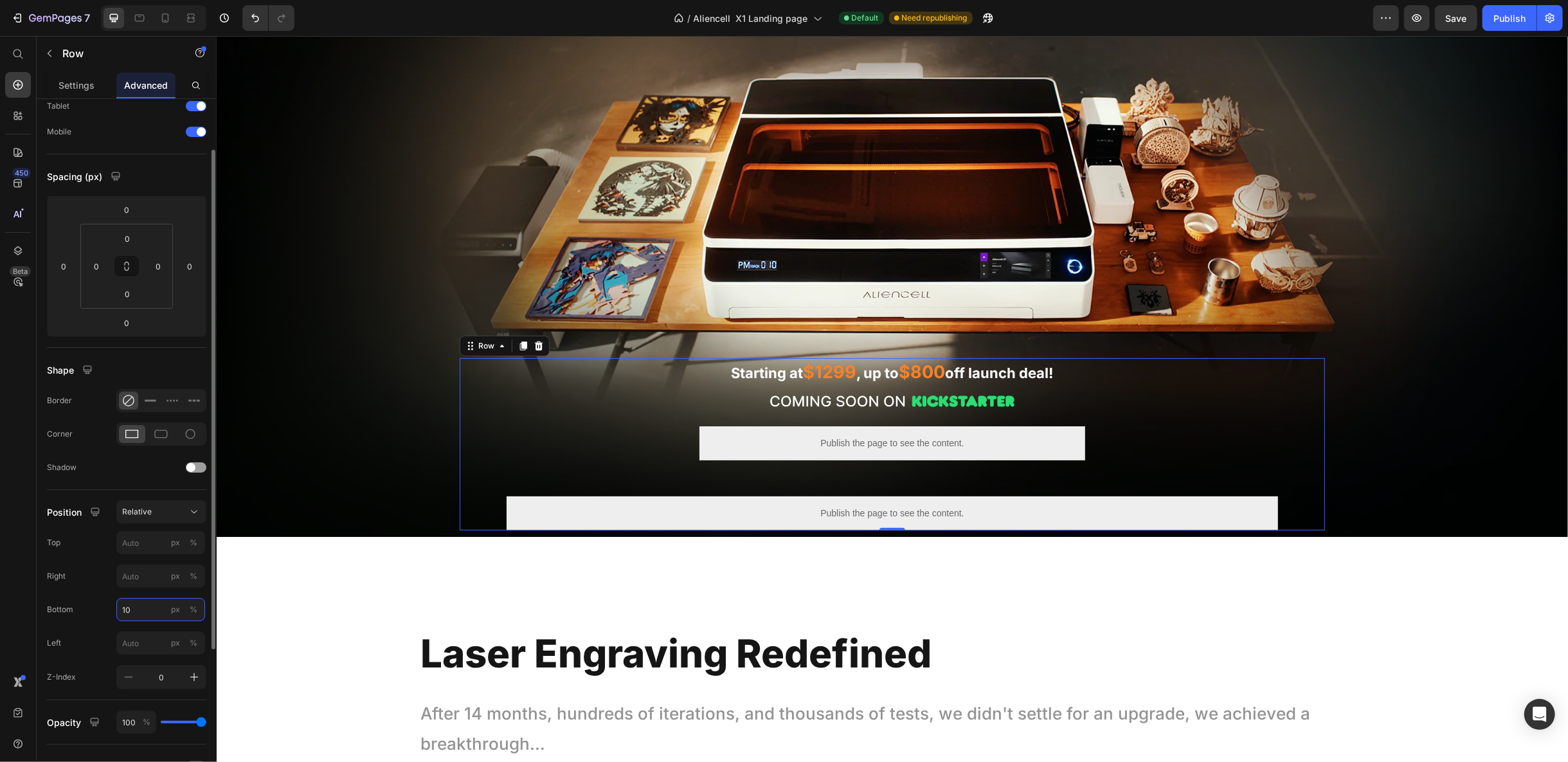 click on "10" at bounding box center [161, 610] 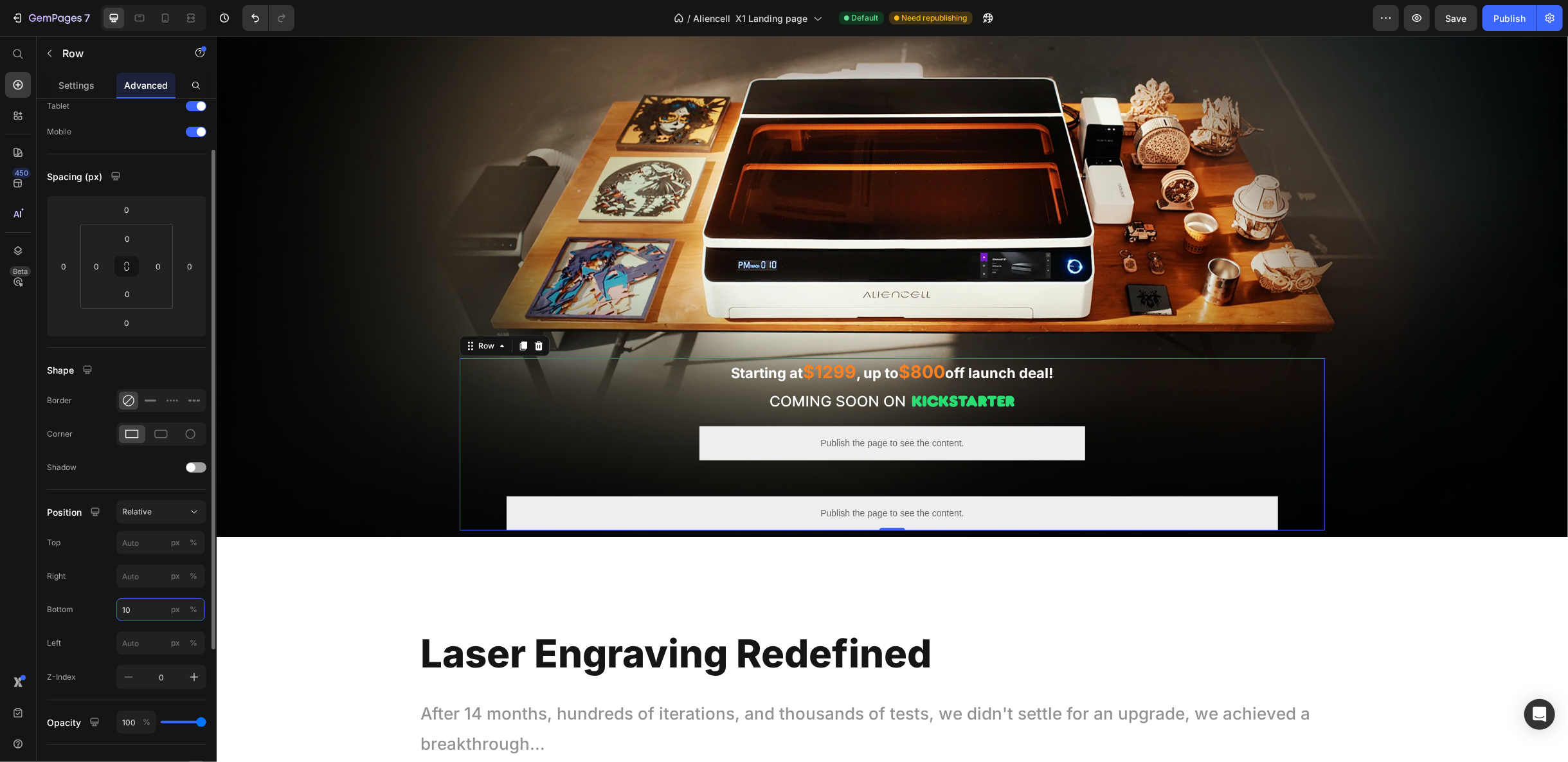drag, startPoint x: 147, startPoint y: 611, endPoint x: 115, endPoint y: 610, distance: 32.015621 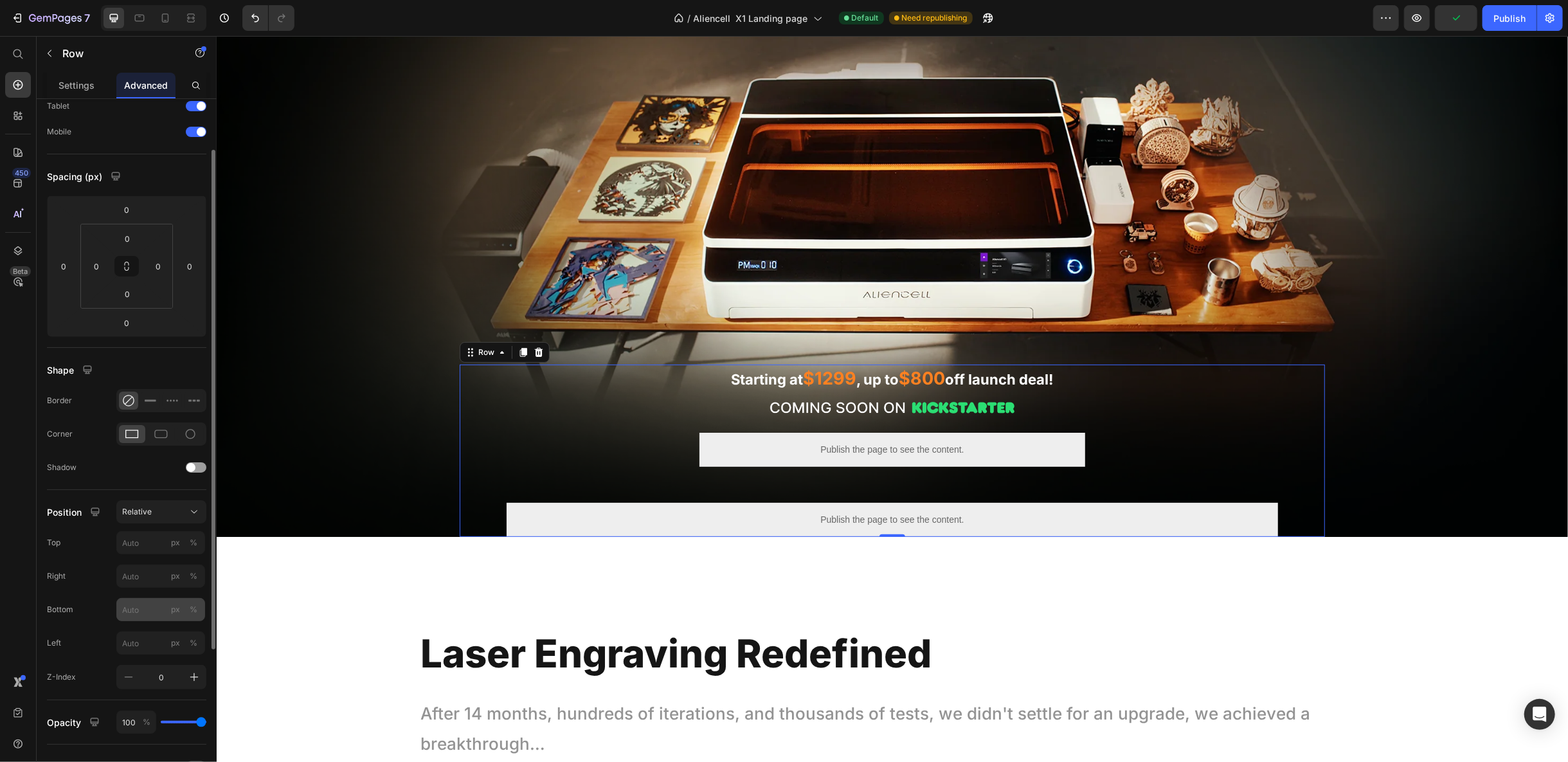 click on "%" at bounding box center (194, 610) 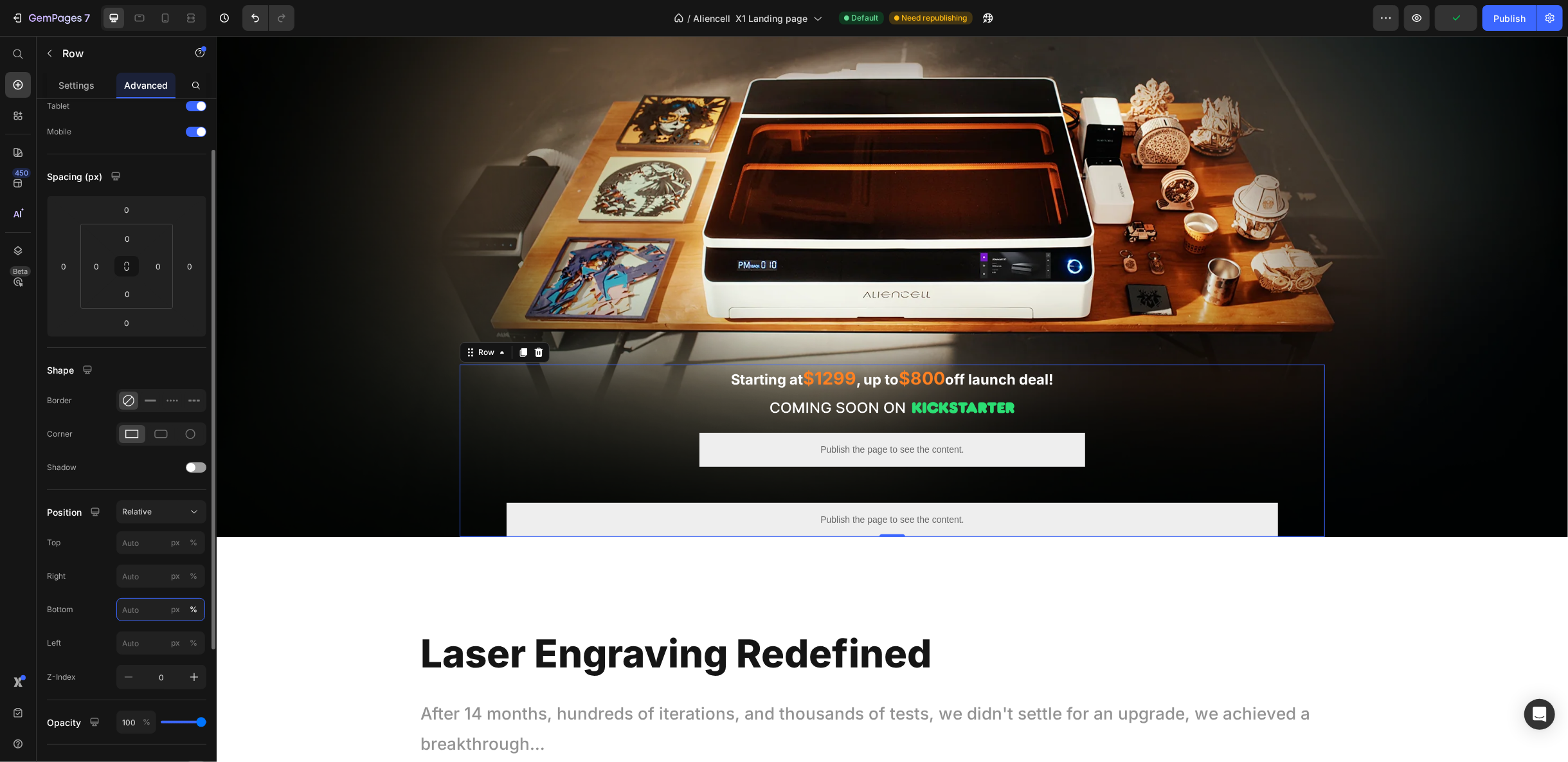 click on "px %" at bounding box center (161, 610) 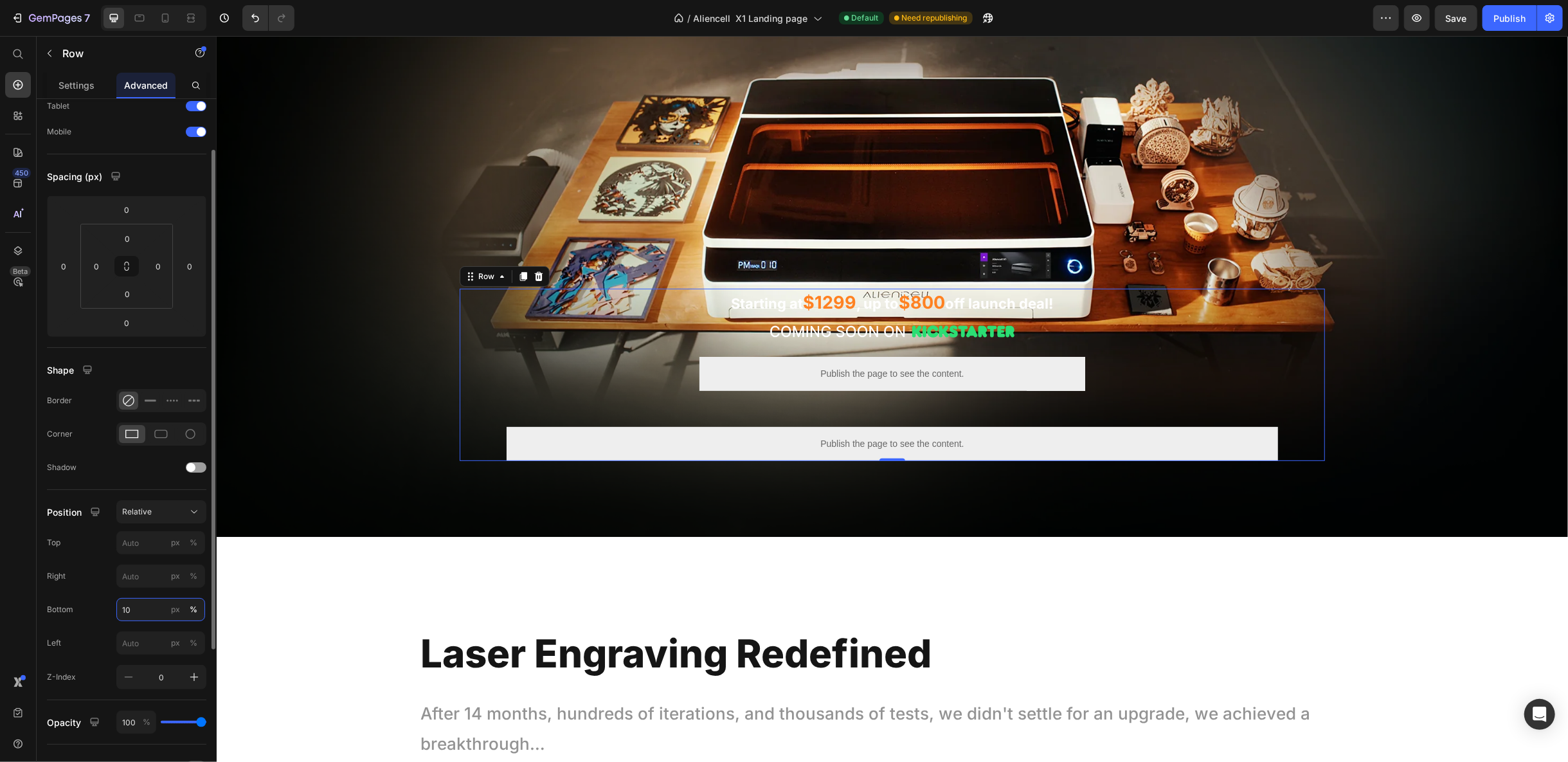 type on "1" 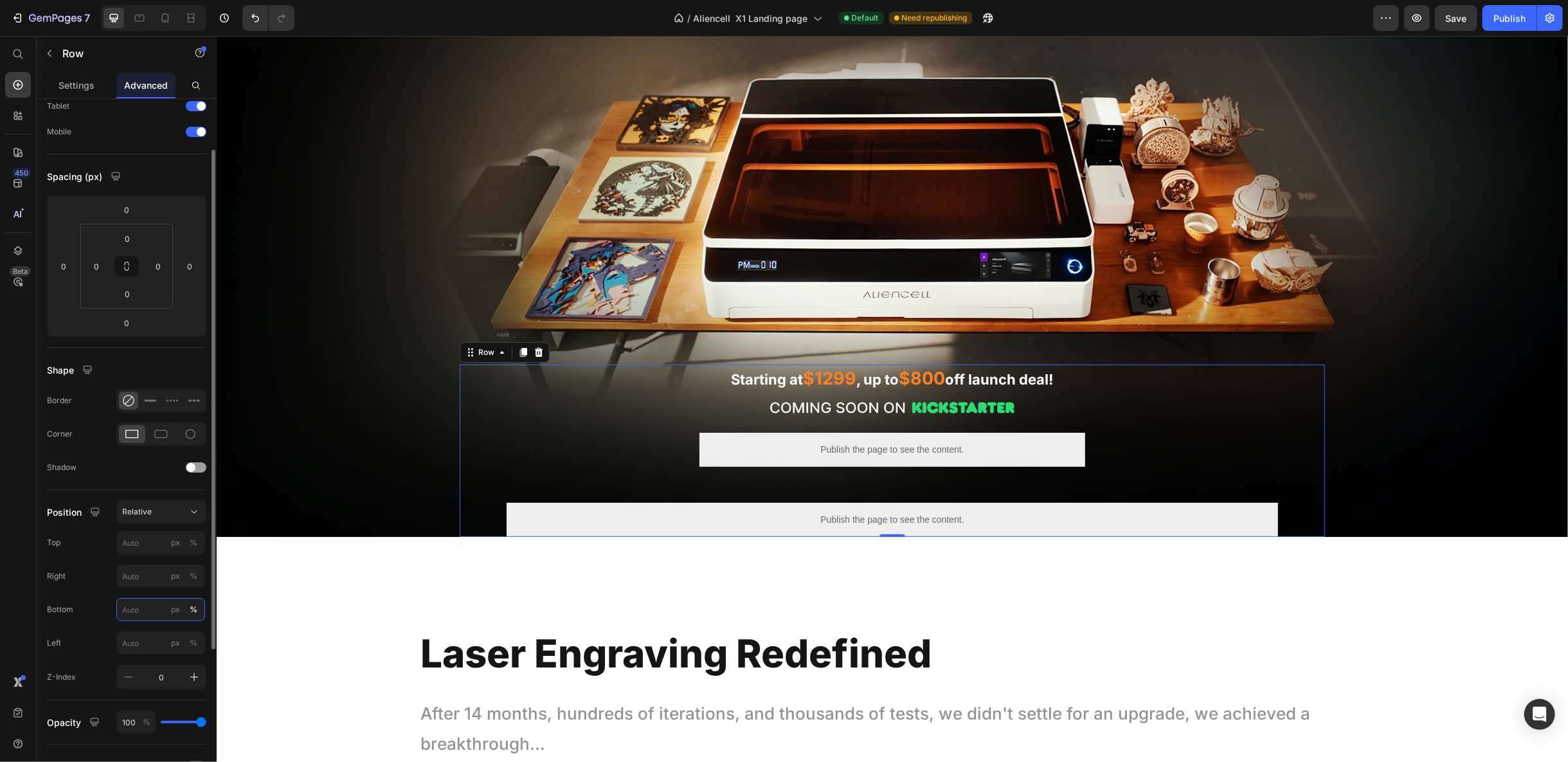 type on "5" 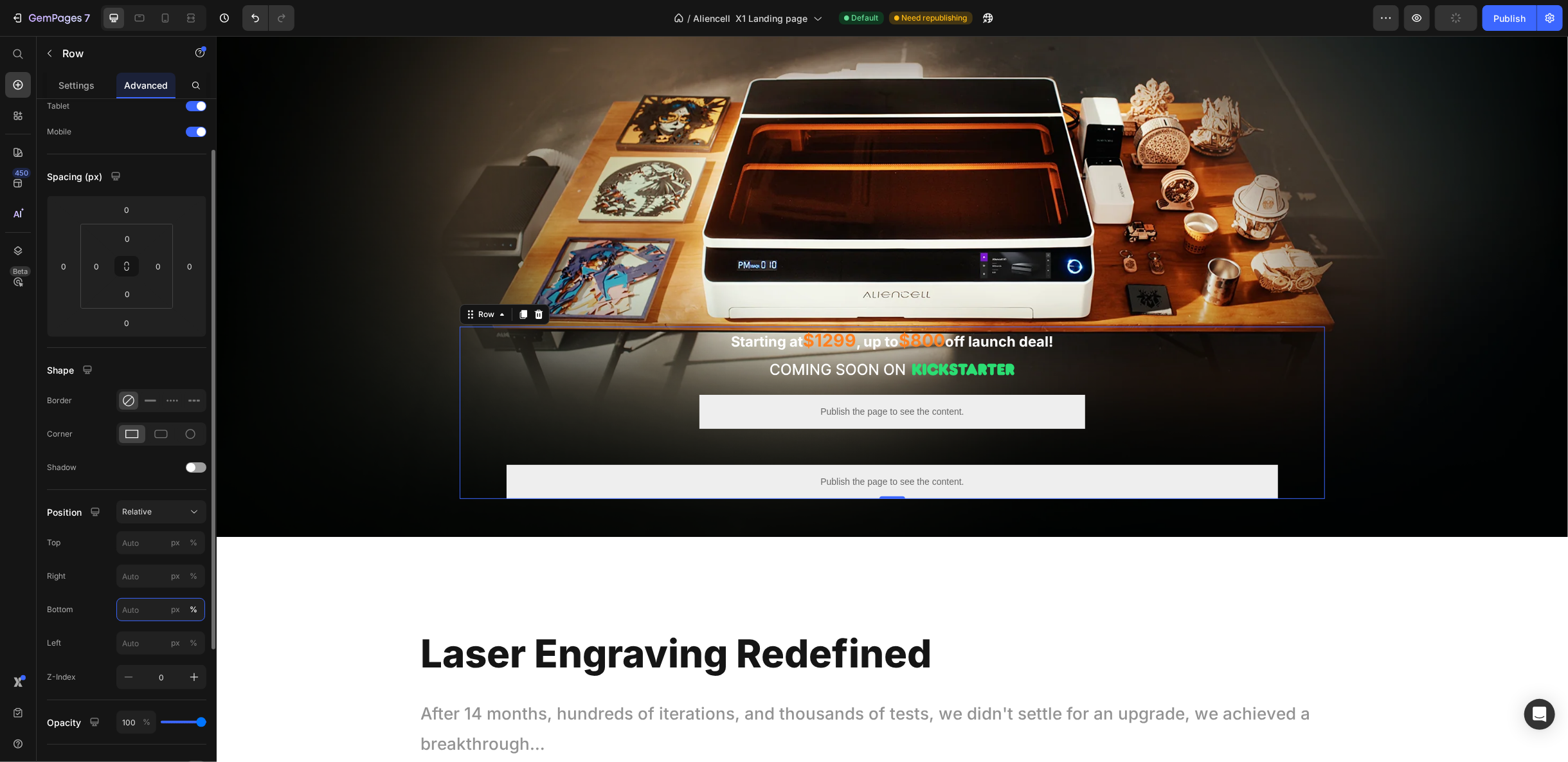 drag, startPoint x: 144, startPoint y: 609, endPoint x: 120, endPoint y: 610, distance: 24.020824 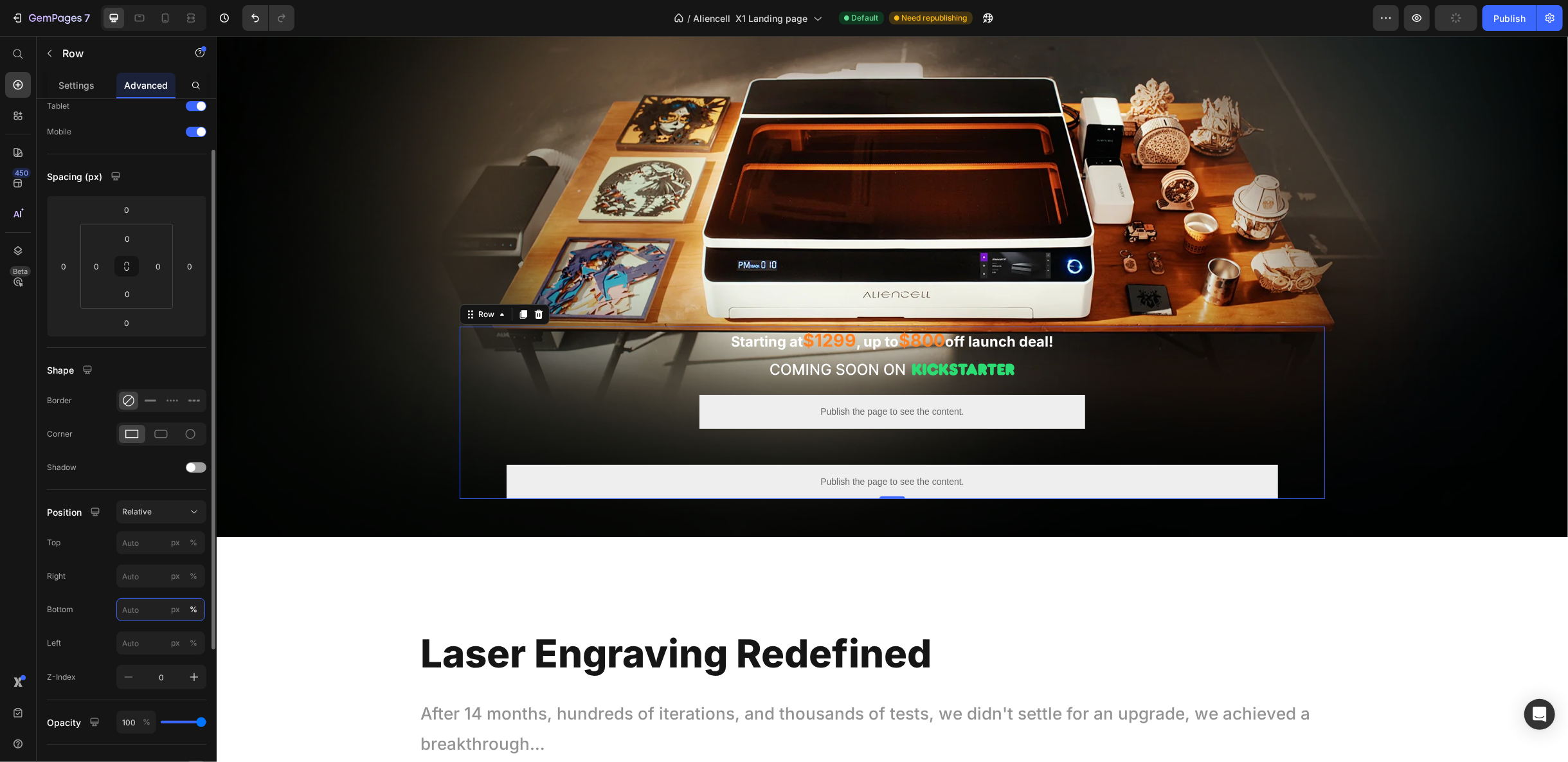 click on "px %" at bounding box center [161, 610] 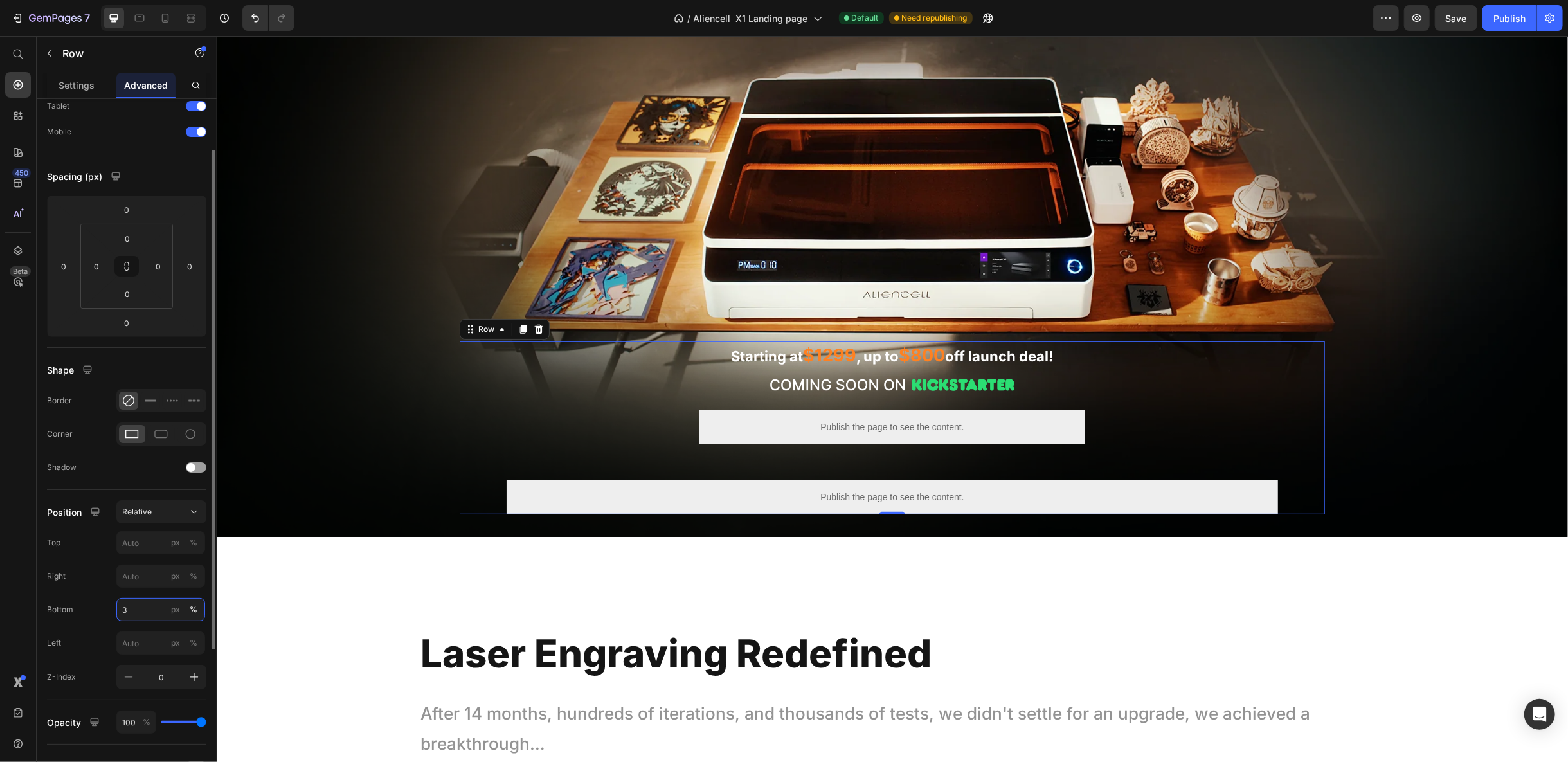 drag, startPoint x: 136, startPoint y: 610, endPoint x: 106, endPoint y: 610, distance: 30 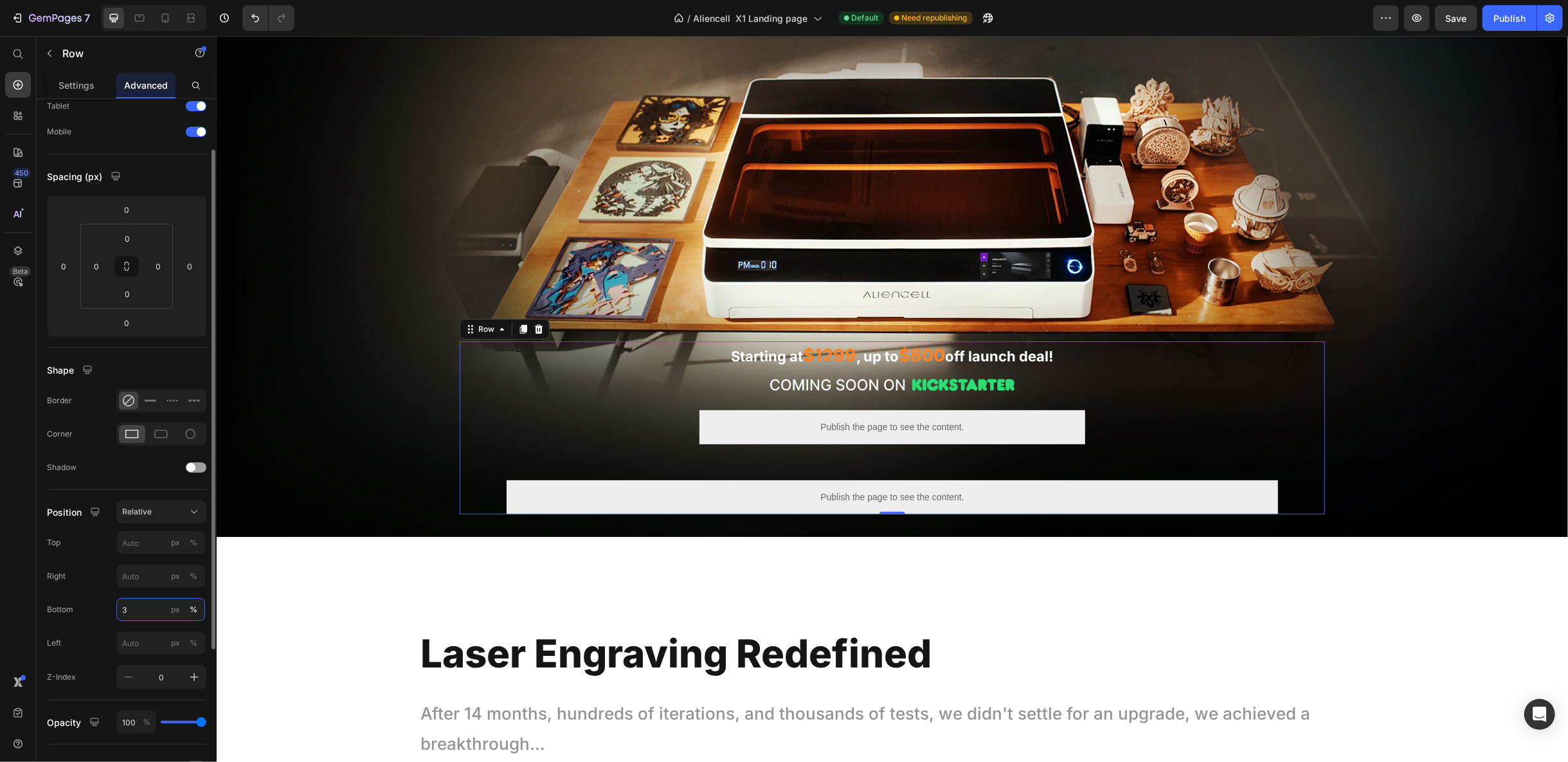 click on "Bottom 3 px %" 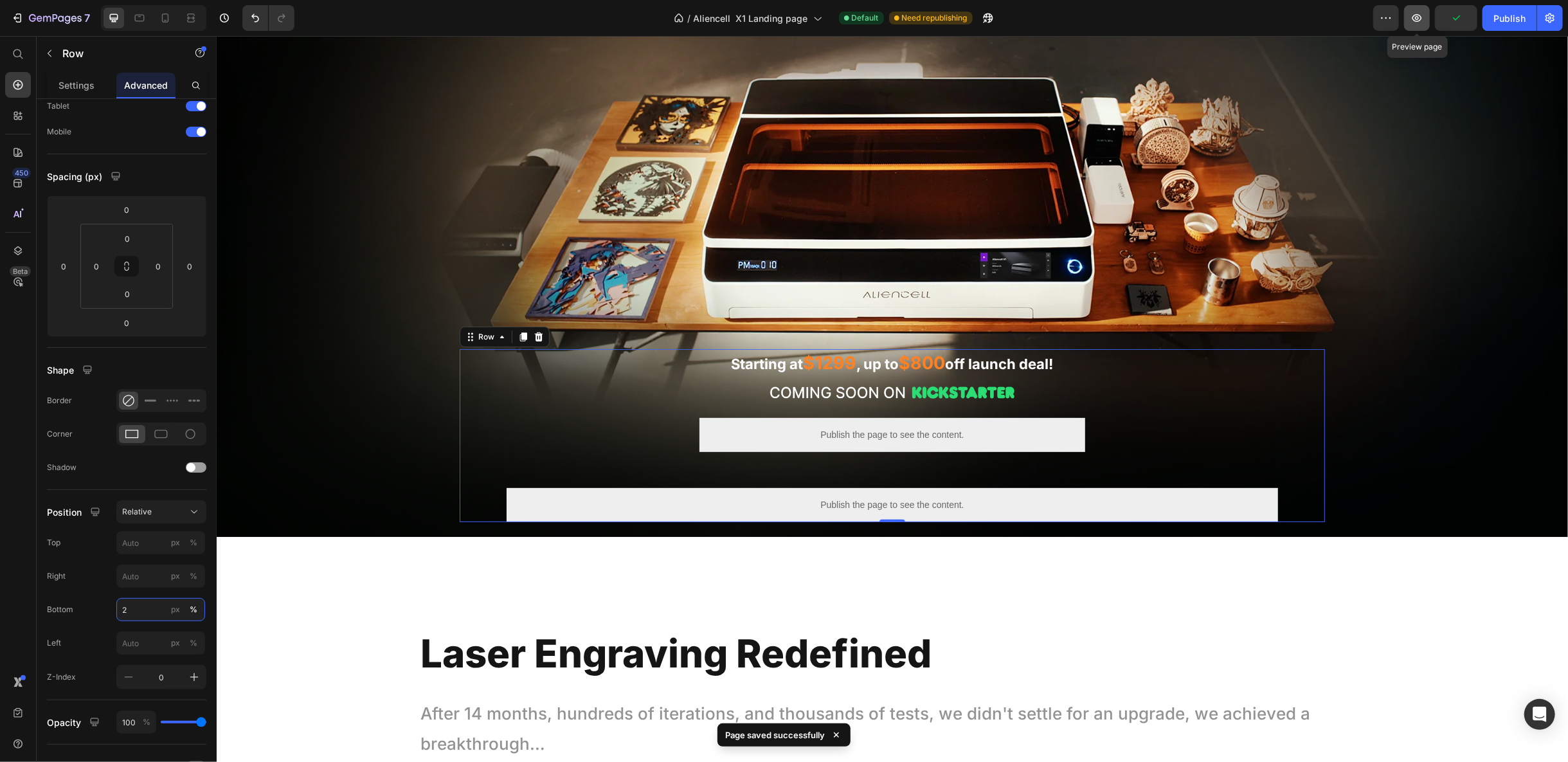 type on "2" 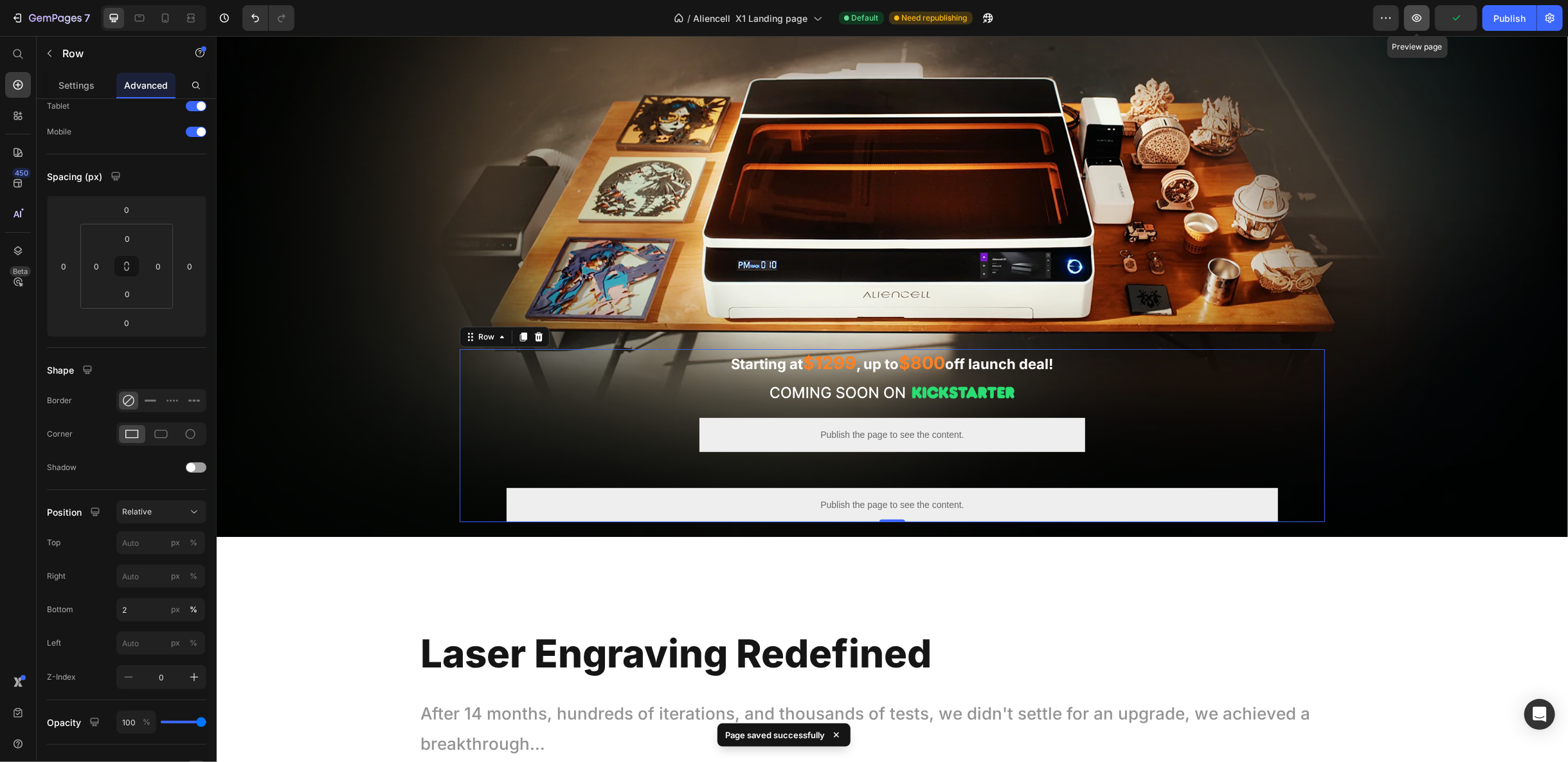 click 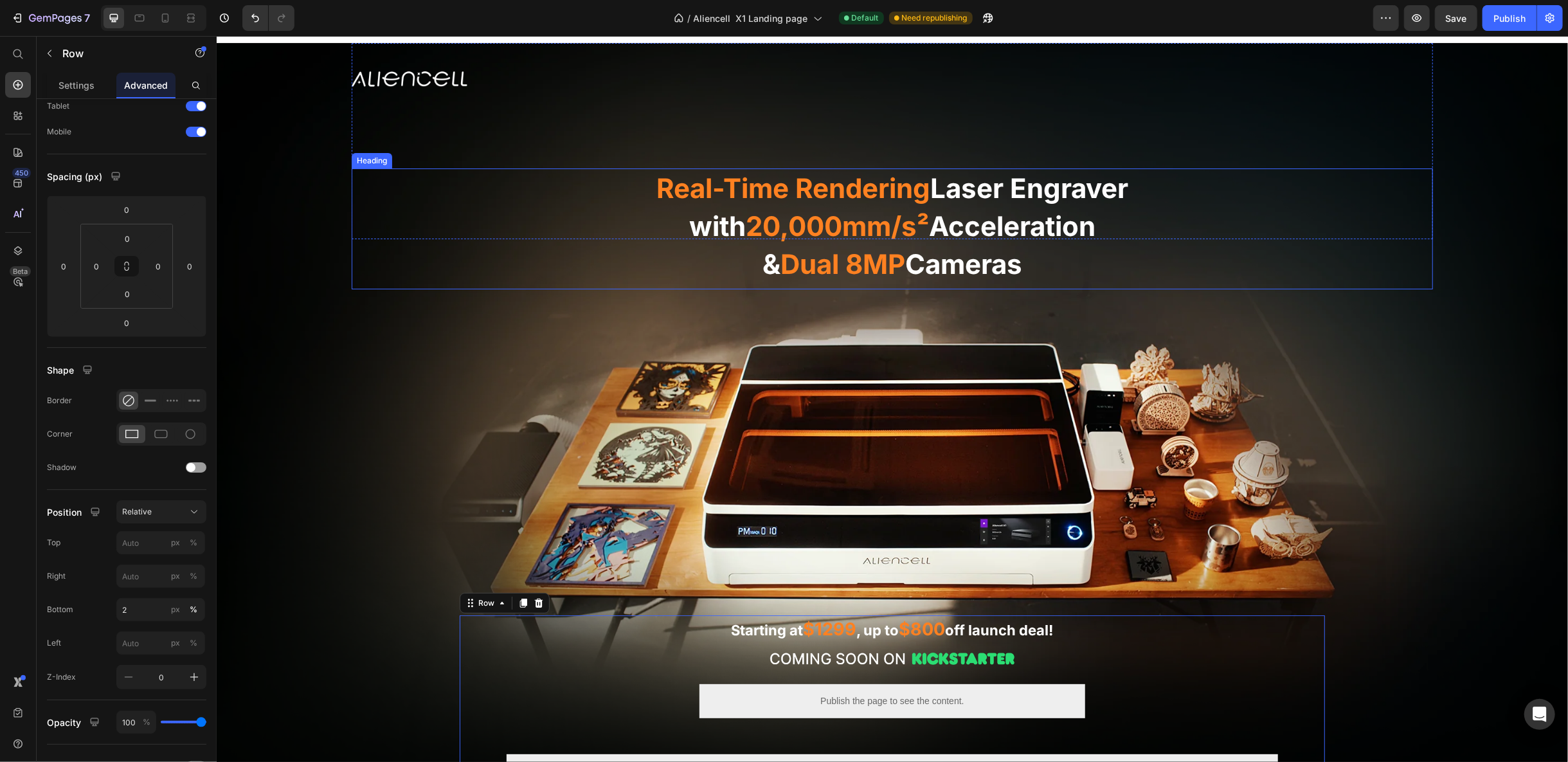 scroll, scrollTop: 0, scrollLeft: 0, axis: both 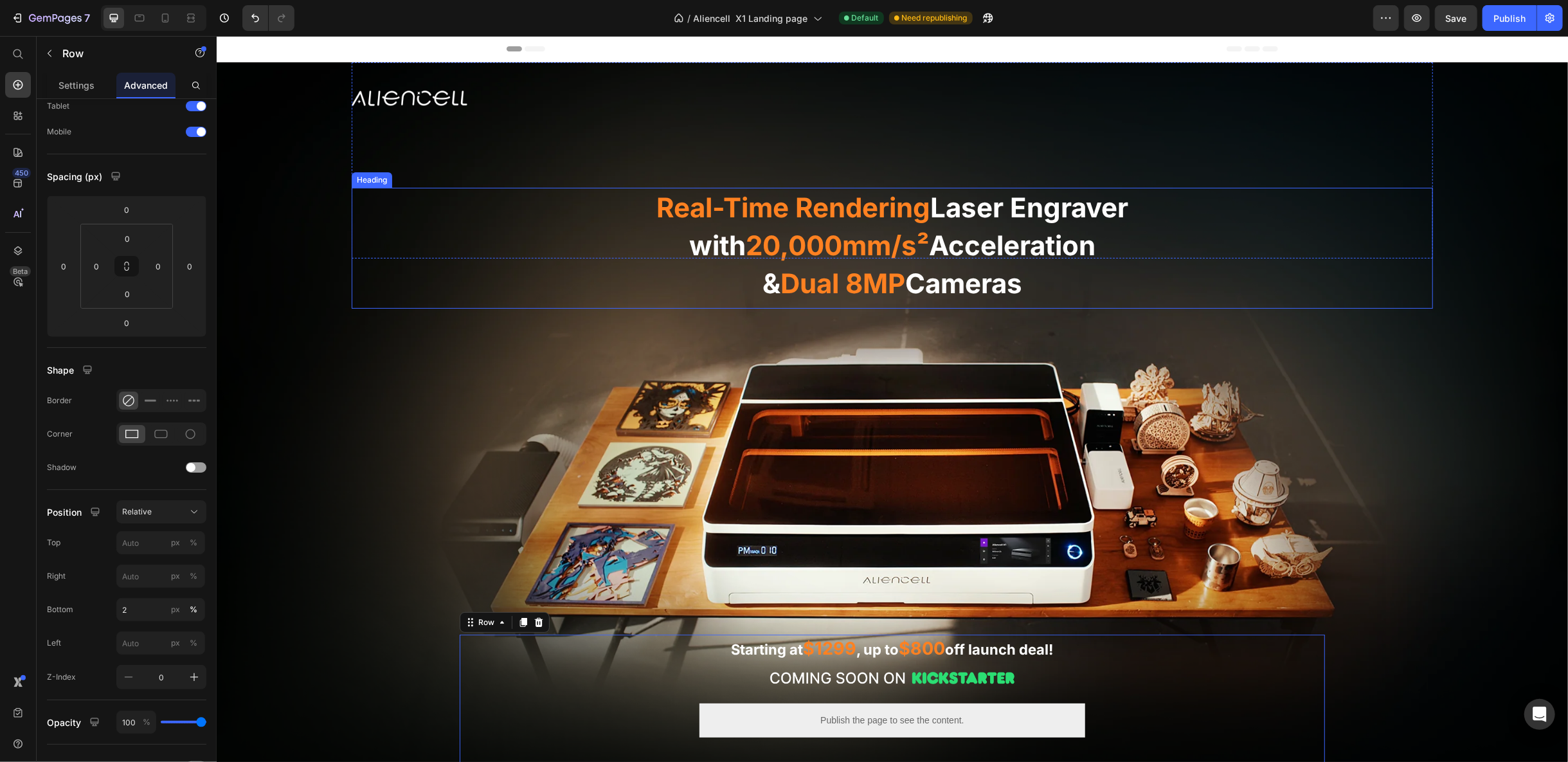 click on "Real-Time Rendering" at bounding box center (793, 206) 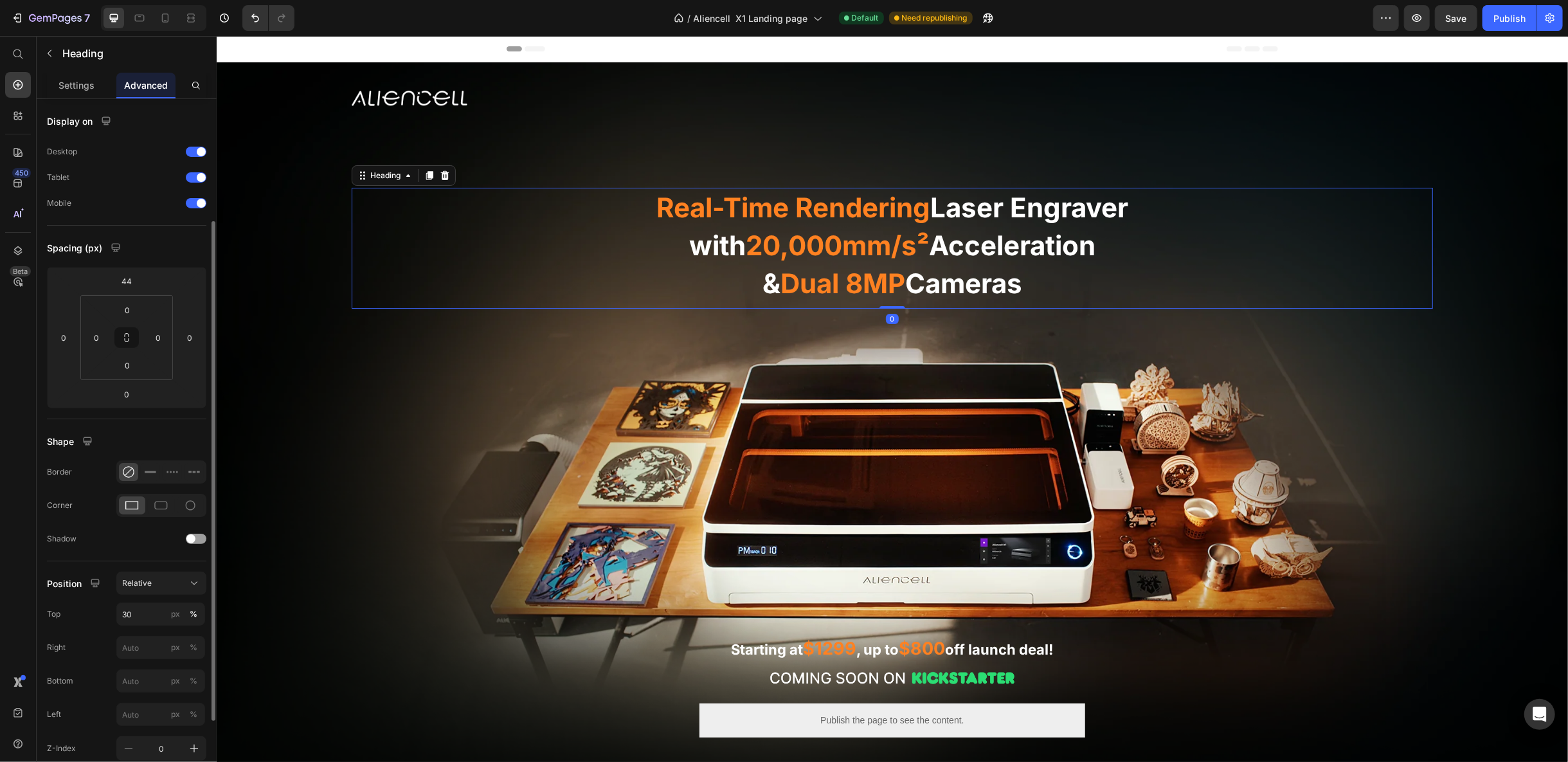 scroll, scrollTop: 71, scrollLeft: 0, axis: vertical 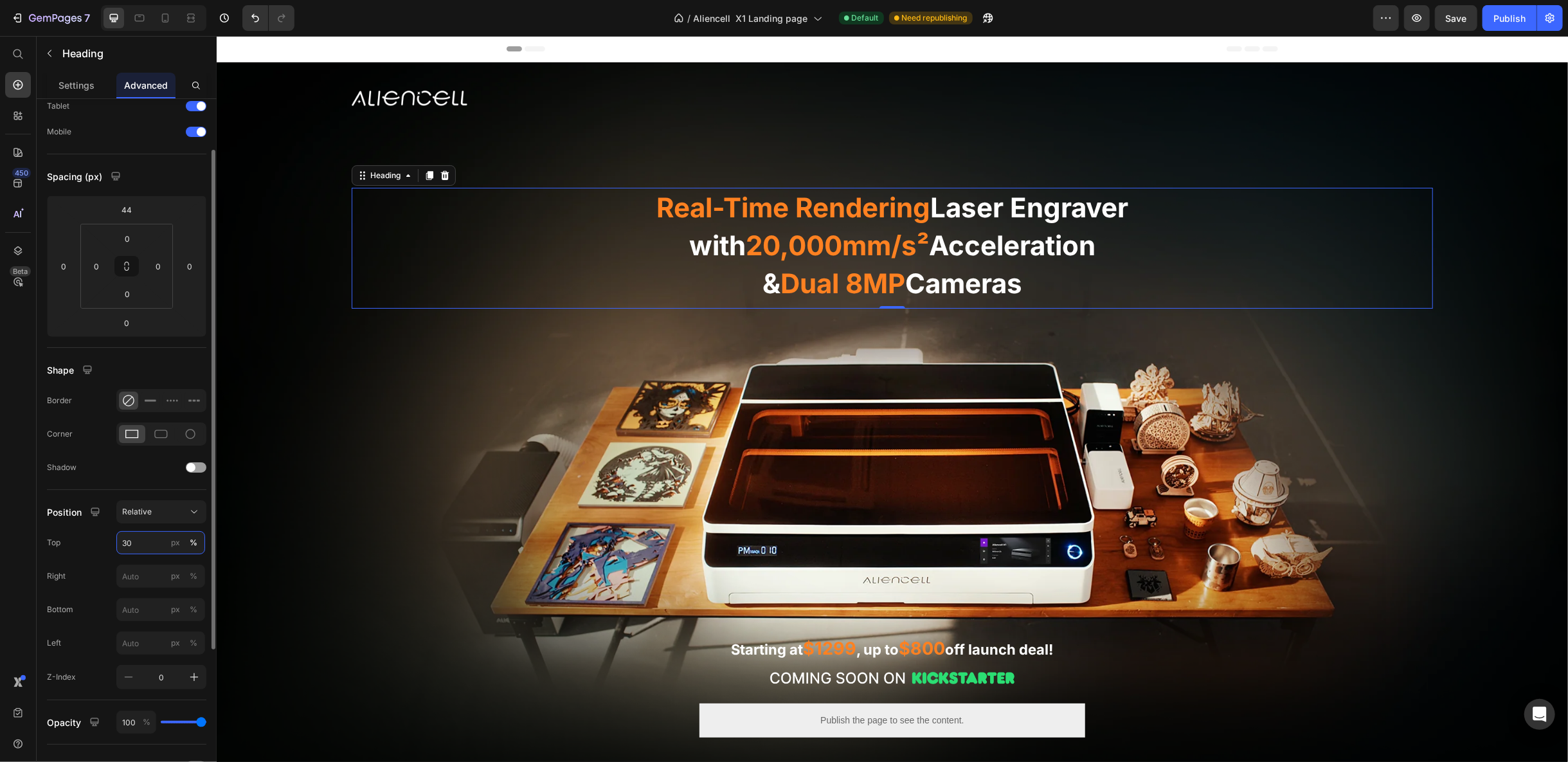 click on "30" at bounding box center [161, 543] 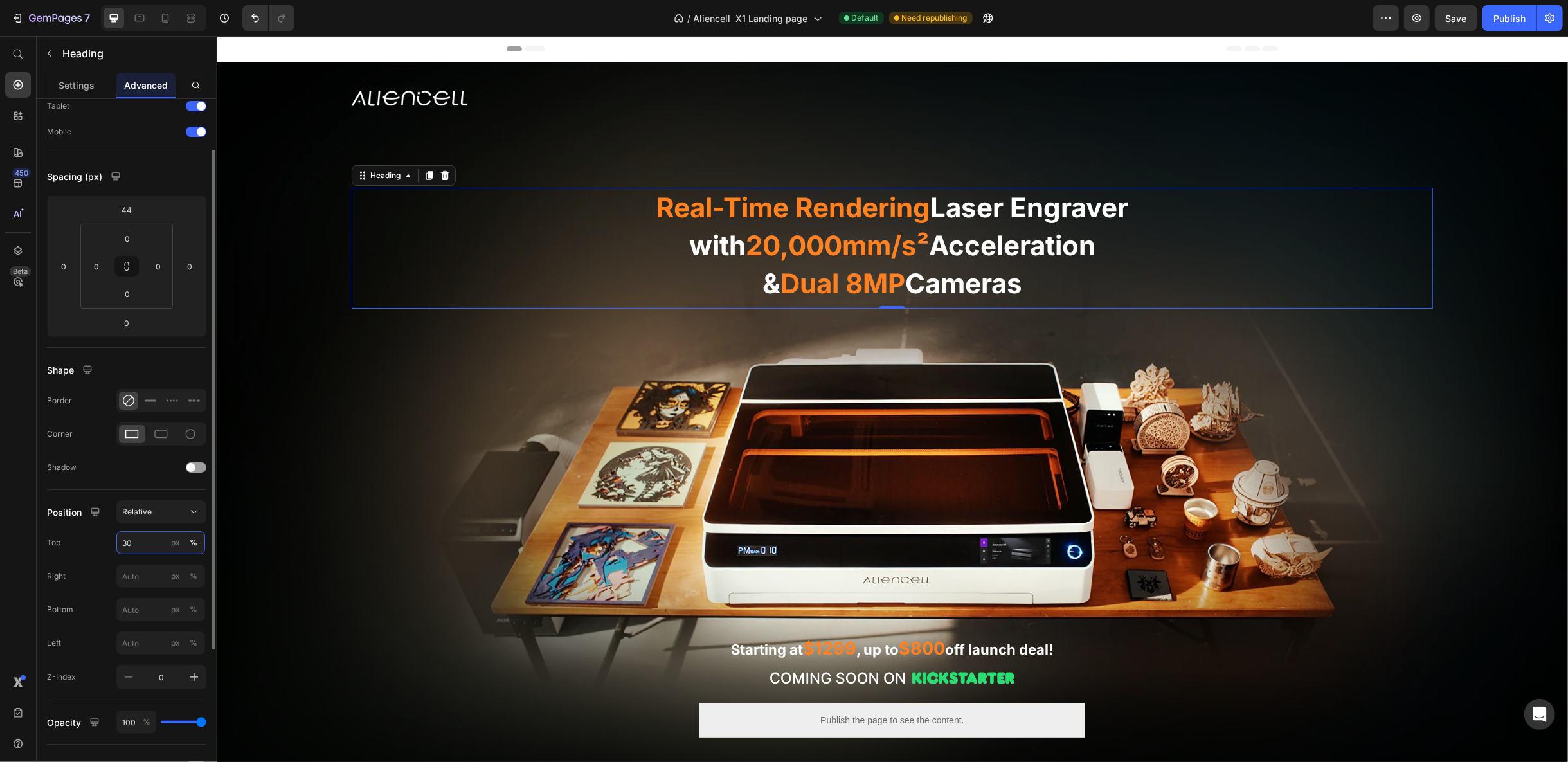 type 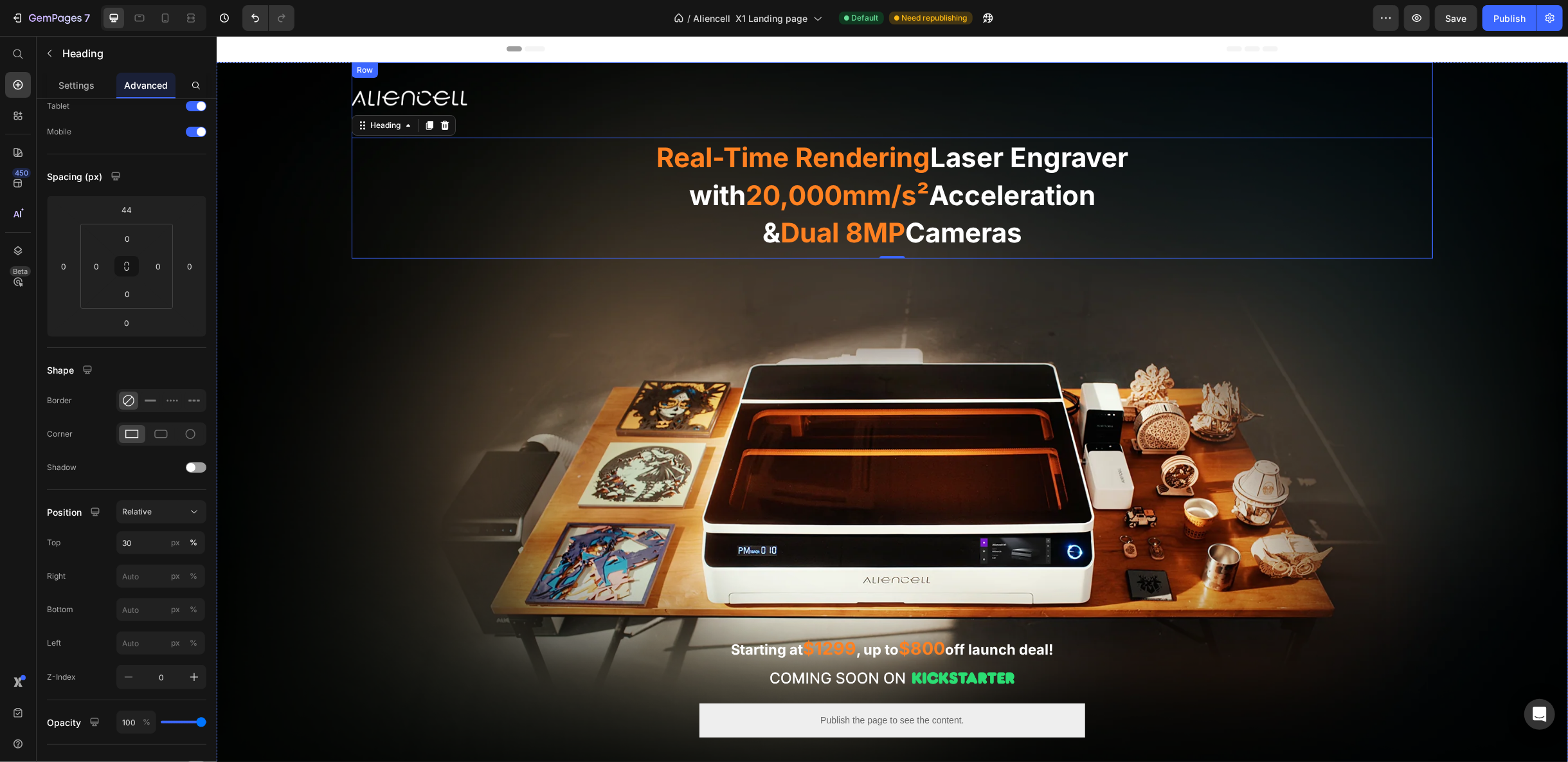 click on "Image Real-Time Rendering  Laser Engraver  with  20,000mm/s²   Acceleration &  Dual 8MP  Cameras Heading   0 Row" at bounding box center [892, 159] 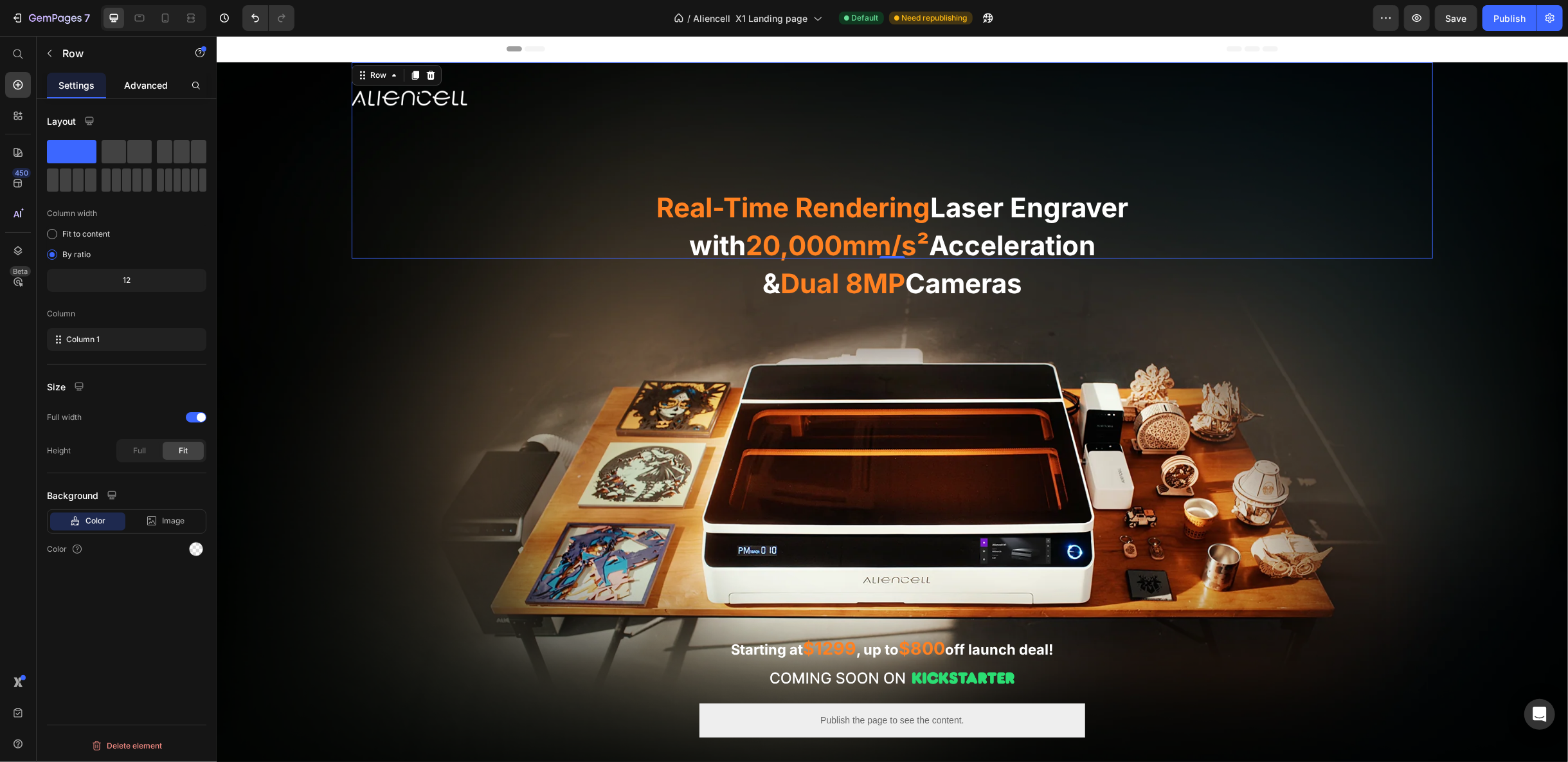 click on "Advanced" at bounding box center (146, 85) 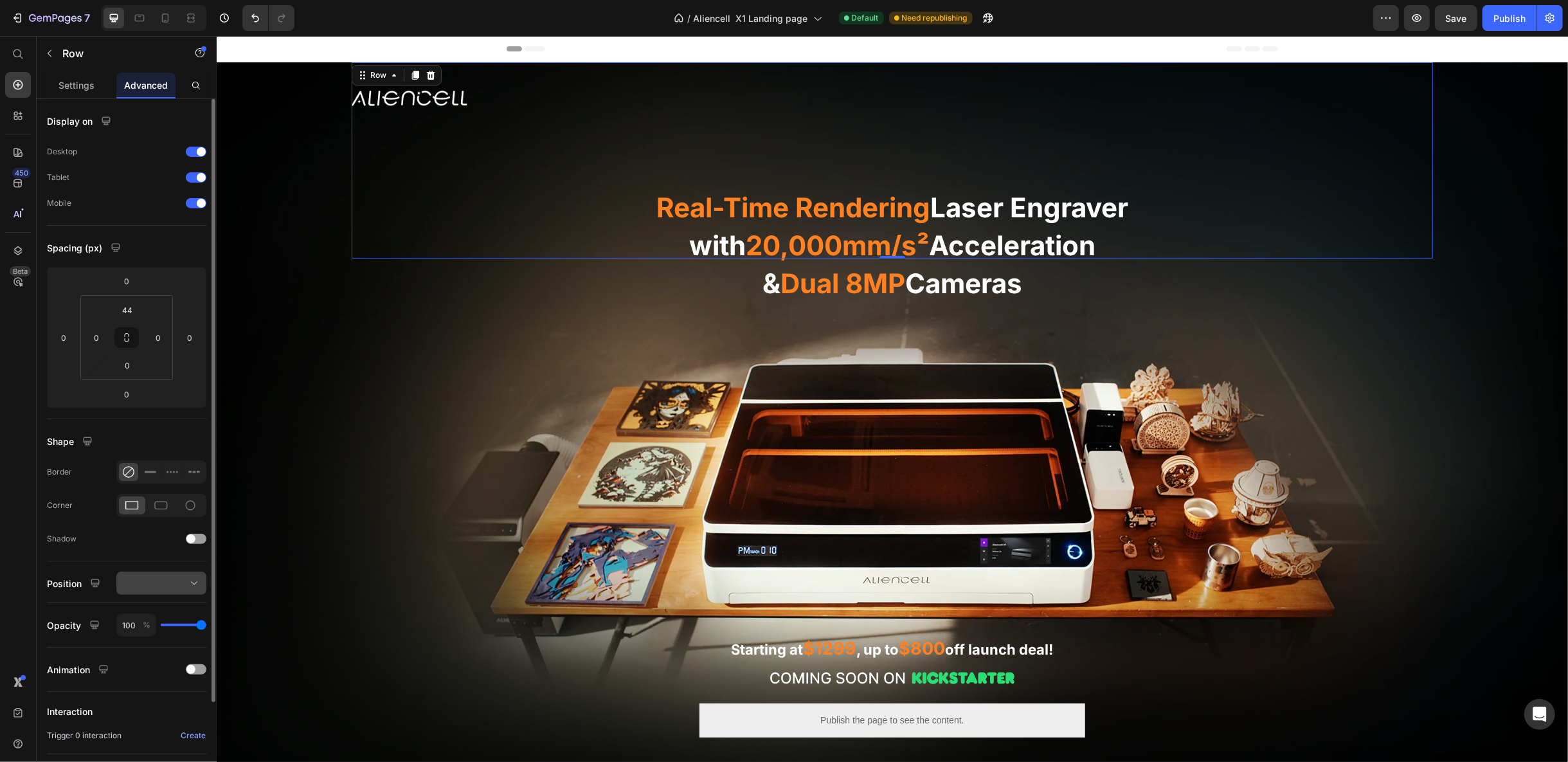 click at bounding box center (161, 583) 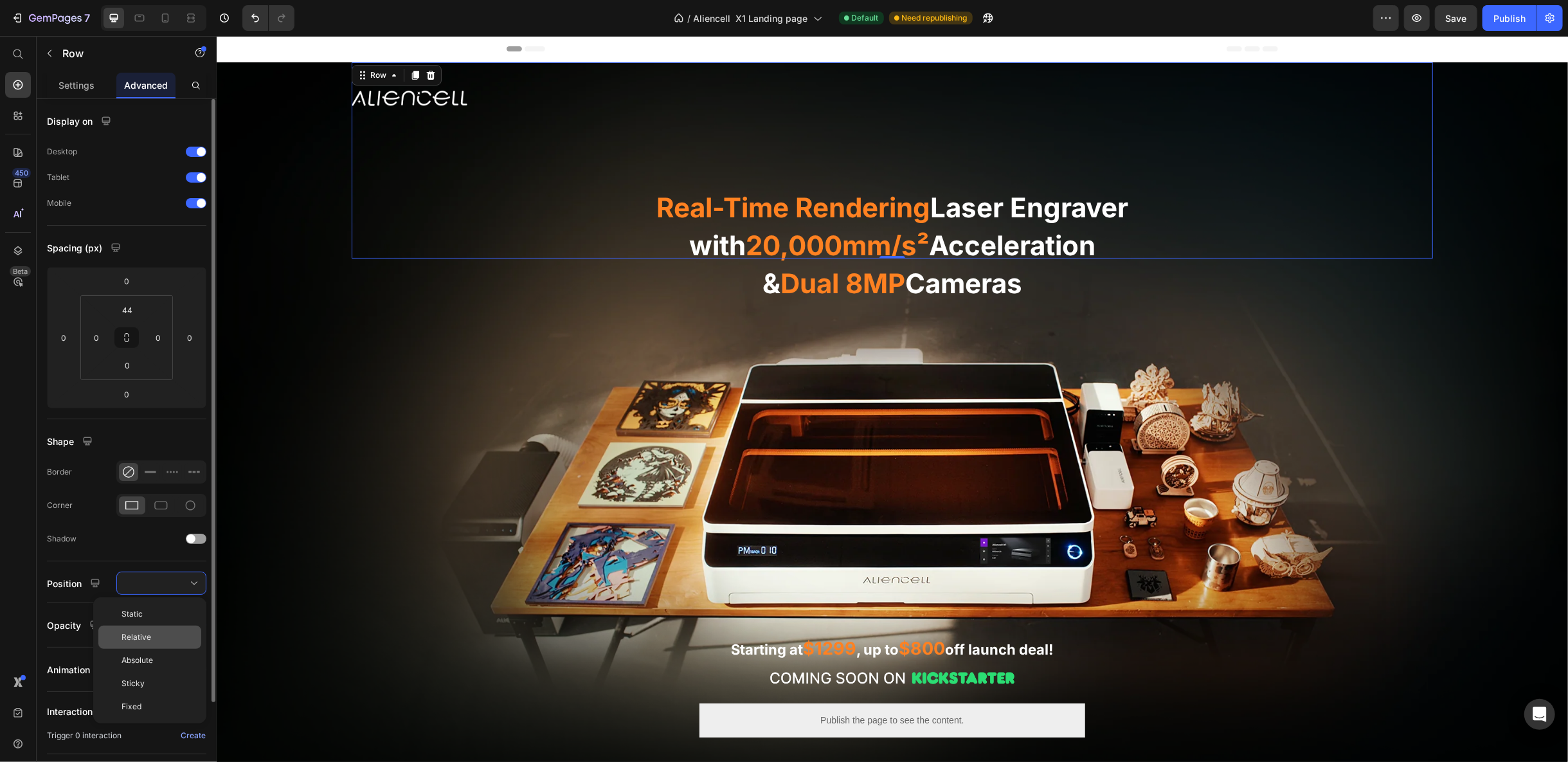 click on "Relative" at bounding box center [159, 637] 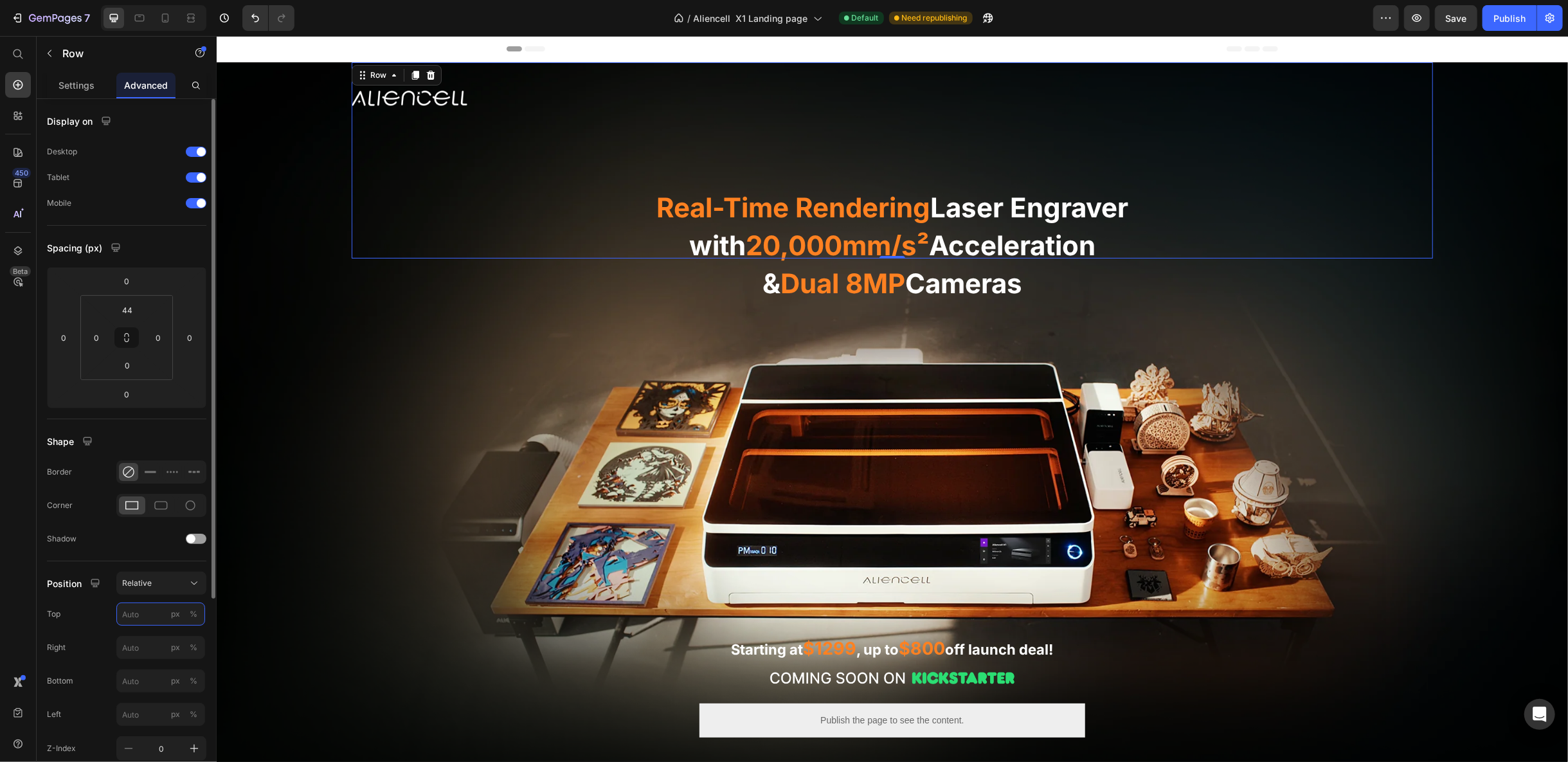 click on "px %" at bounding box center [161, 614] 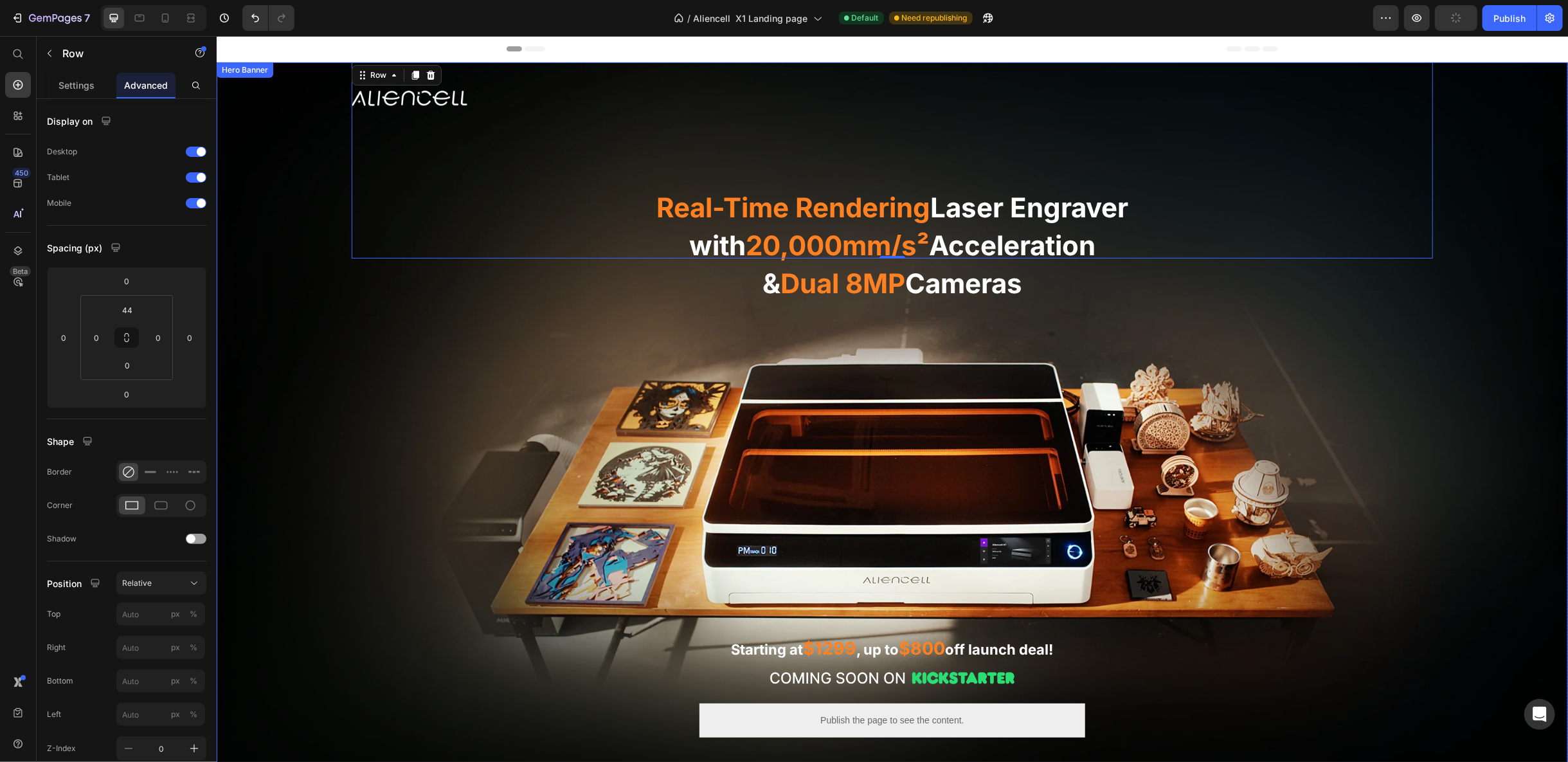 click at bounding box center [892, 442] 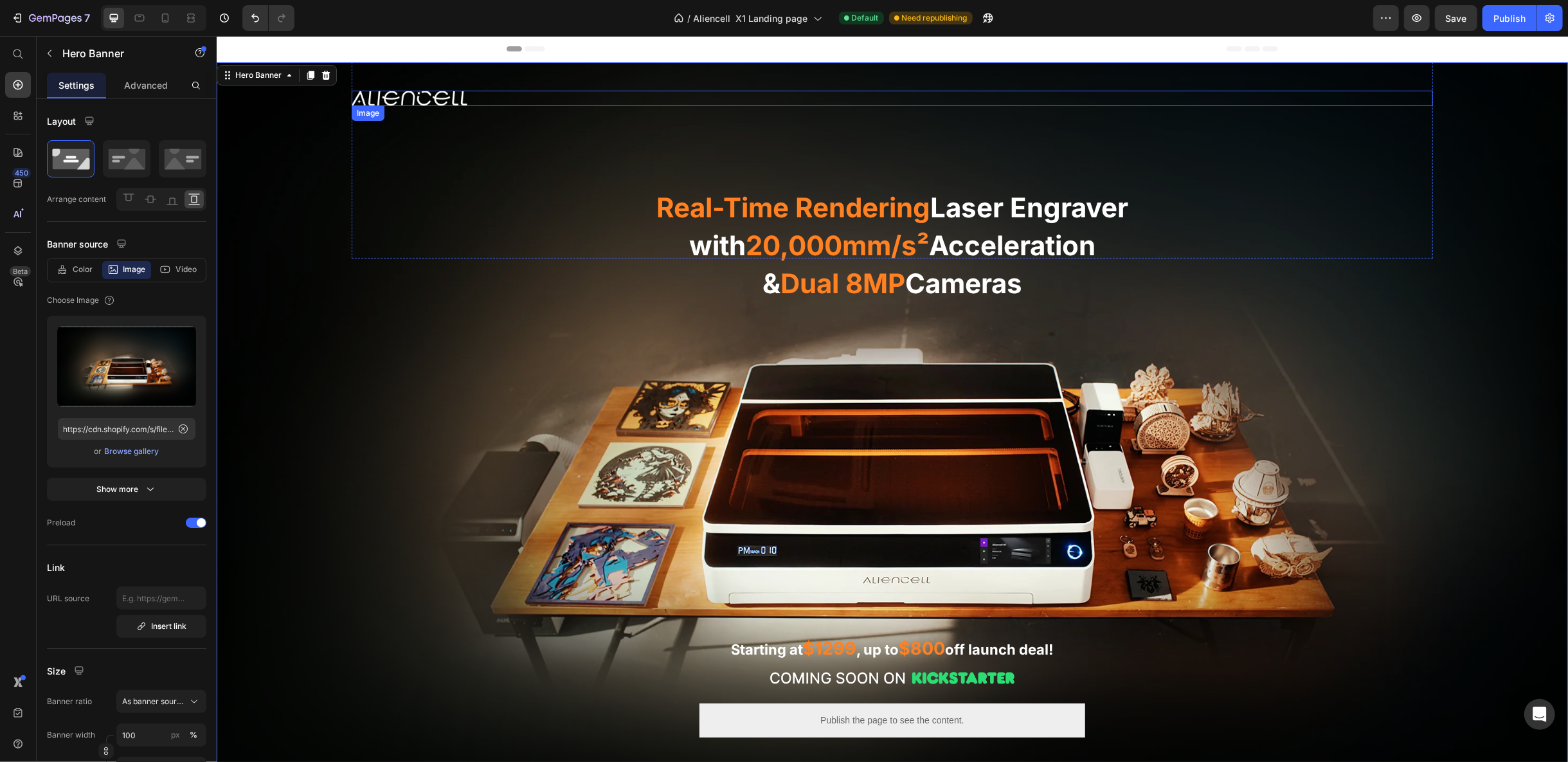 click at bounding box center (892, 98) 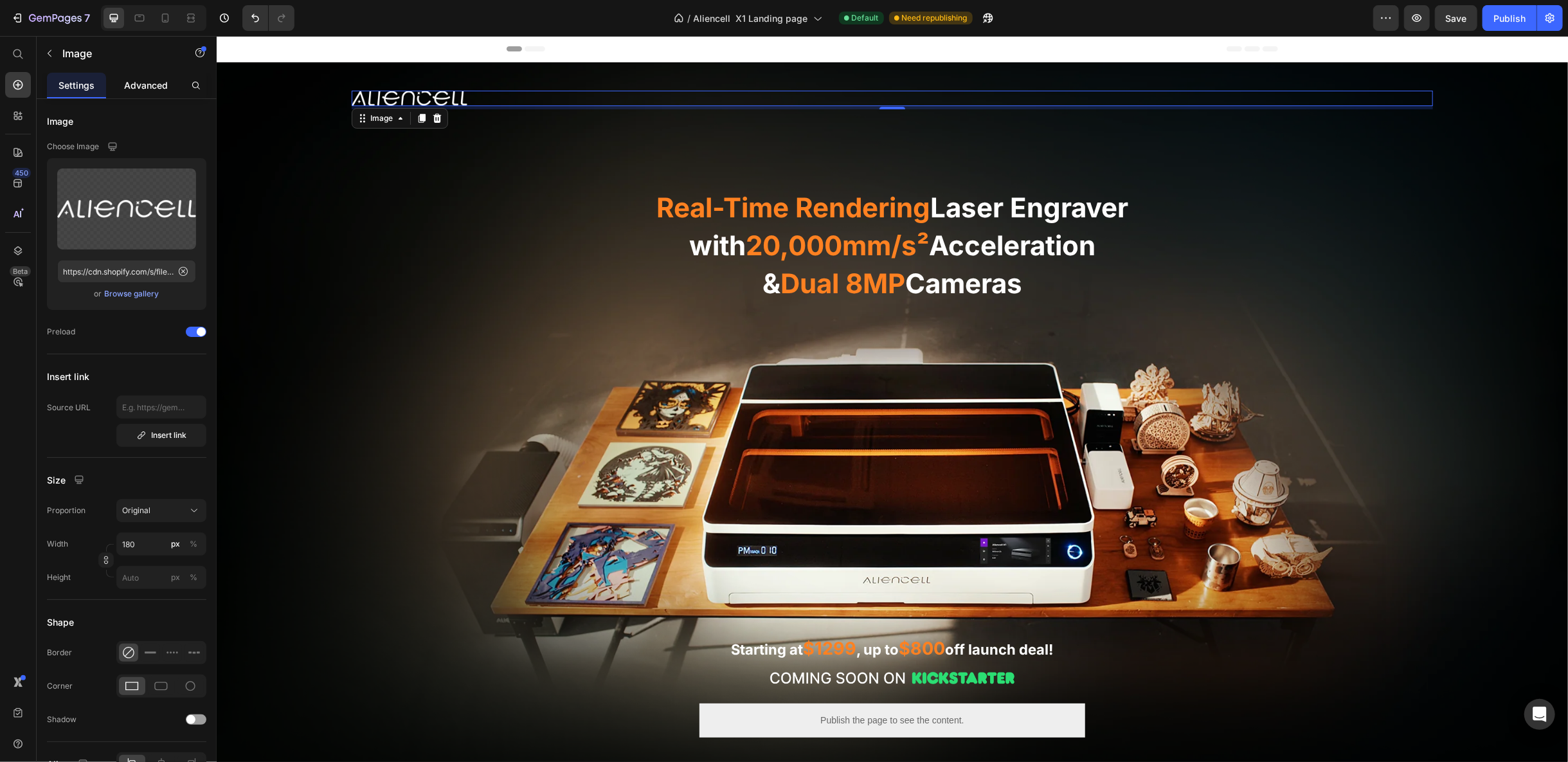 click on "Advanced" at bounding box center (146, 85) 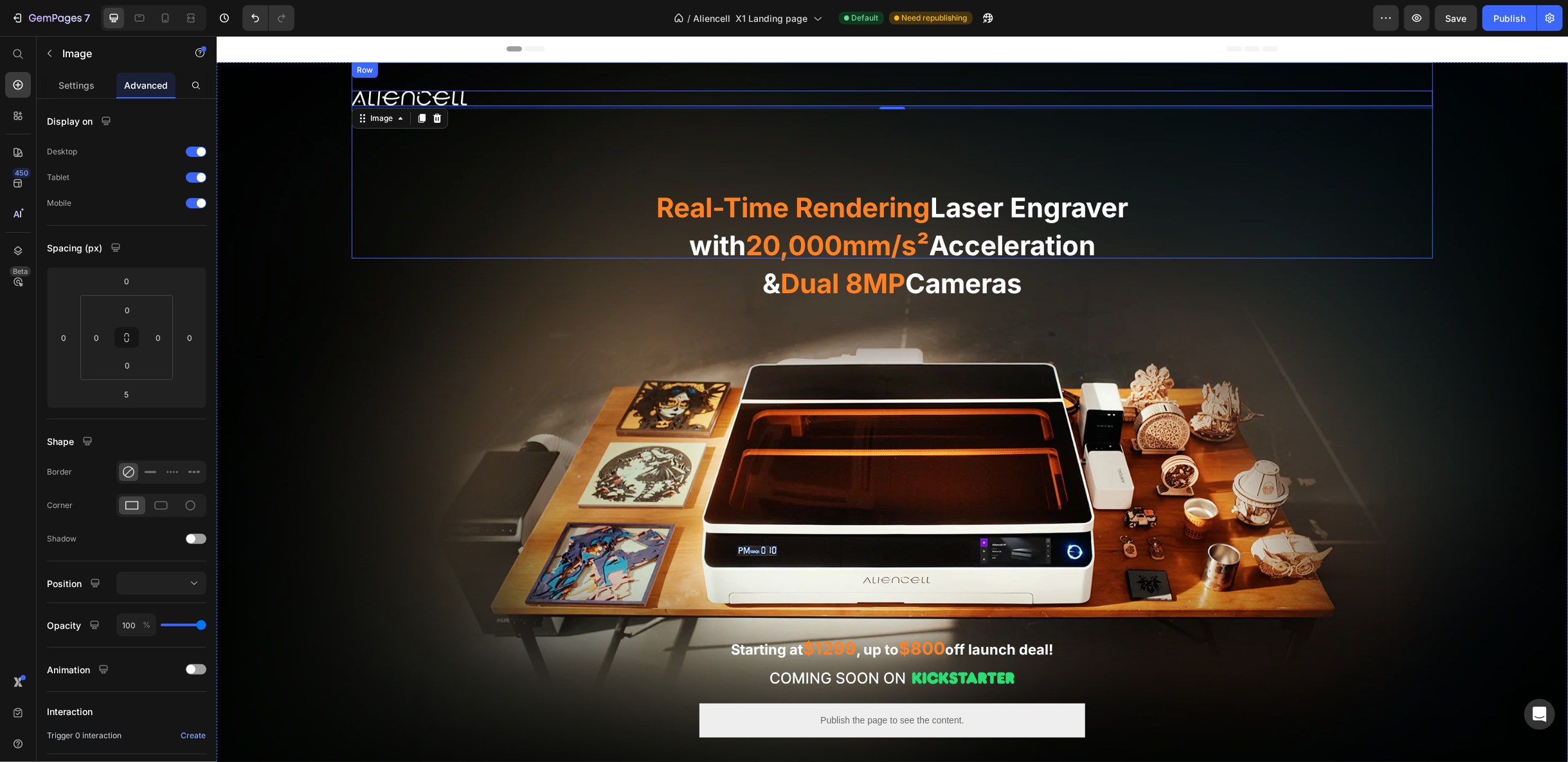 click on "Image   5 Real-Time Rendering  Laser Engraver  with  20,000mm/s²   Acceleration &  Dual 8MP  Cameras Heading" at bounding box center [892, 174] 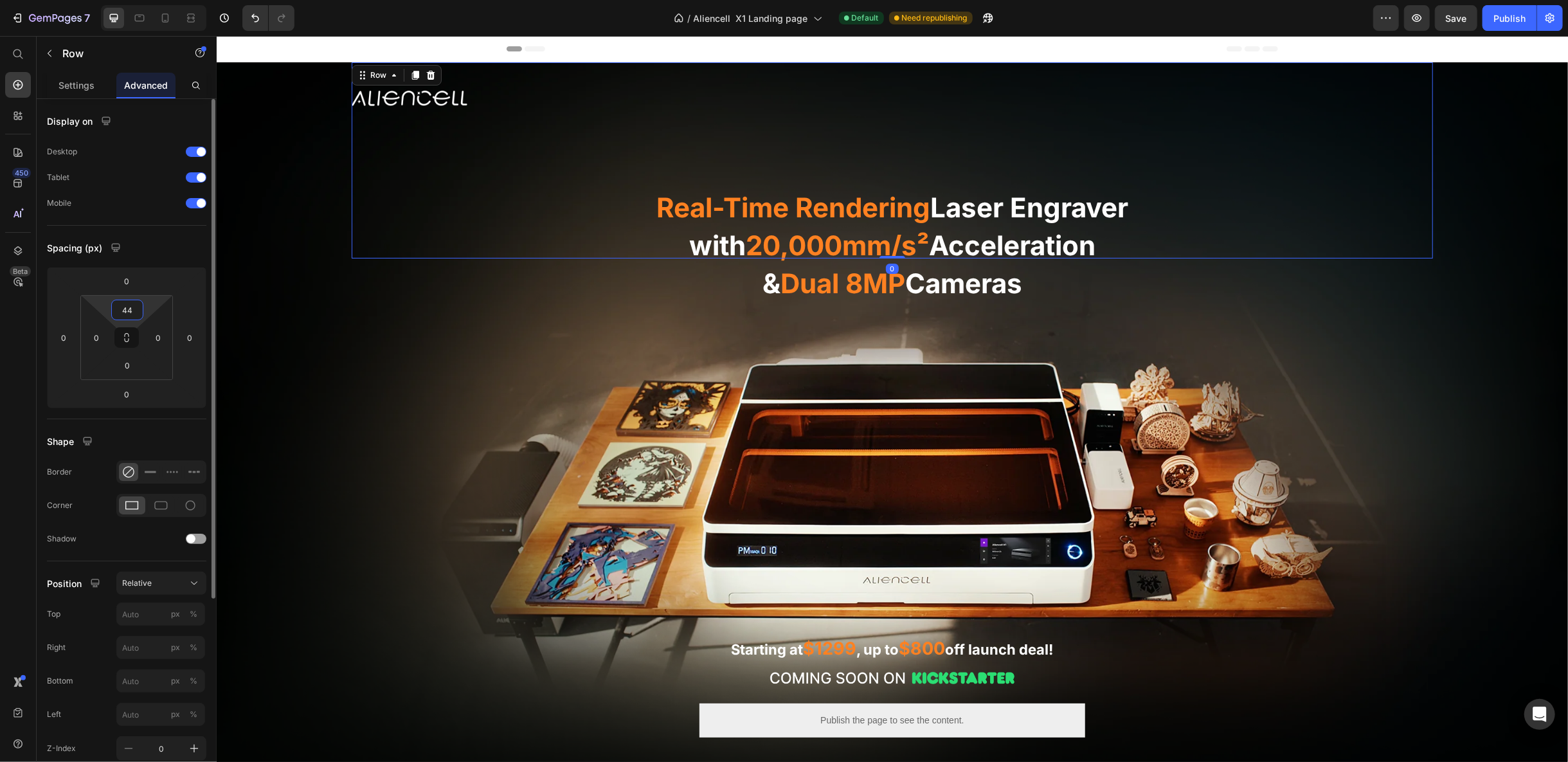 click on "44" at bounding box center [127, 310] 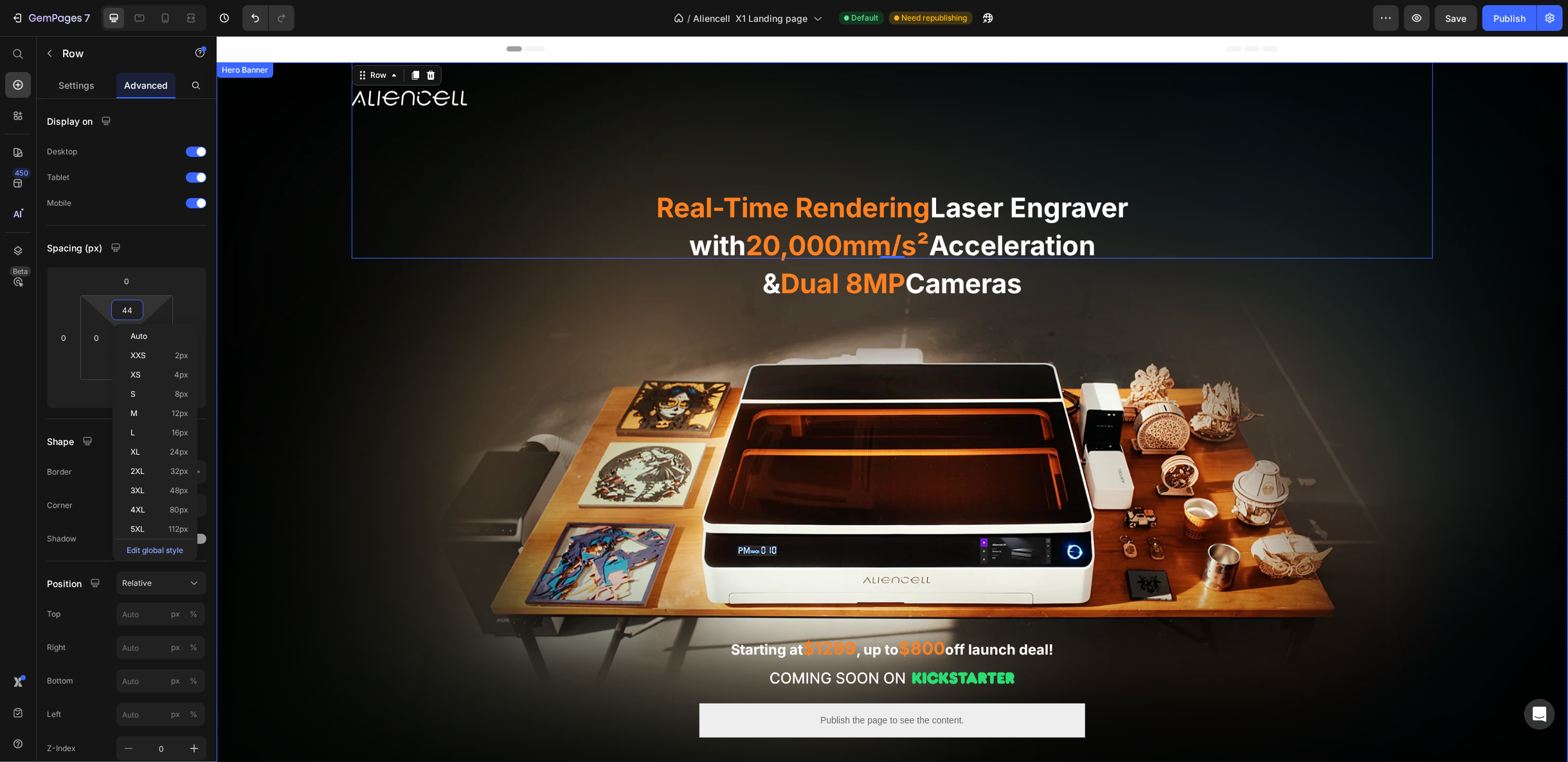 type on "0" 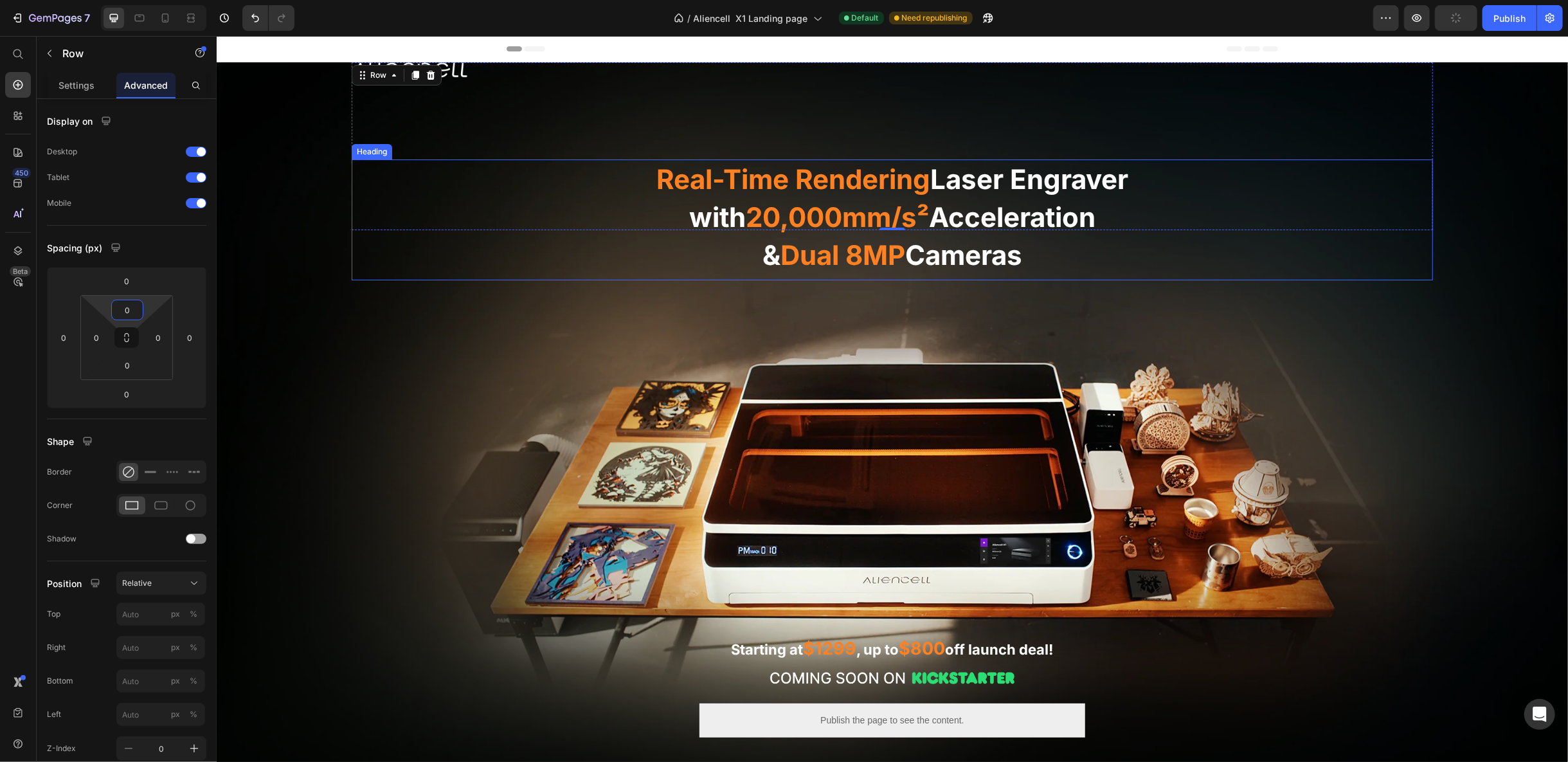 click on "20,000mm/s²" at bounding box center [836, 216] 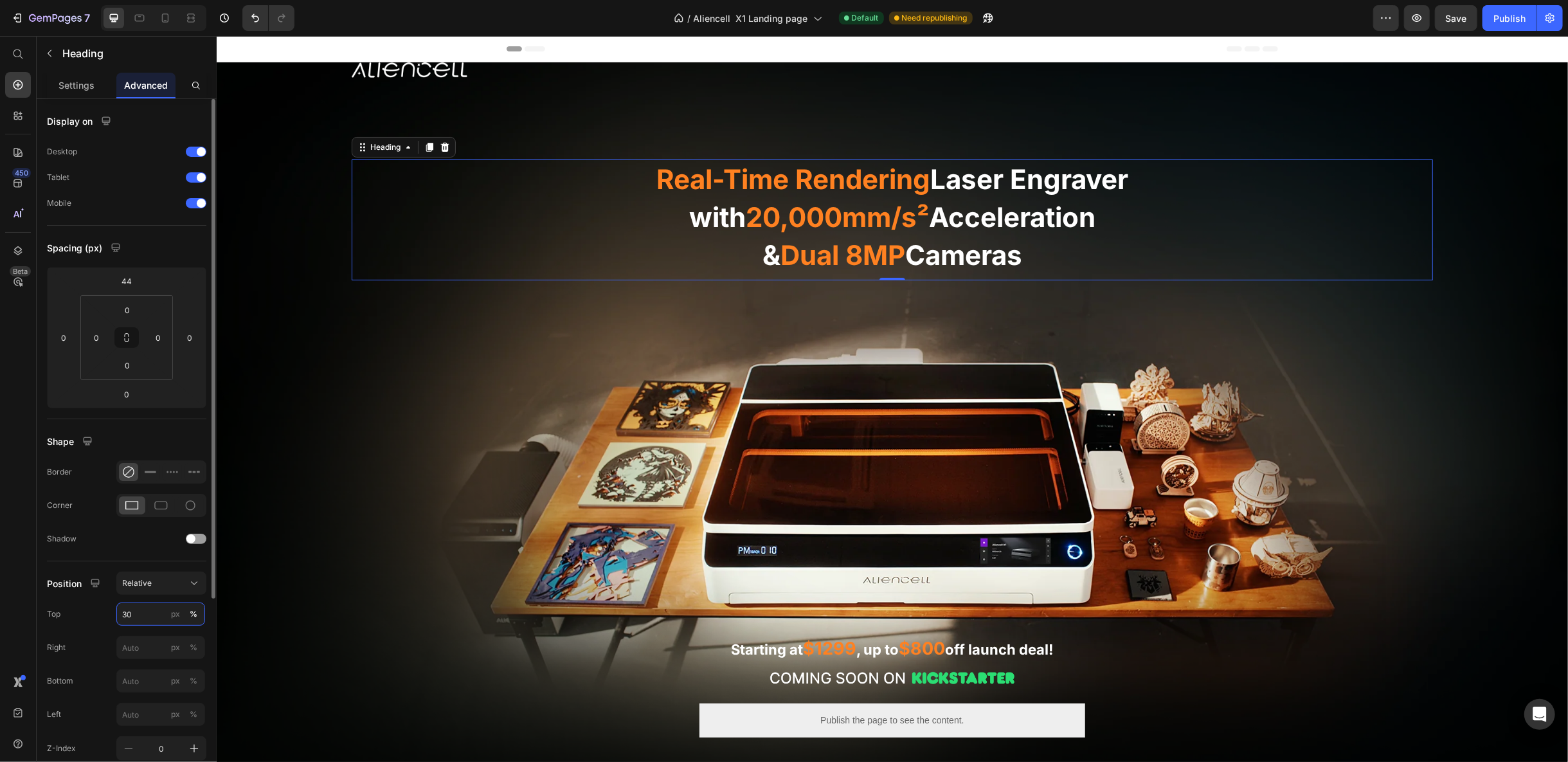 click on "30" at bounding box center (161, 614) 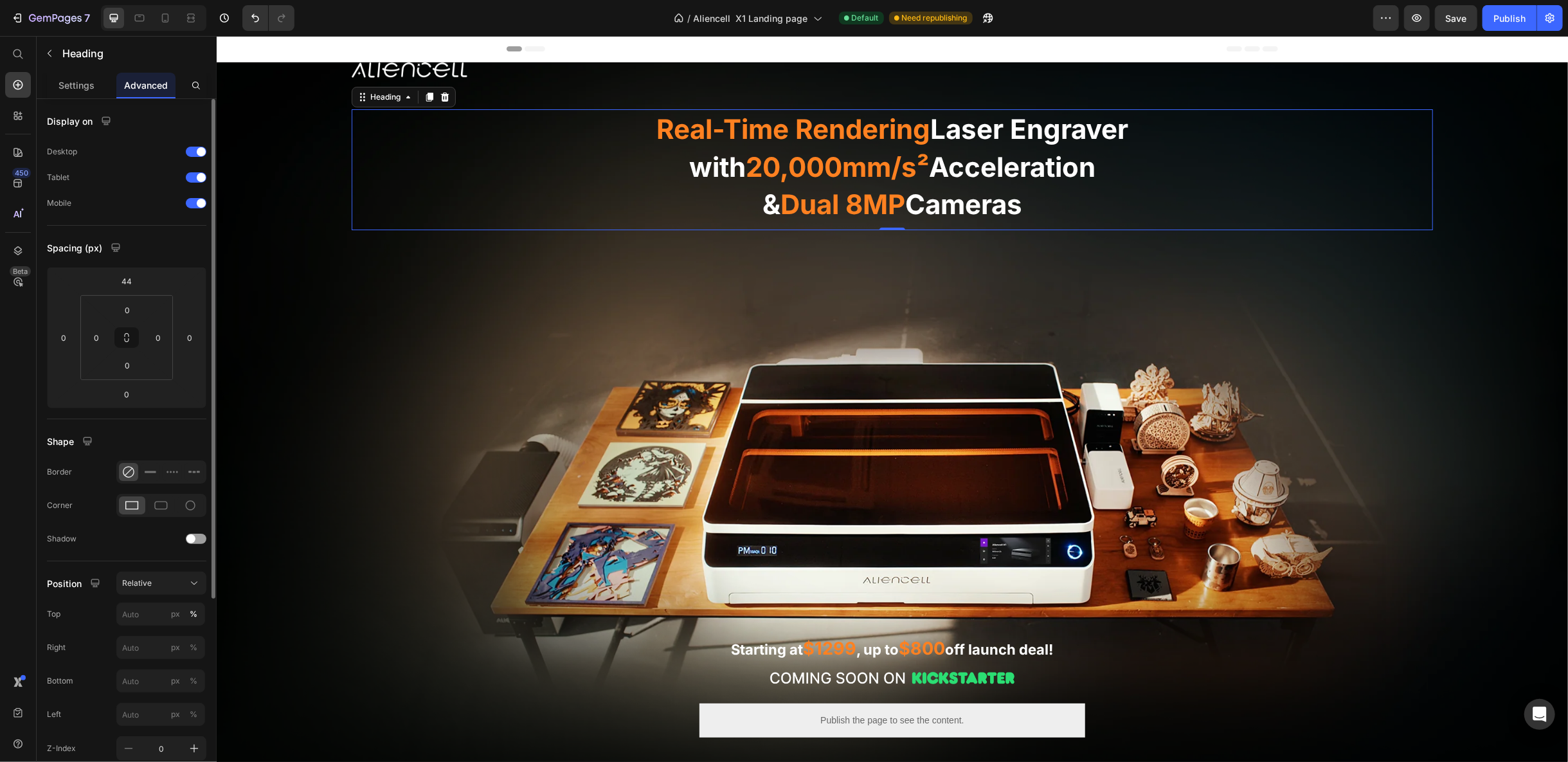 type on "30" 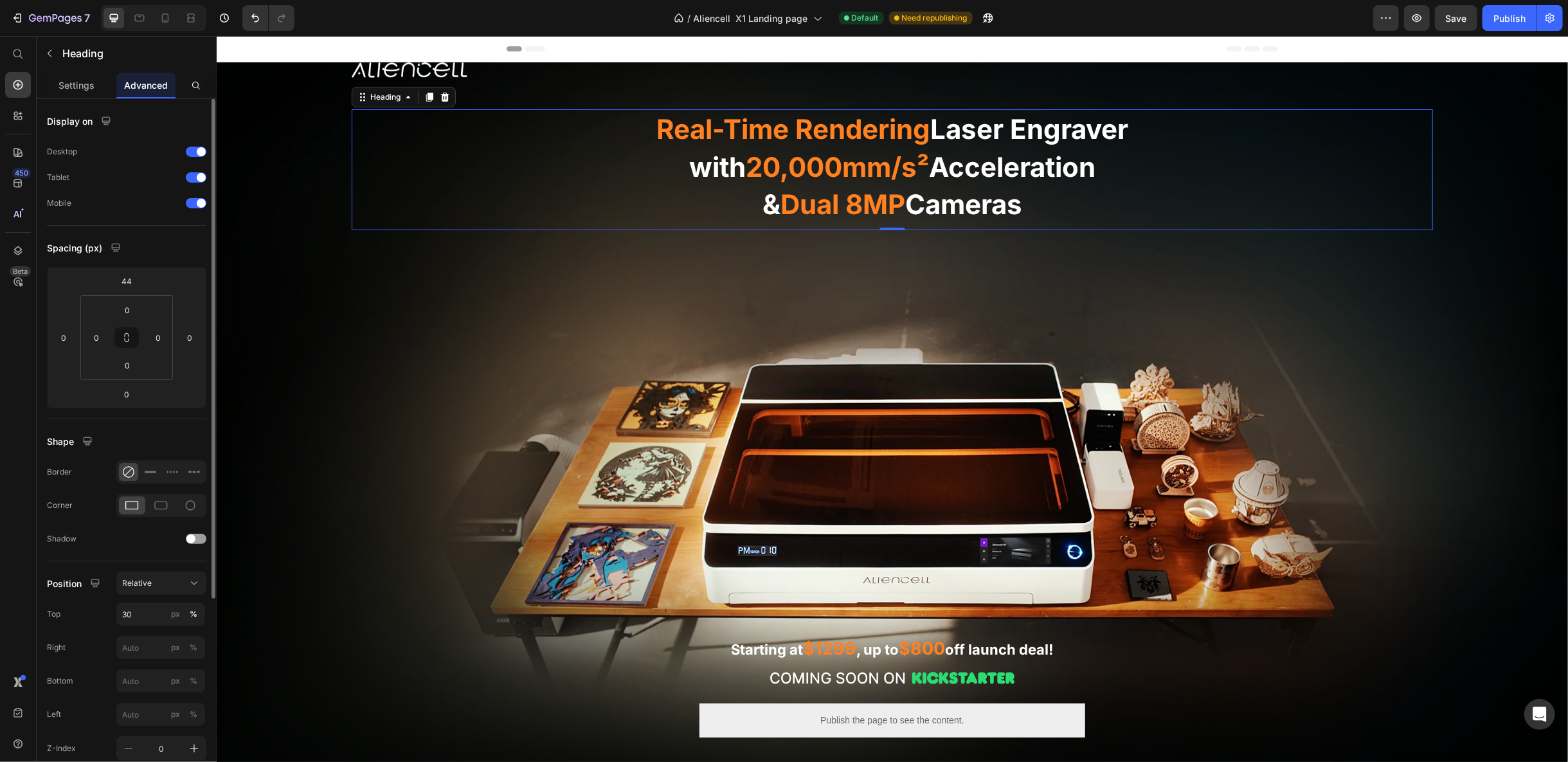 click on "Top 30 px %" 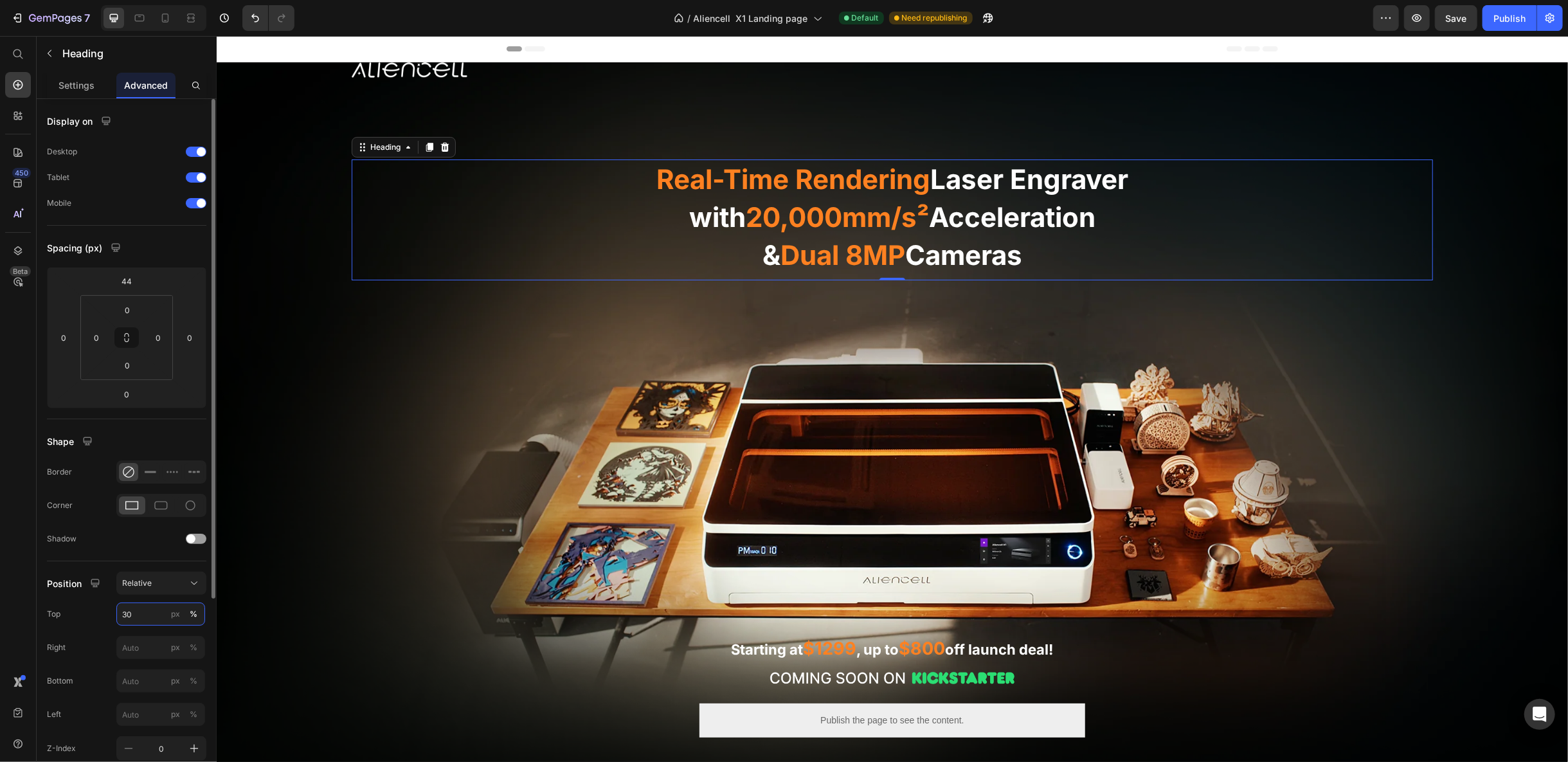 click on "30" at bounding box center [161, 614] 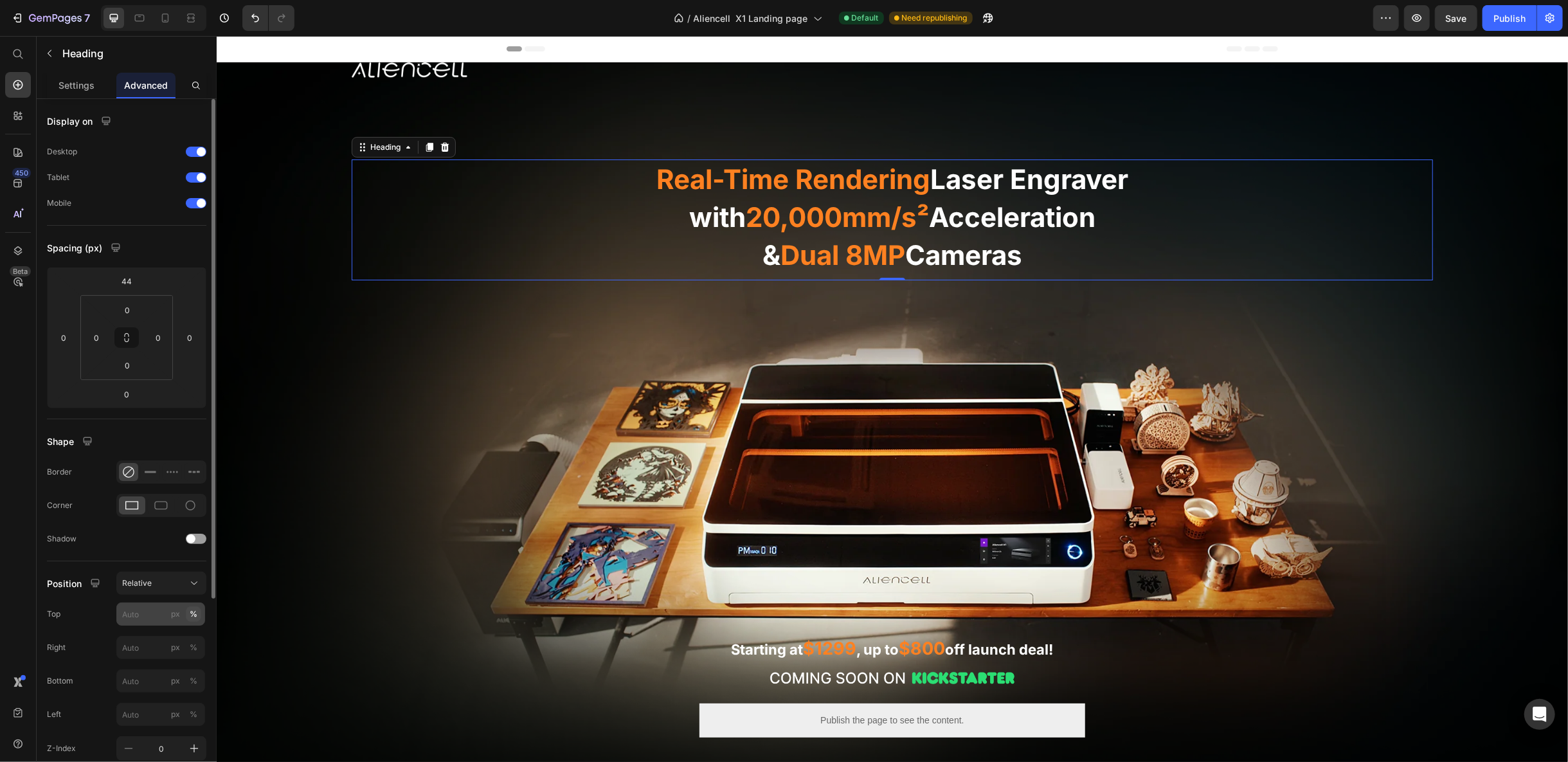 type on "30" 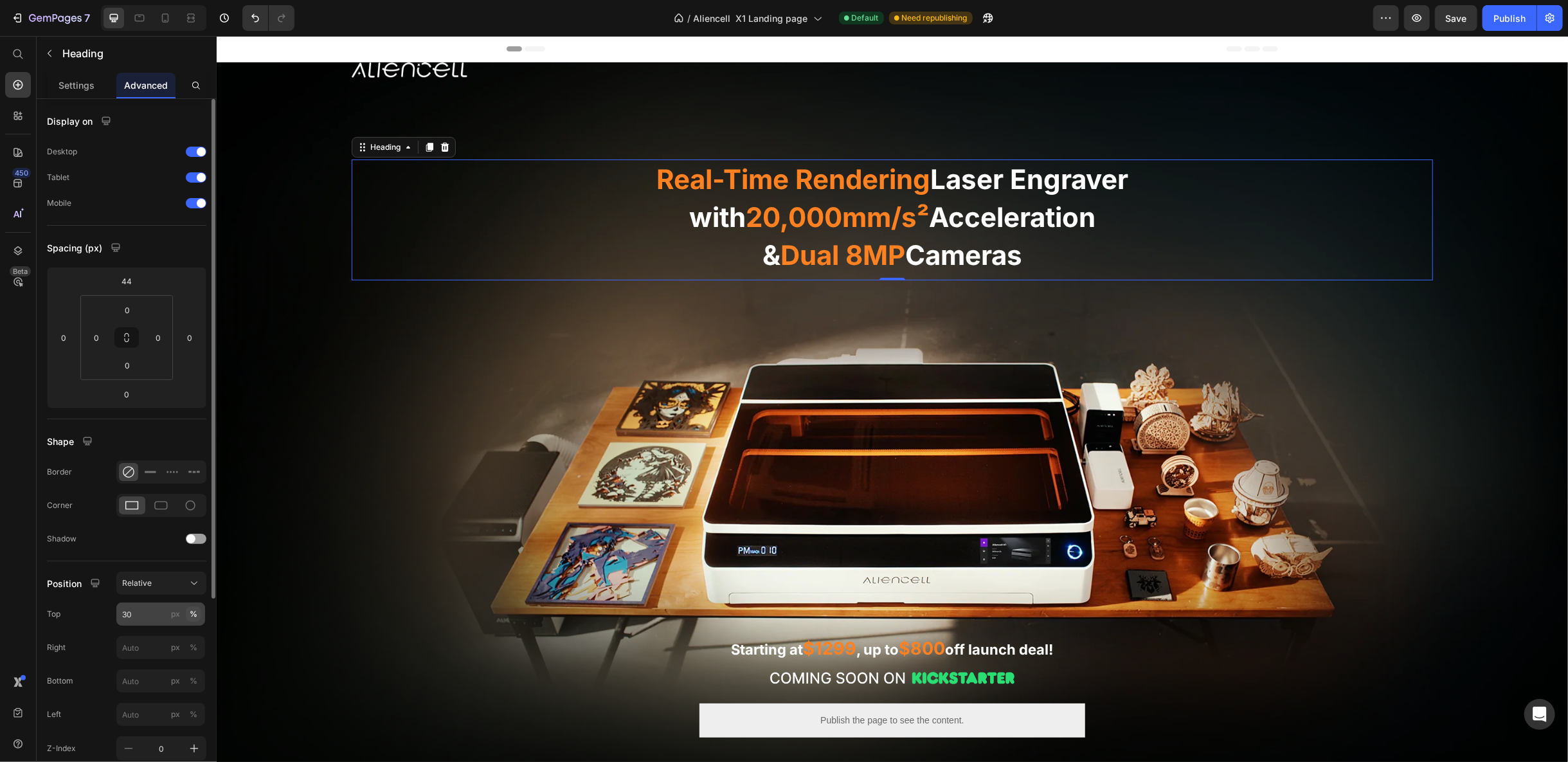 click on "%" at bounding box center [194, 614] 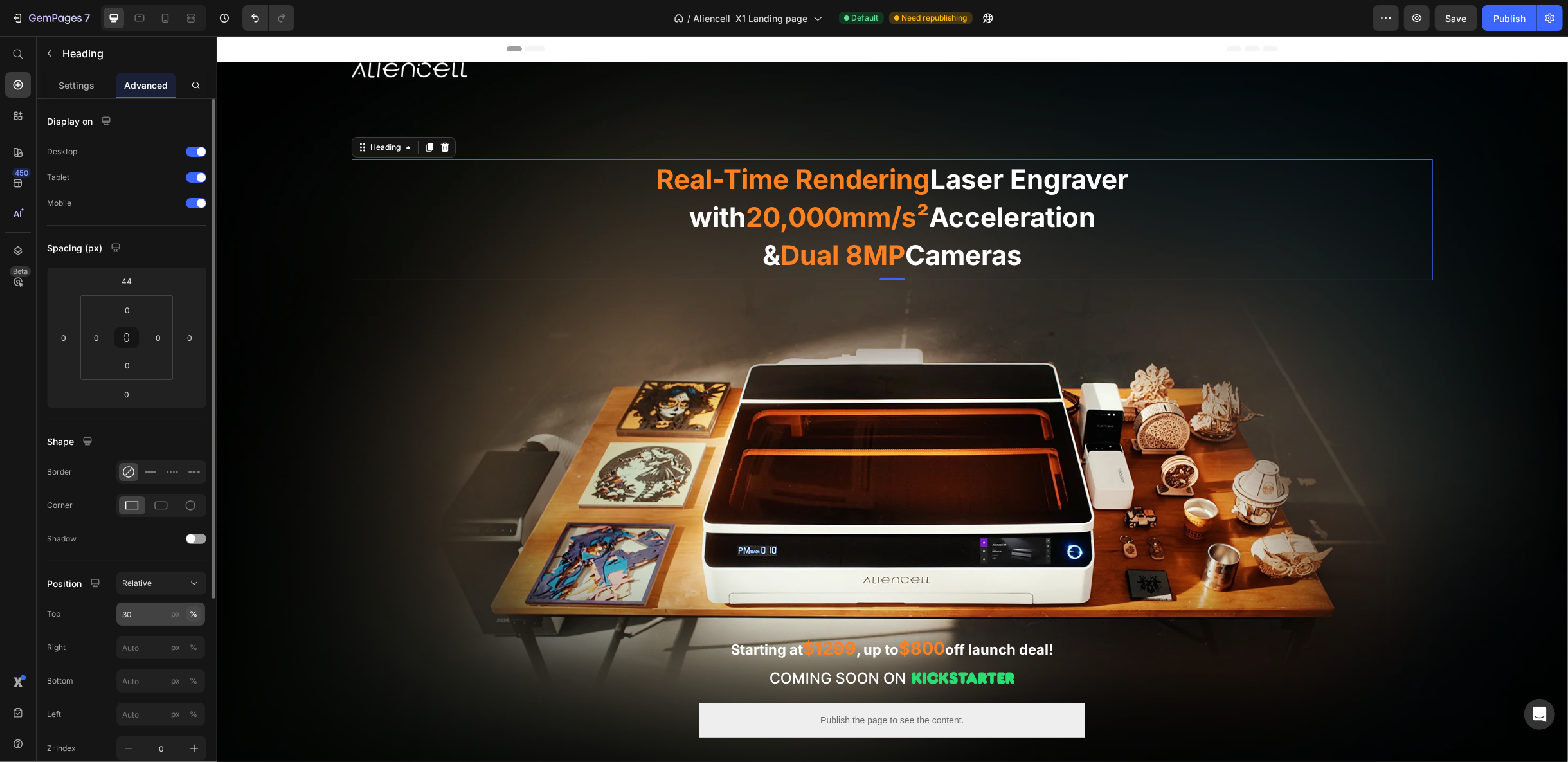 click on "%" at bounding box center (194, 614) 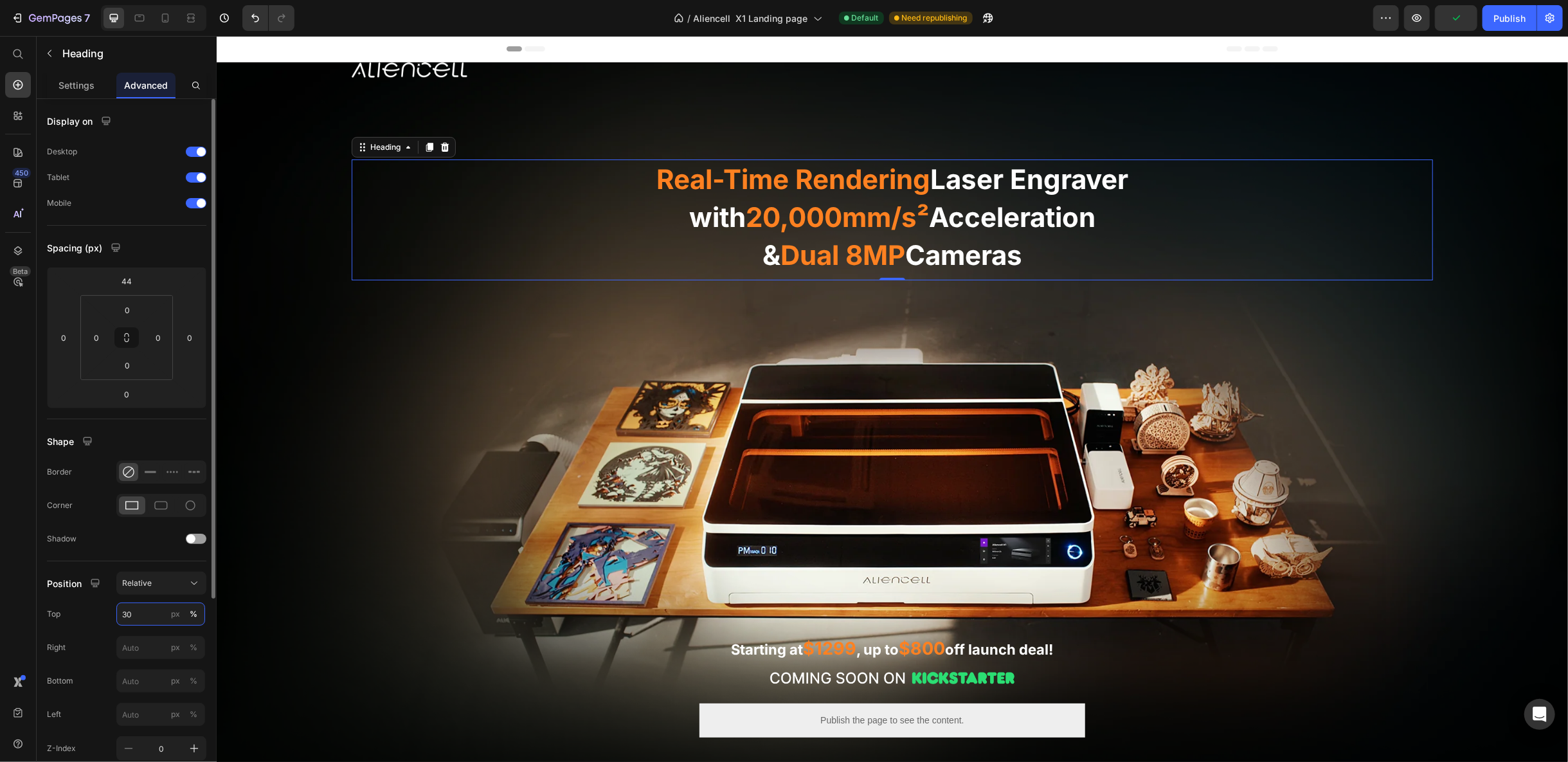 click on "30" at bounding box center [161, 614] 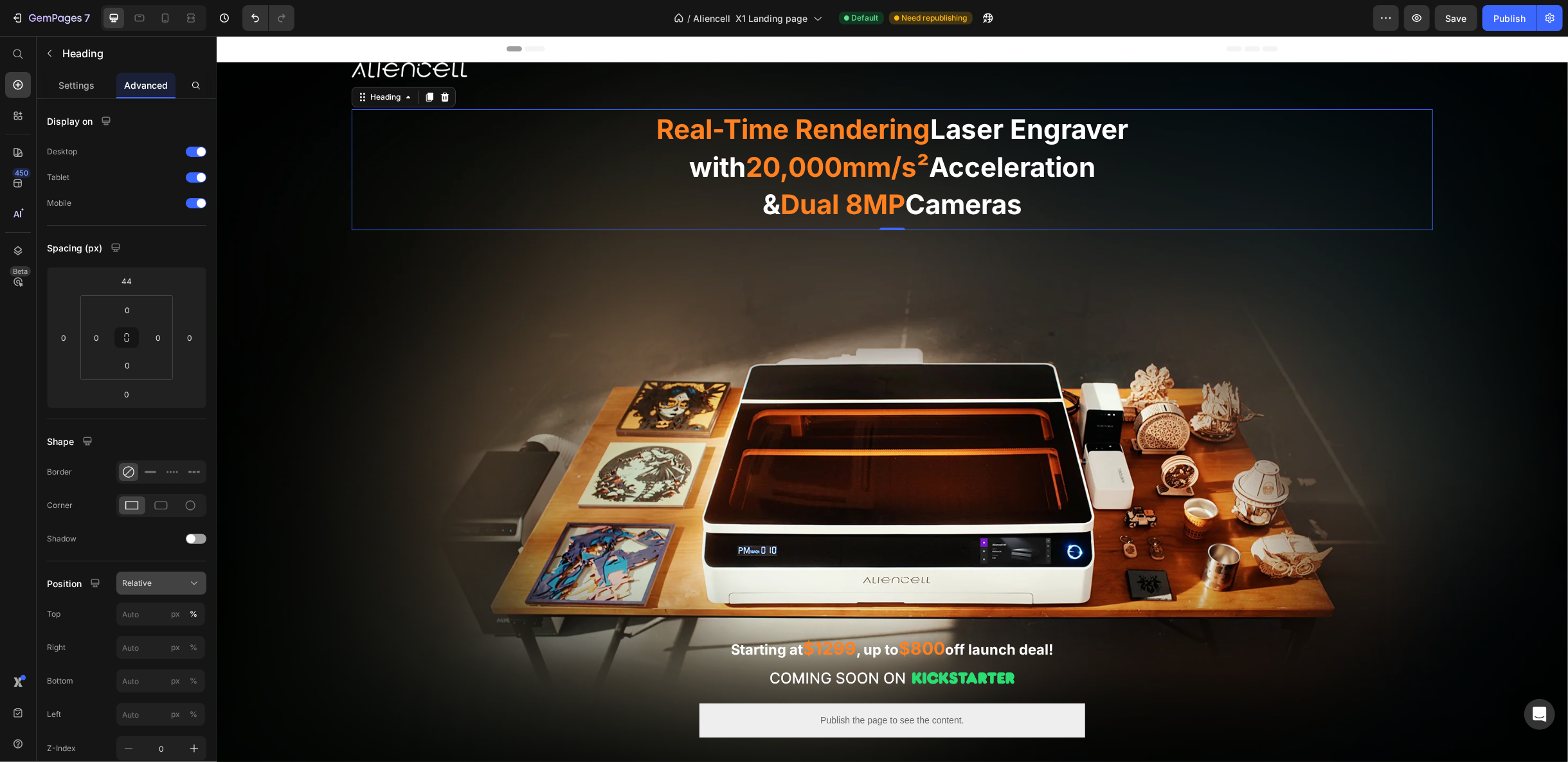 type on "30" 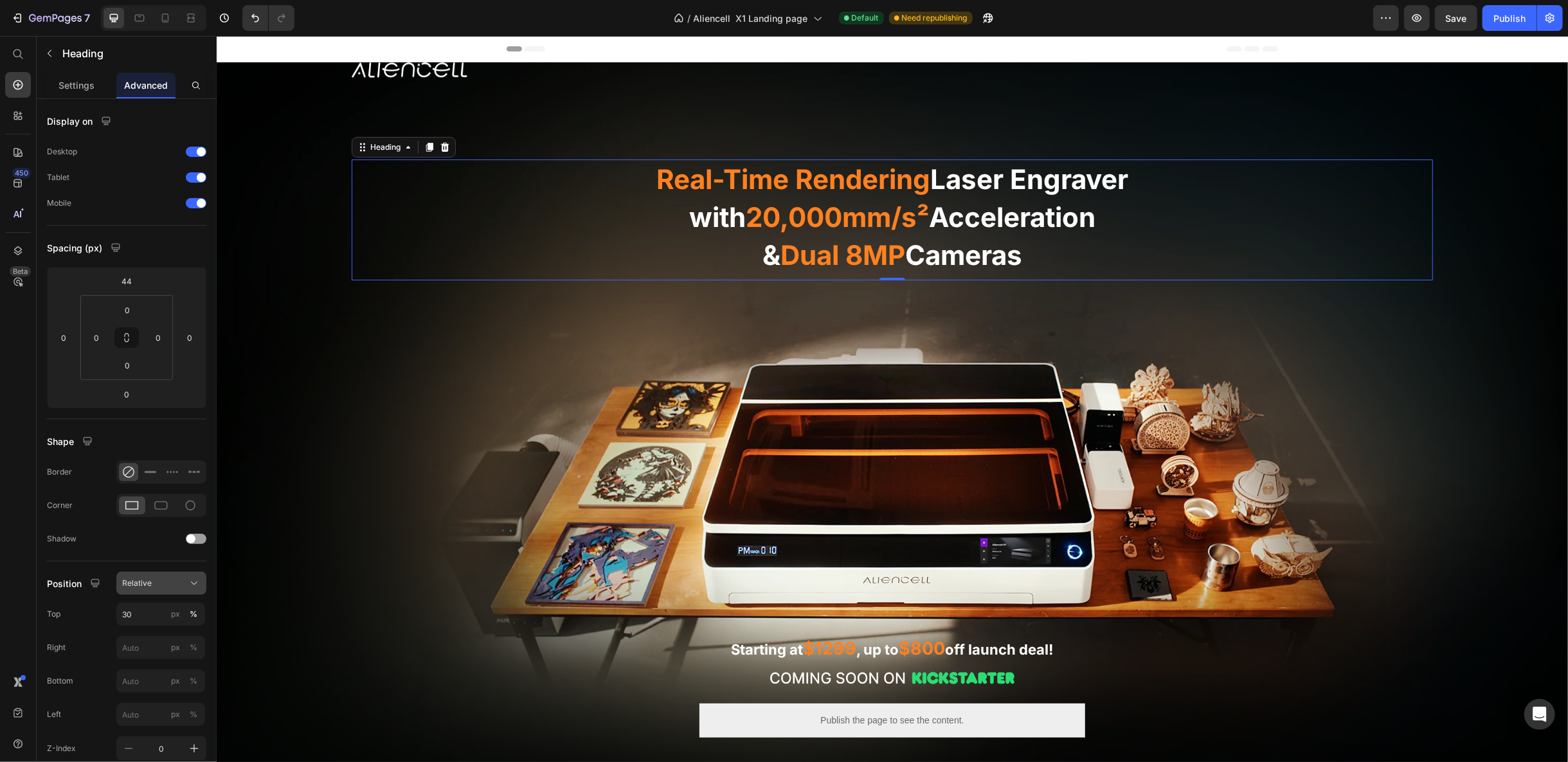 click on "Relative" 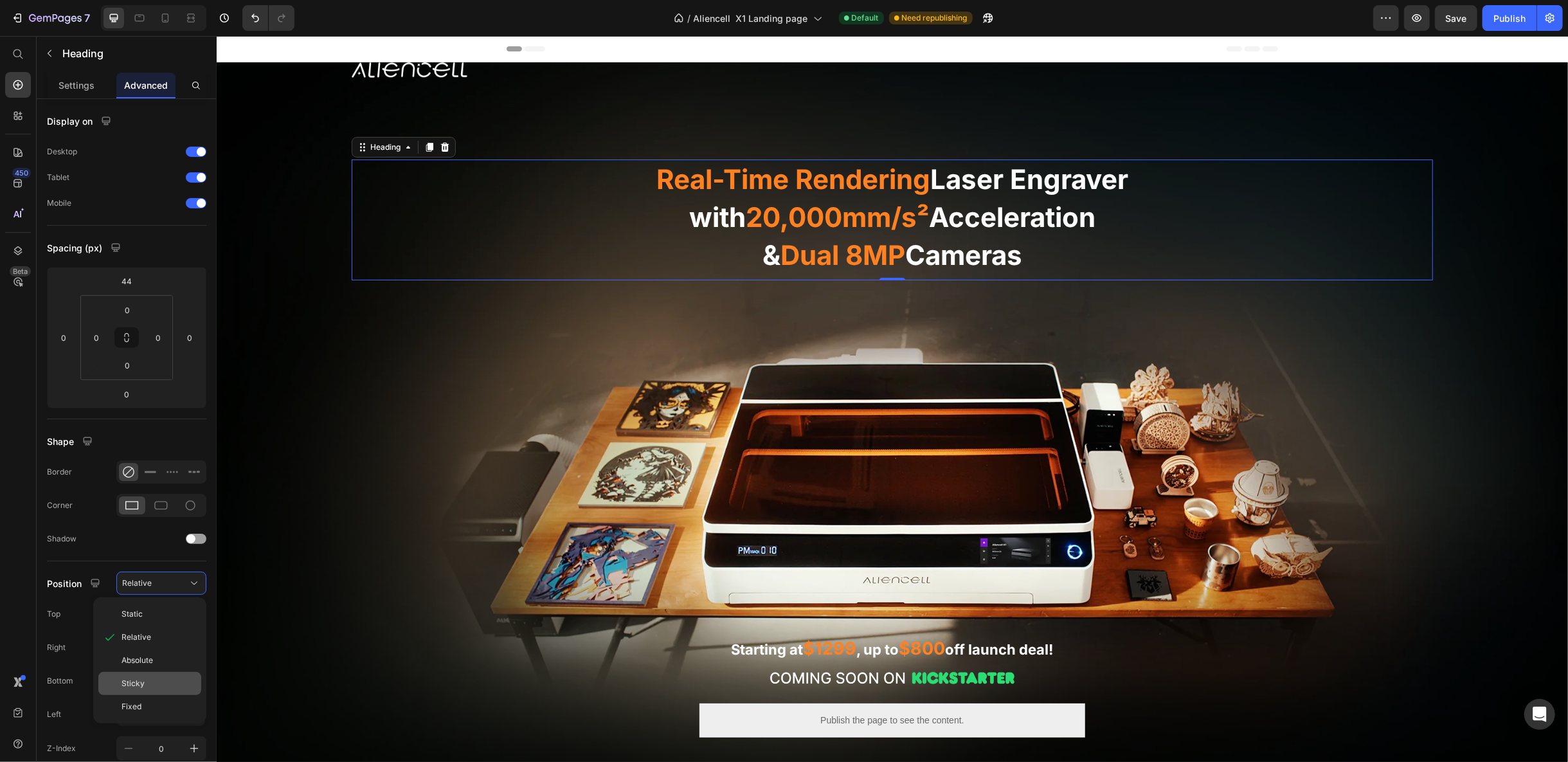 click on "Sticky" 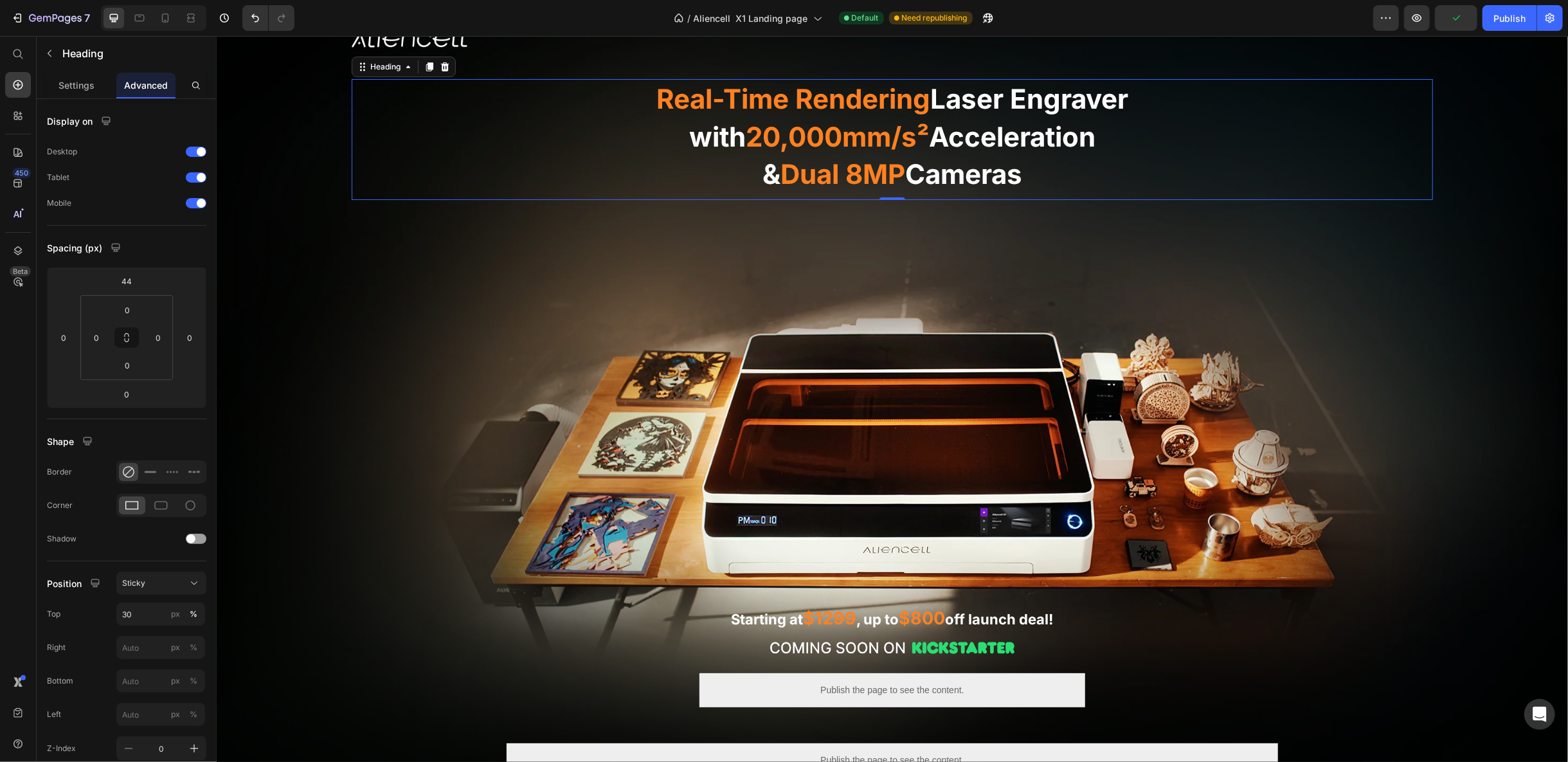 scroll, scrollTop: 0, scrollLeft: 0, axis: both 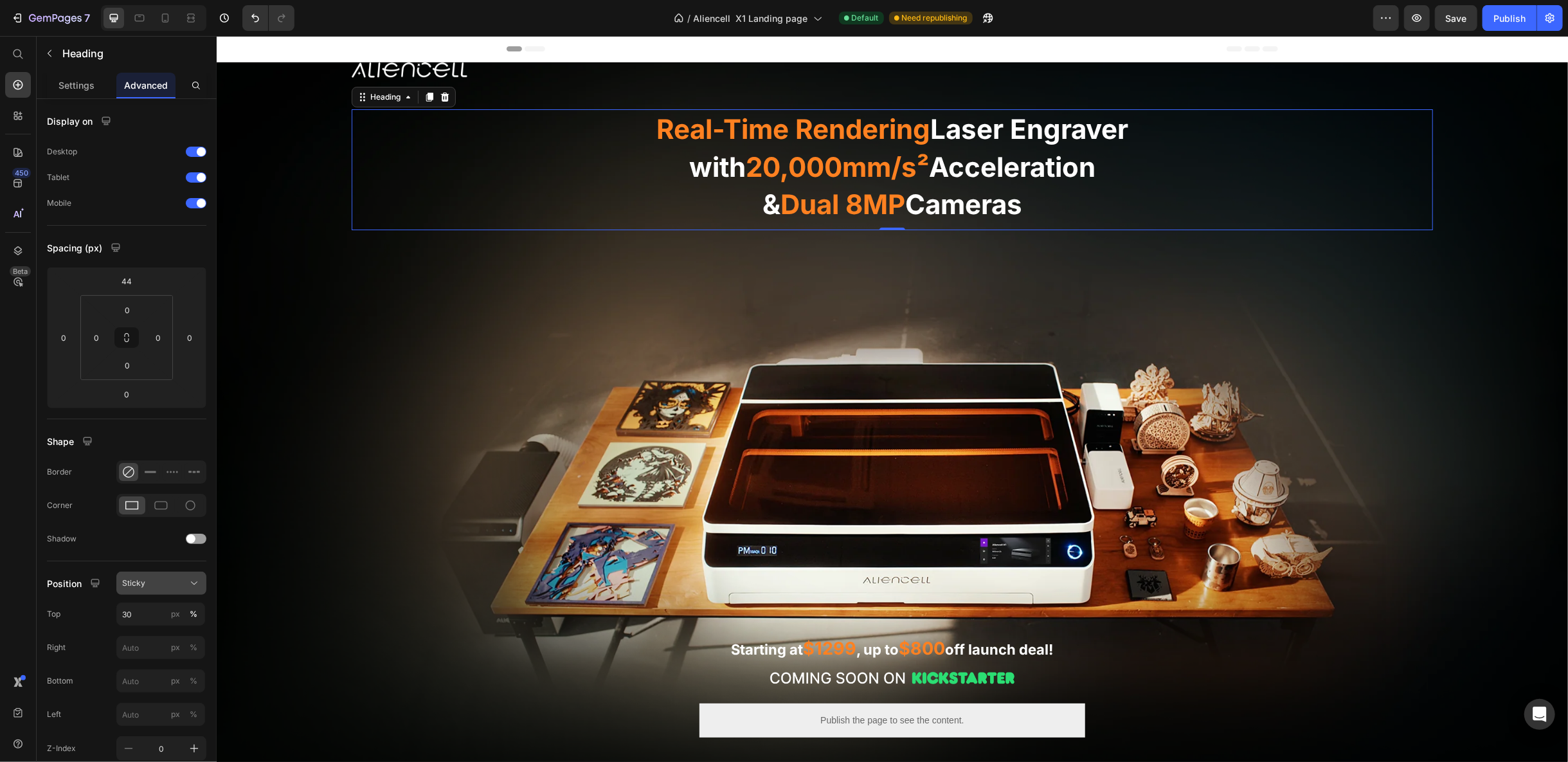 click on "Sticky" 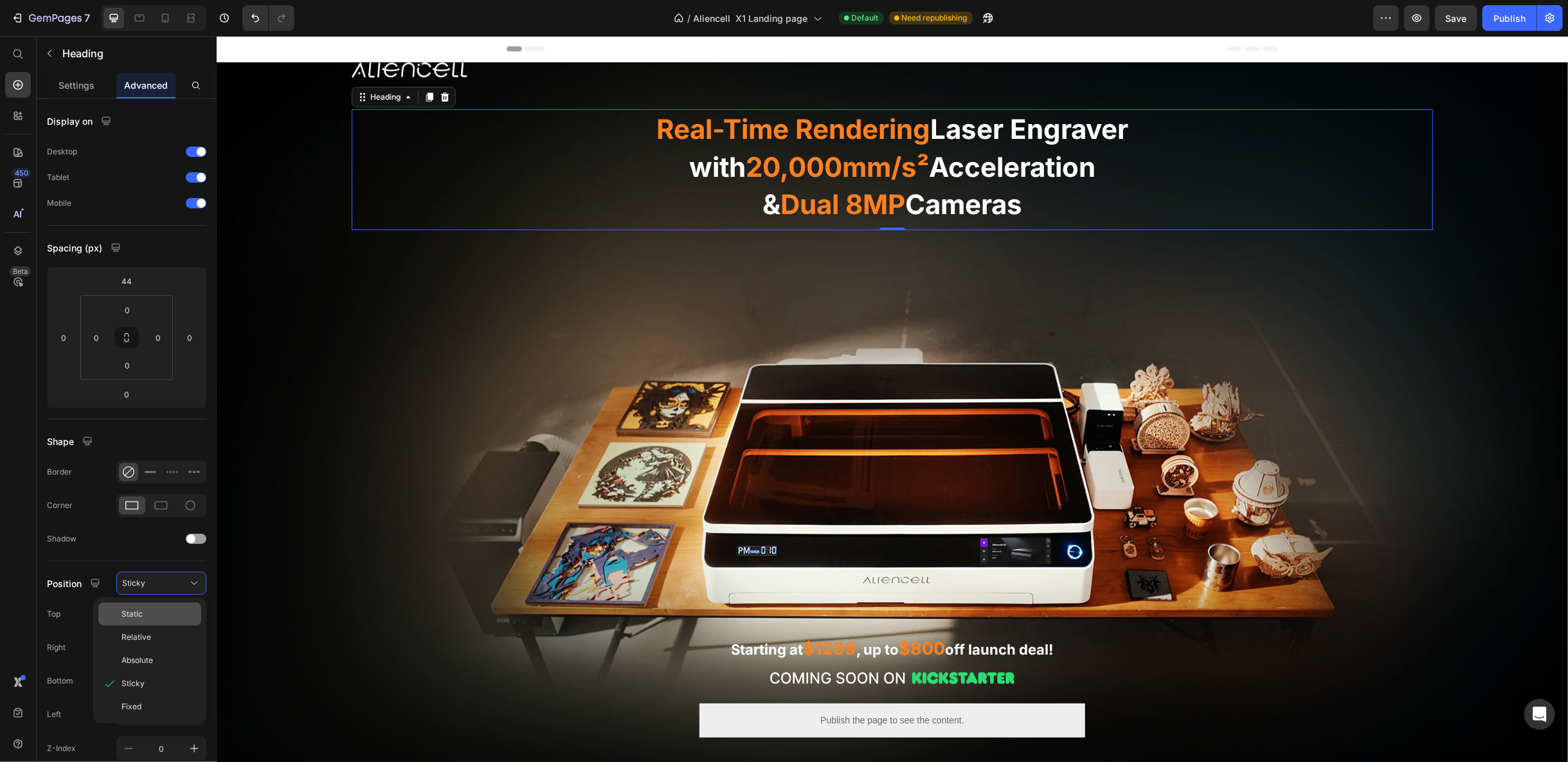 click on "Static" at bounding box center (159, 614) 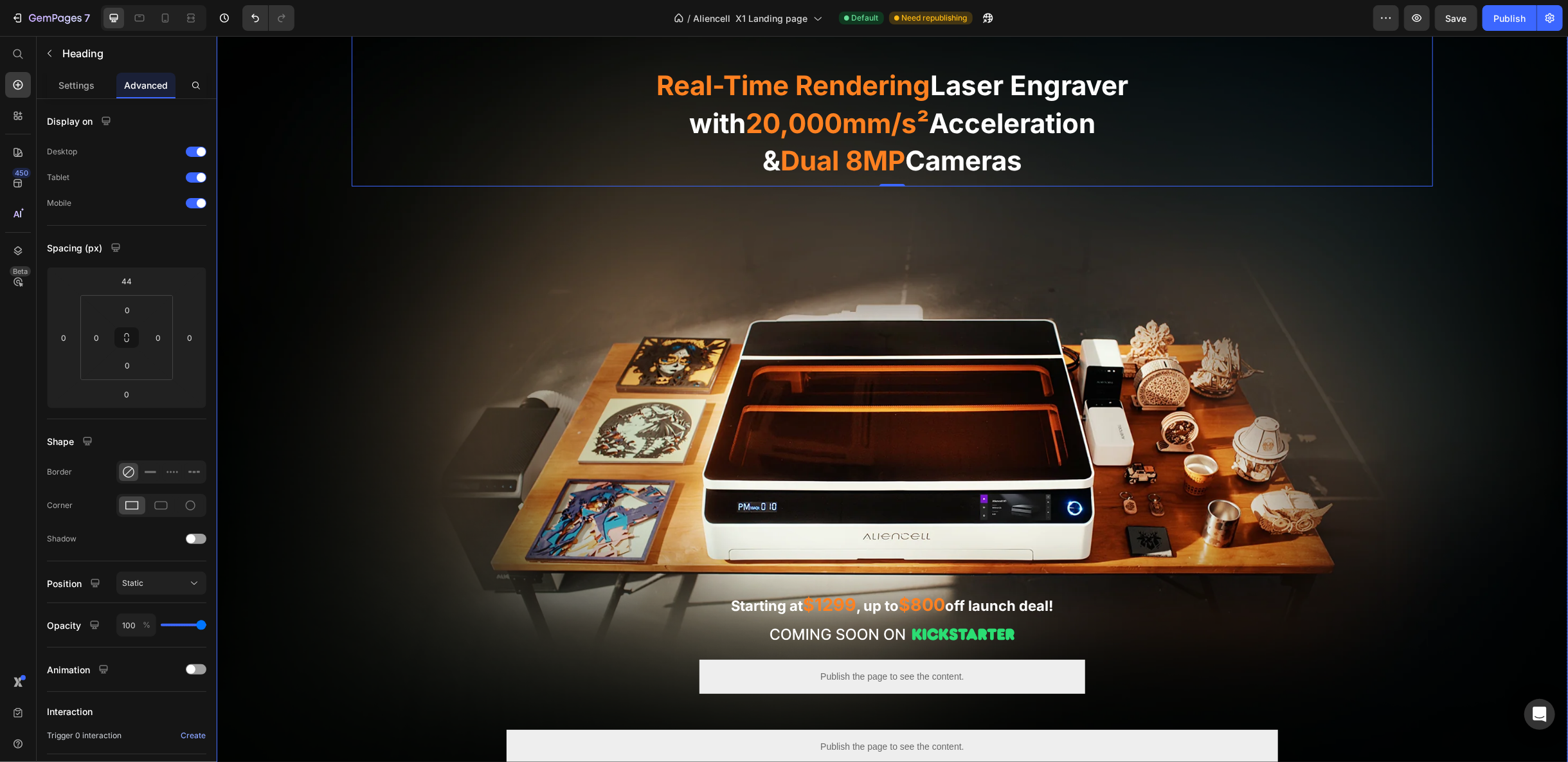 scroll, scrollTop: 0, scrollLeft: 0, axis: both 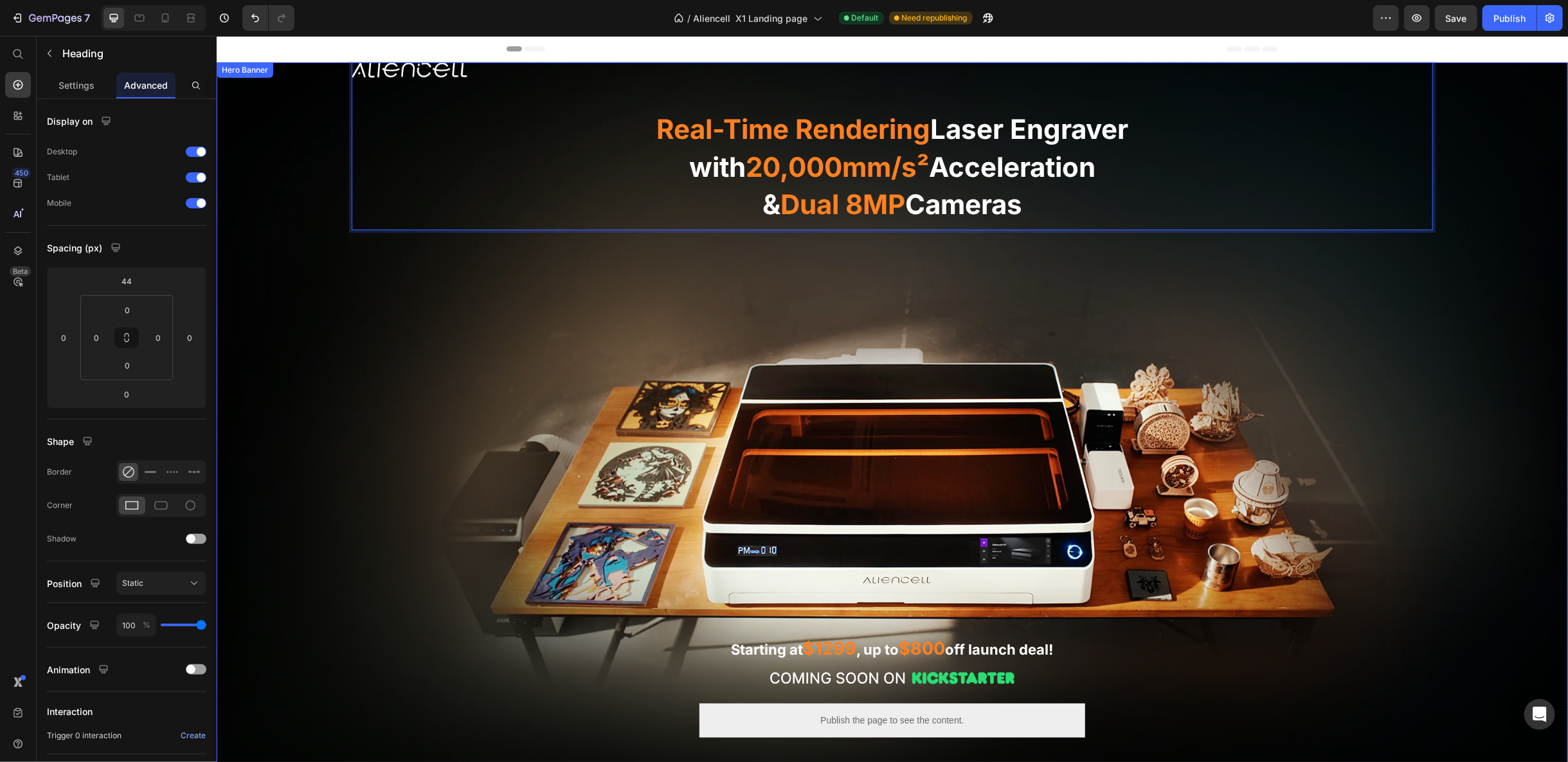 click on "Image Real-Time Rendering  Laser Engraver  with  20,000mm/s²   Acceleration &  Dual 8MP  Cameras Heading   0 Row Starting at  $1299 , up to  $800  off launch deal!  Text Block Image
Publish the page to see the content.
Custom Code Row
Publish the page to see the content.
Custom Code Row Row" at bounding box center (892, 442) 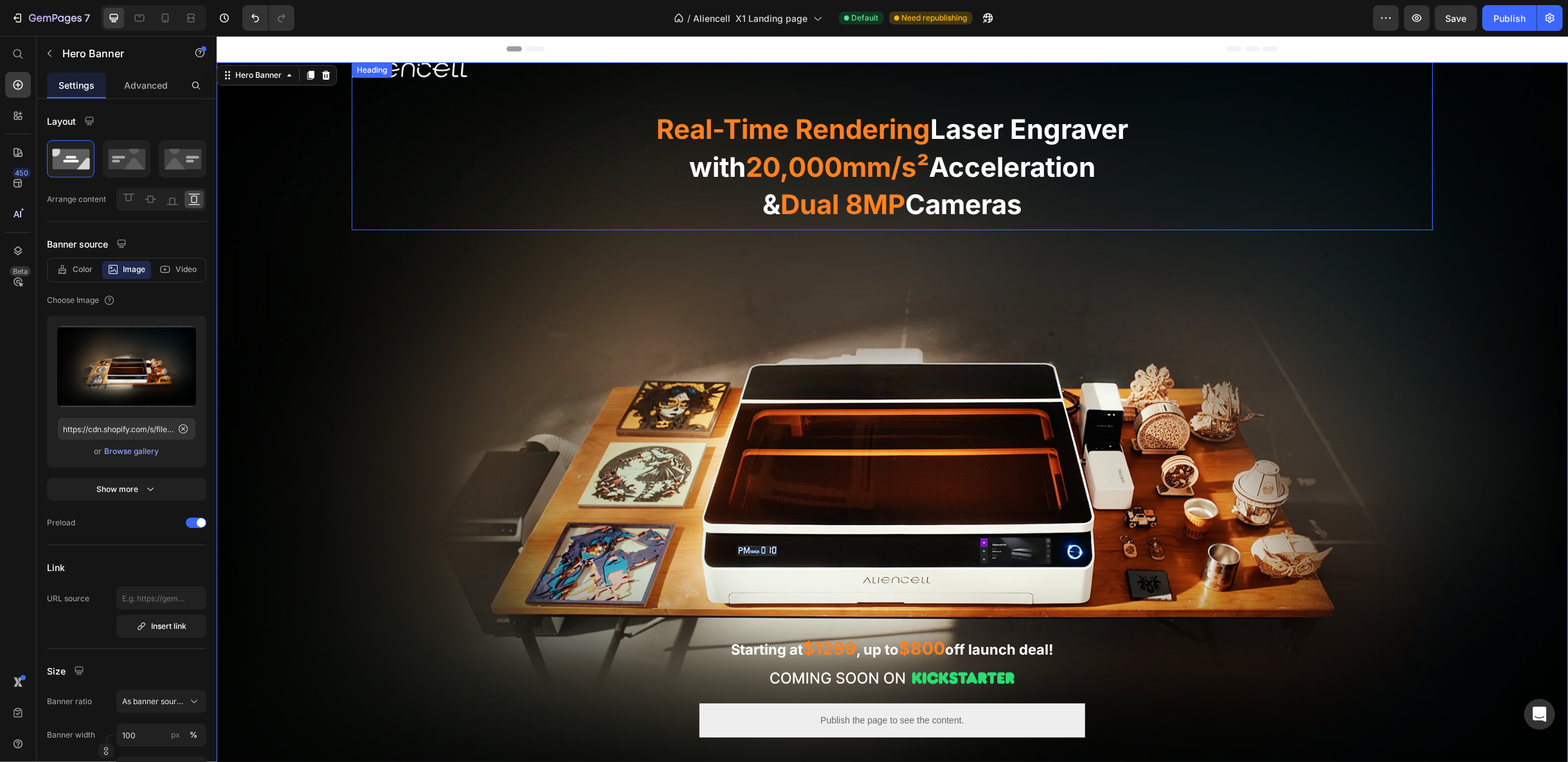 click on "⁠⁠⁠⁠⁠⁠⁠ Real-Time Rendering  Laser Engraver  with  20,000mm/s²   Acceleration &  Dual 8MP  Cameras" at bounding box center [892, 167] 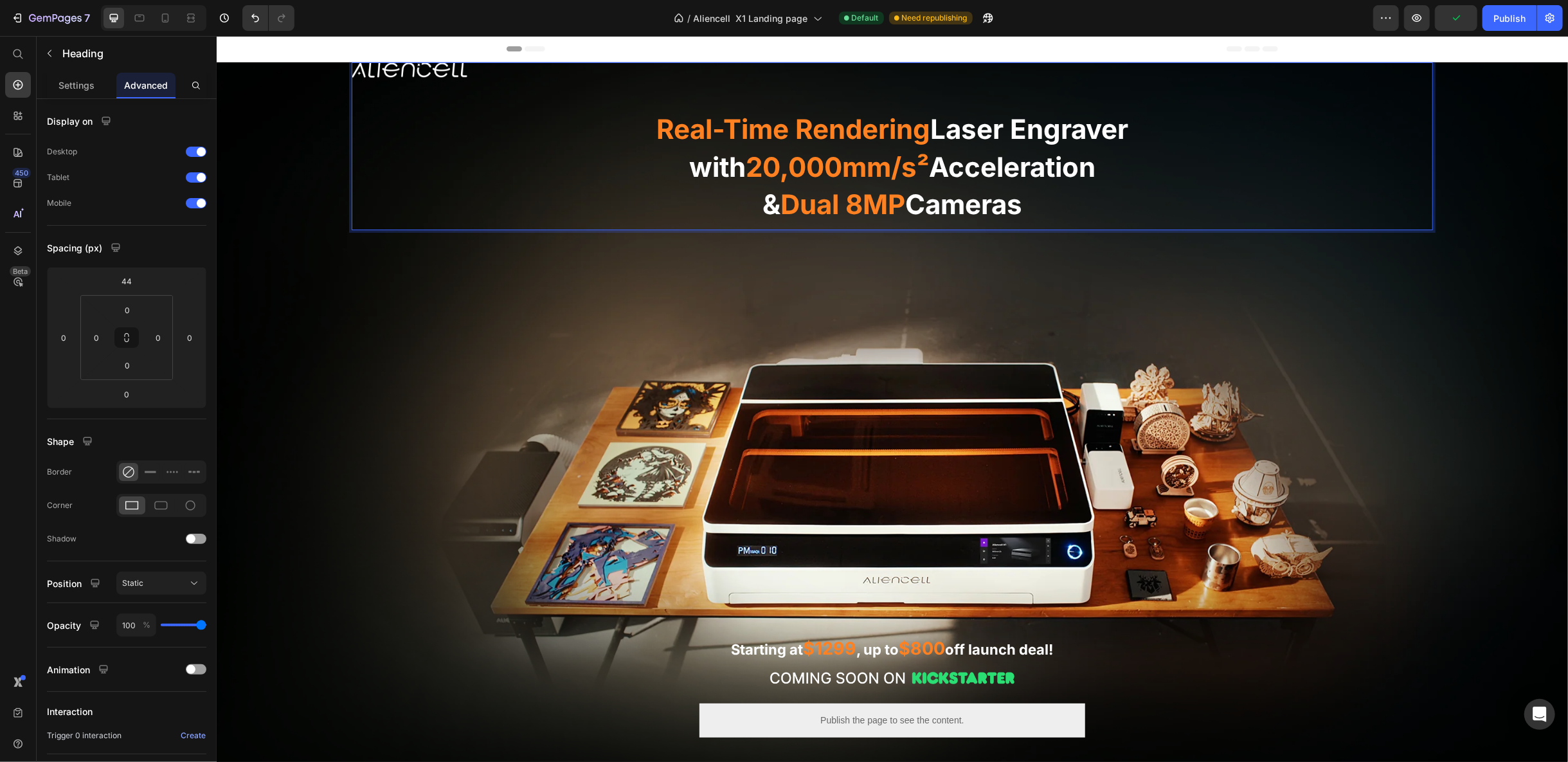click on "Image Real-Time Rendering  Laser Engraver  with  20,000mm/s²   Acceleration &  Dual 8MP  Cameras Heading   0 Row Starting at  $1299 , up to  $800  off launch deal!  Text Block Image
Publish the page to see the content.
Custom Code Row
Publish the page to see the content.
Custom Code Row Row" at bounding box center (892, 442) 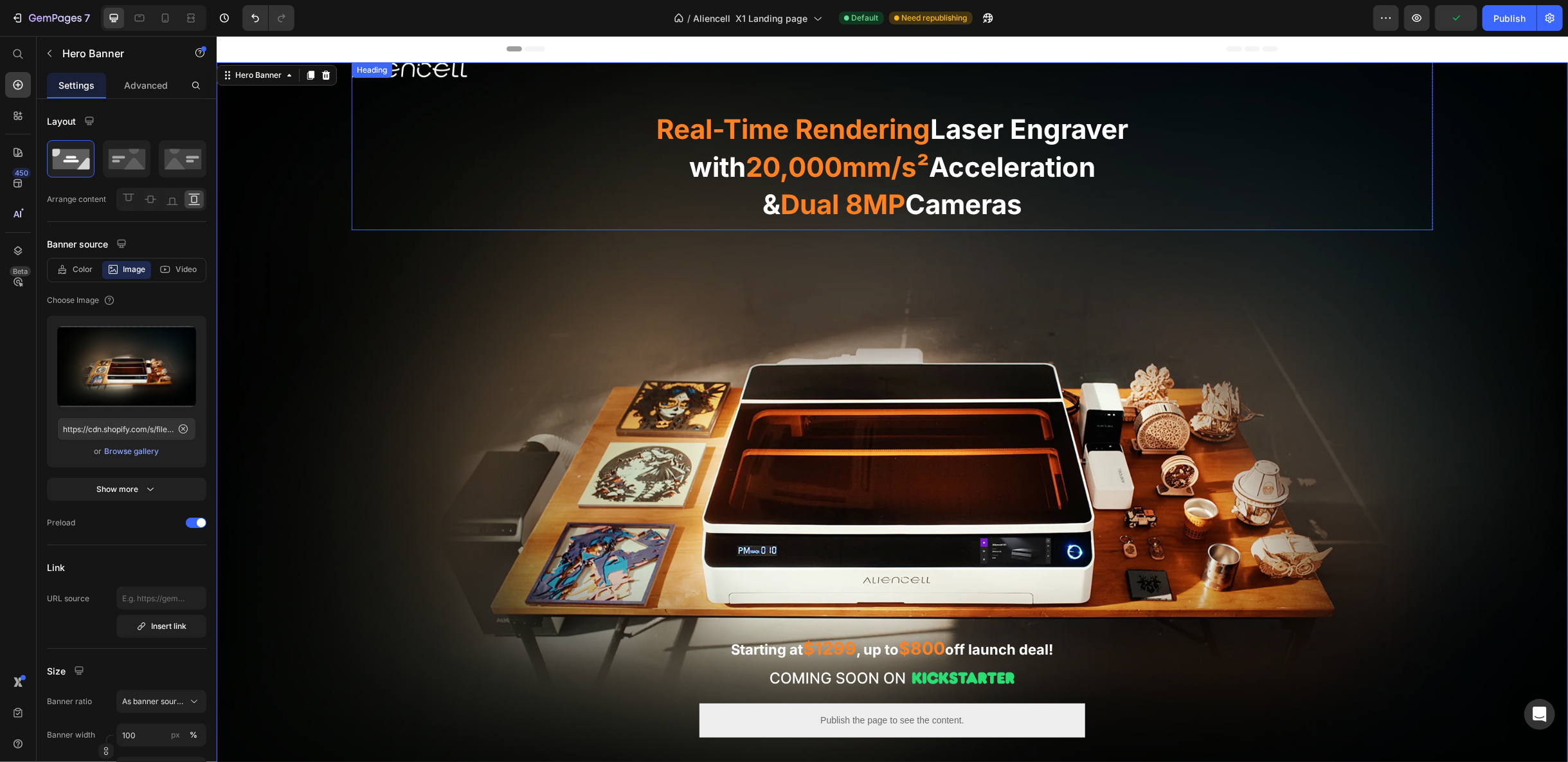 click on "⁠⁠⁠⁠⁠⁠⁠ Real-Time Rendering  Laser Engraver  with  20,000mm/s²   Acceleration &  Dual 8MP  Cameras" at bounding box center (892, 167) 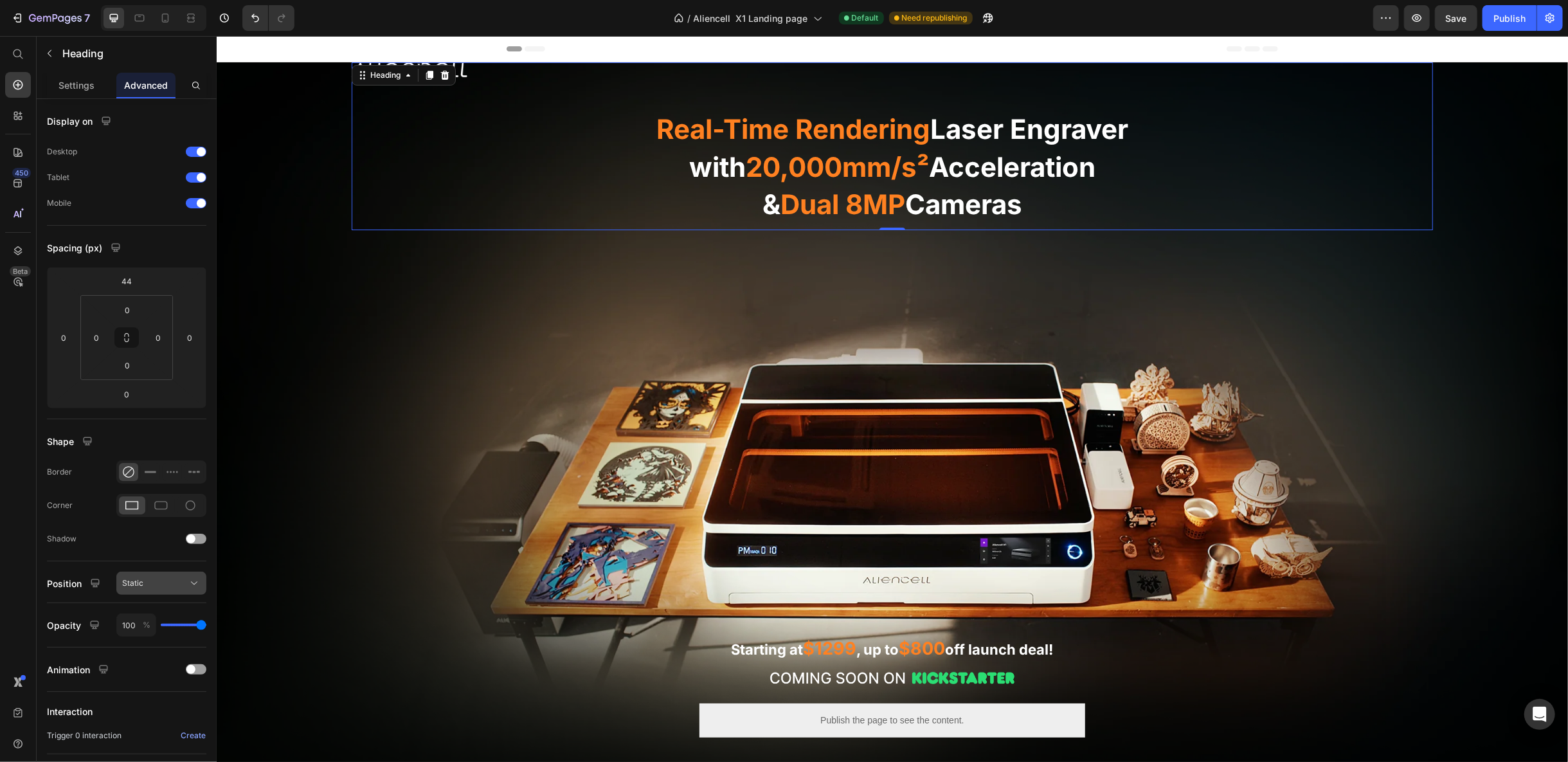 click on "Static" 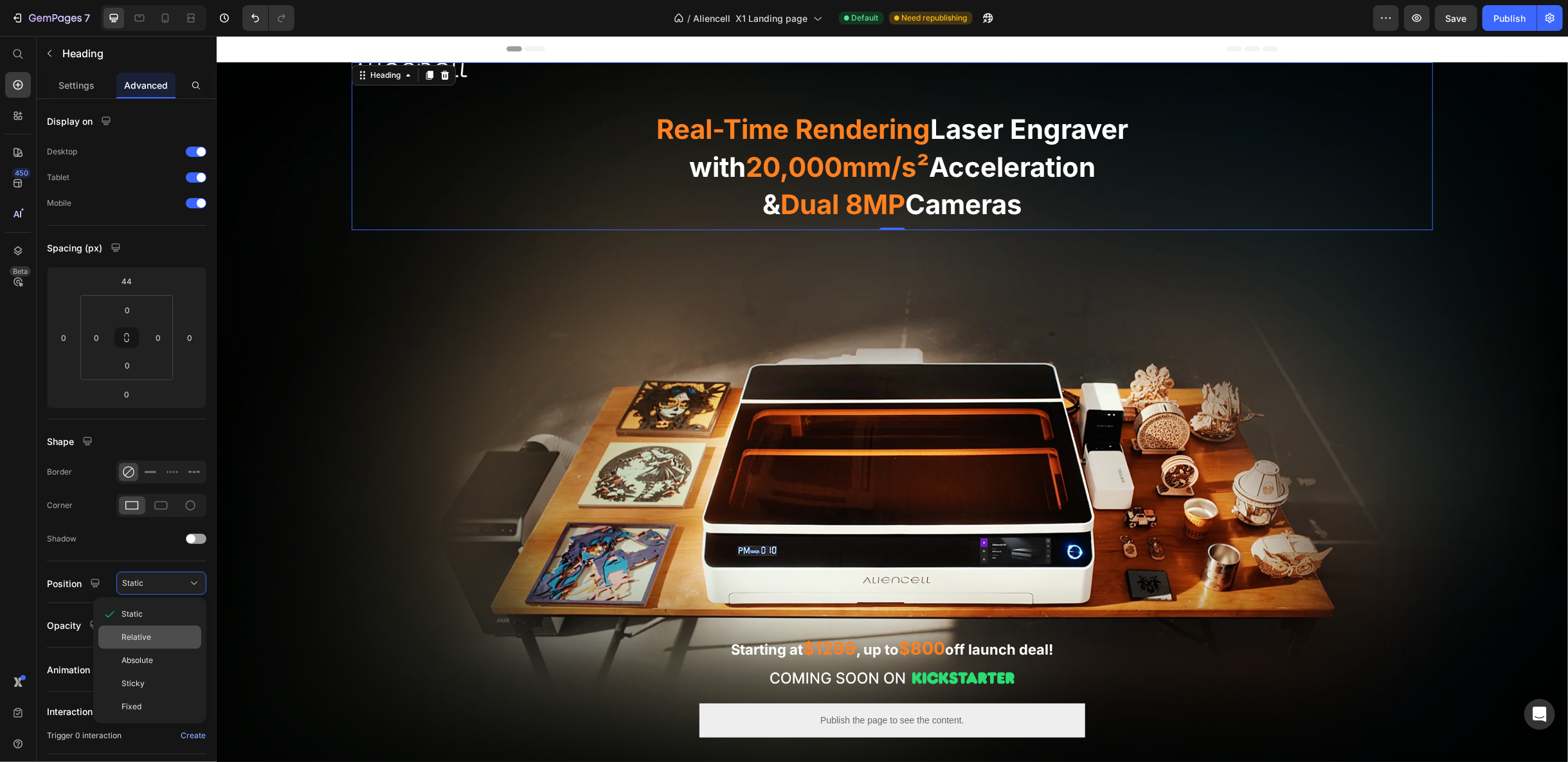 click on "Relative" at bounding box center [136, 637] 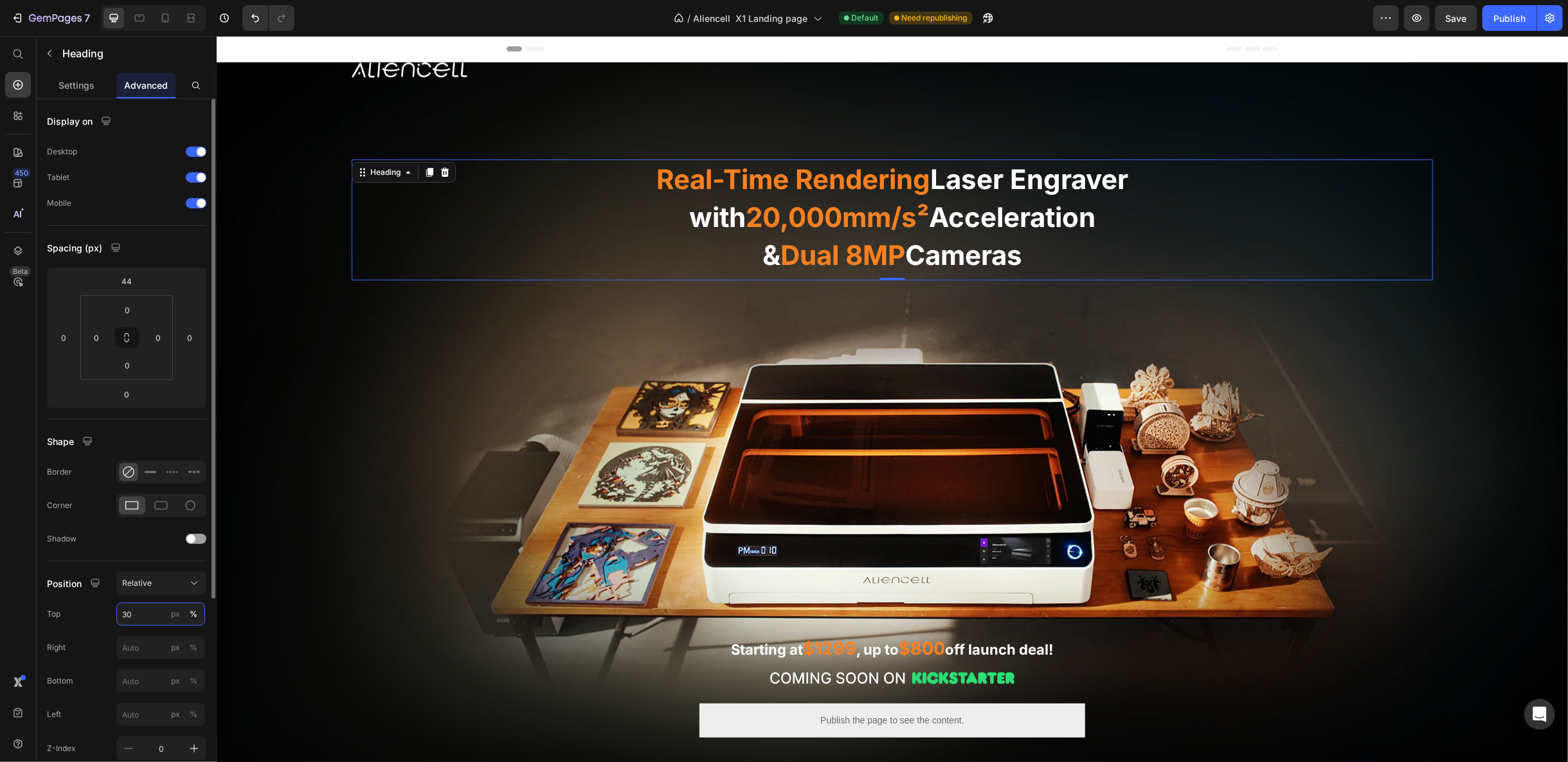 click on "30" at bounding box center (161, 614) 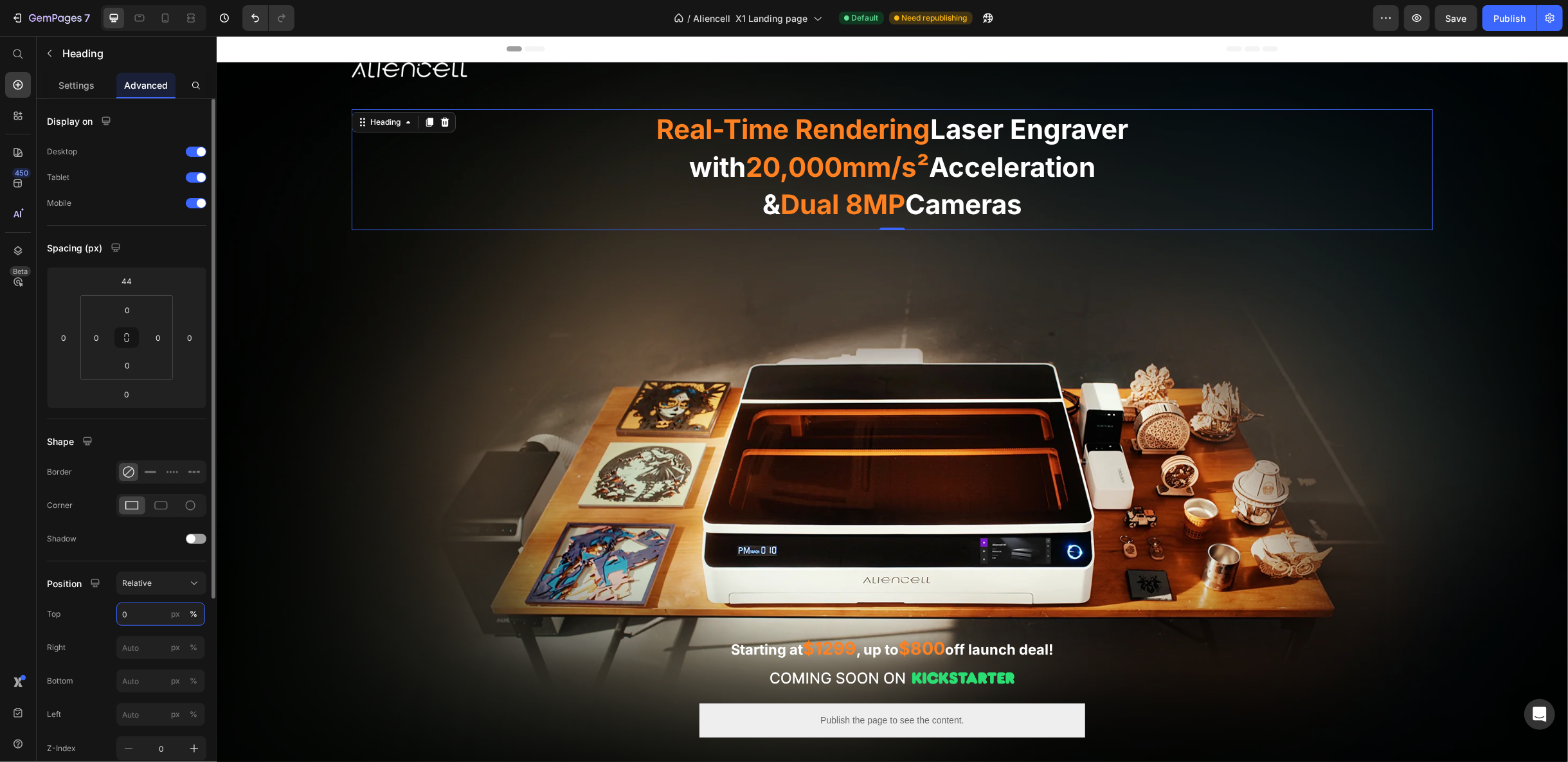 type on "0" 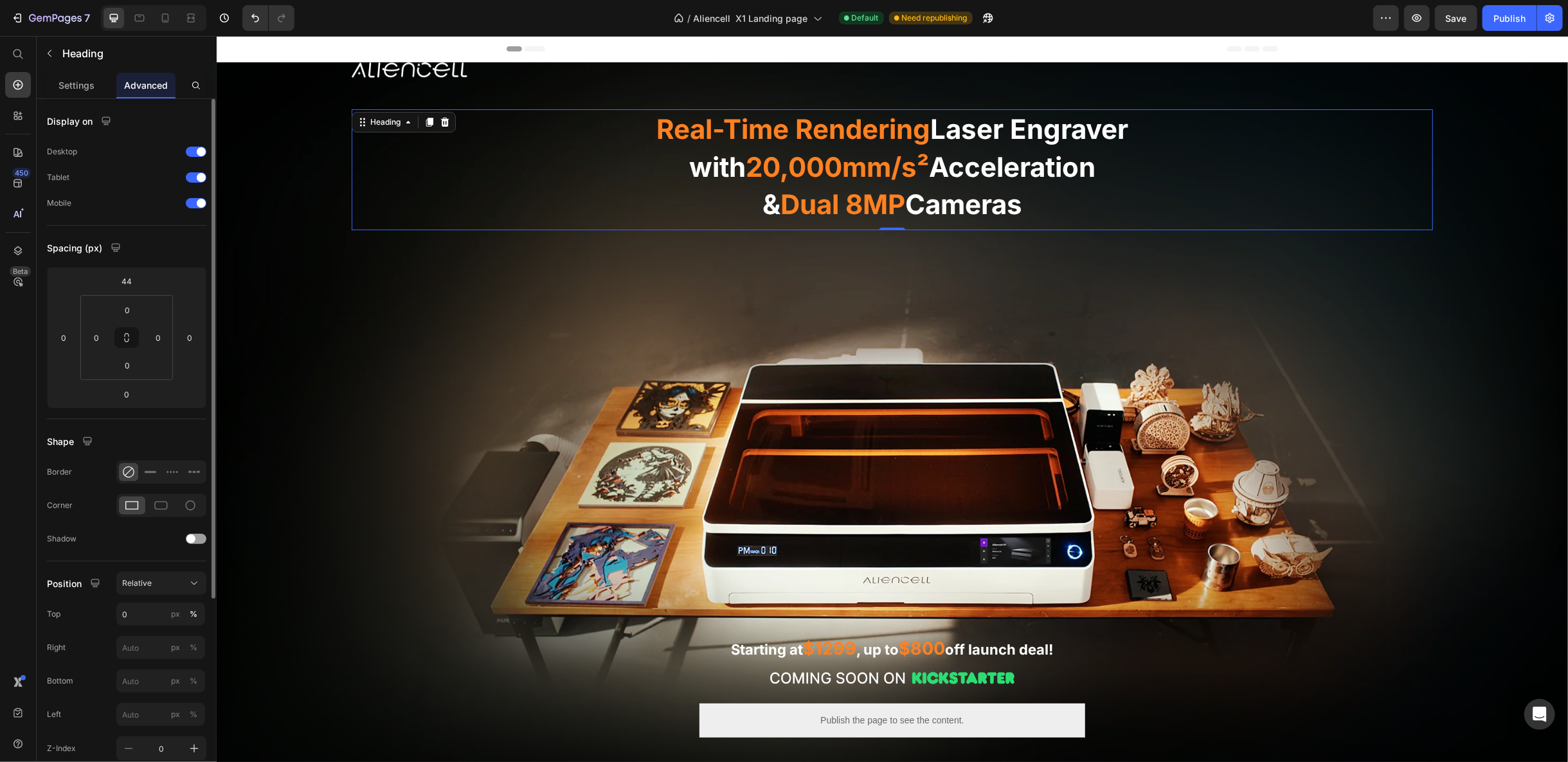 click on "Top 0 px %" 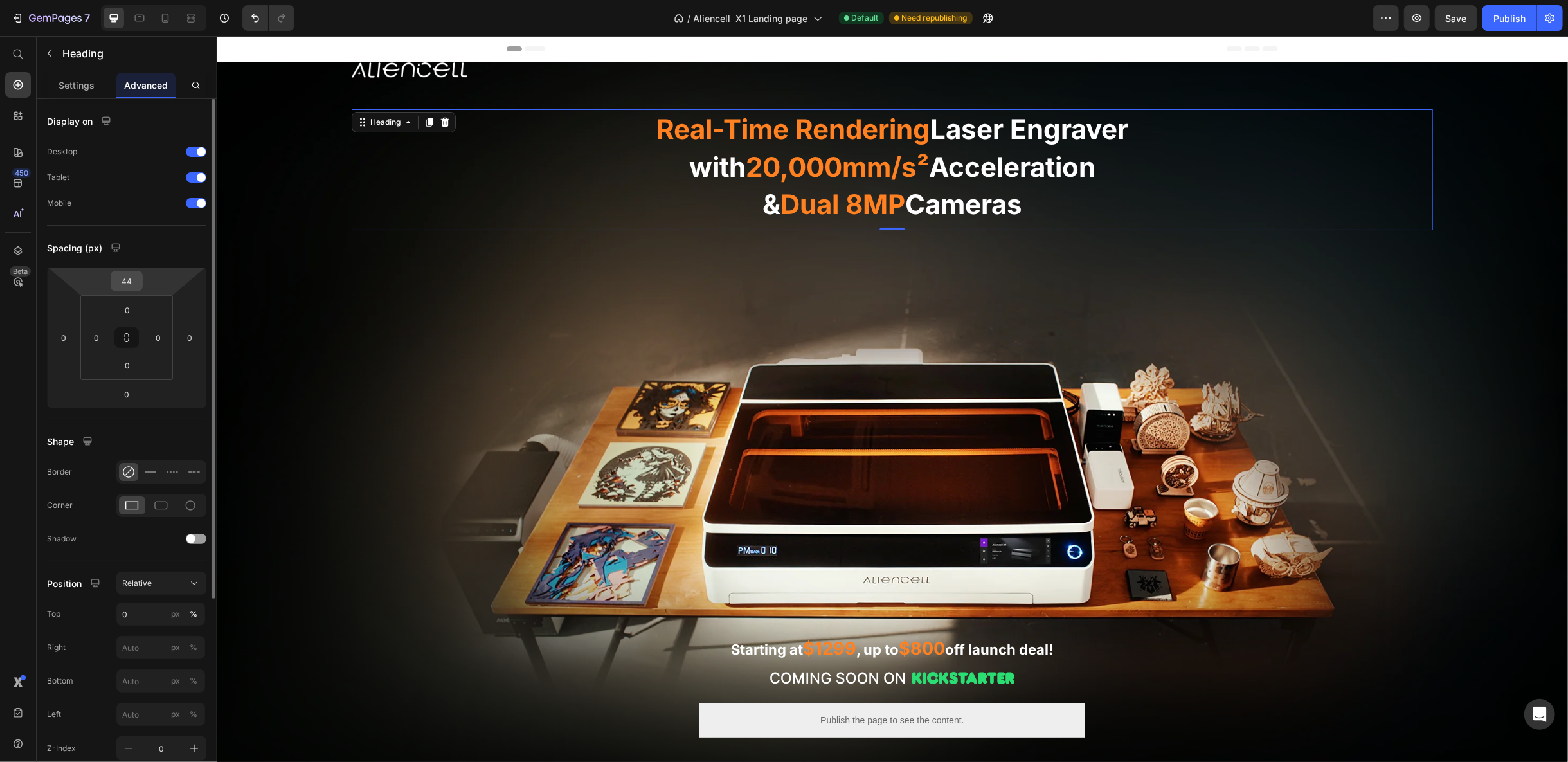 click on "44" at bounding box center [127, 281] 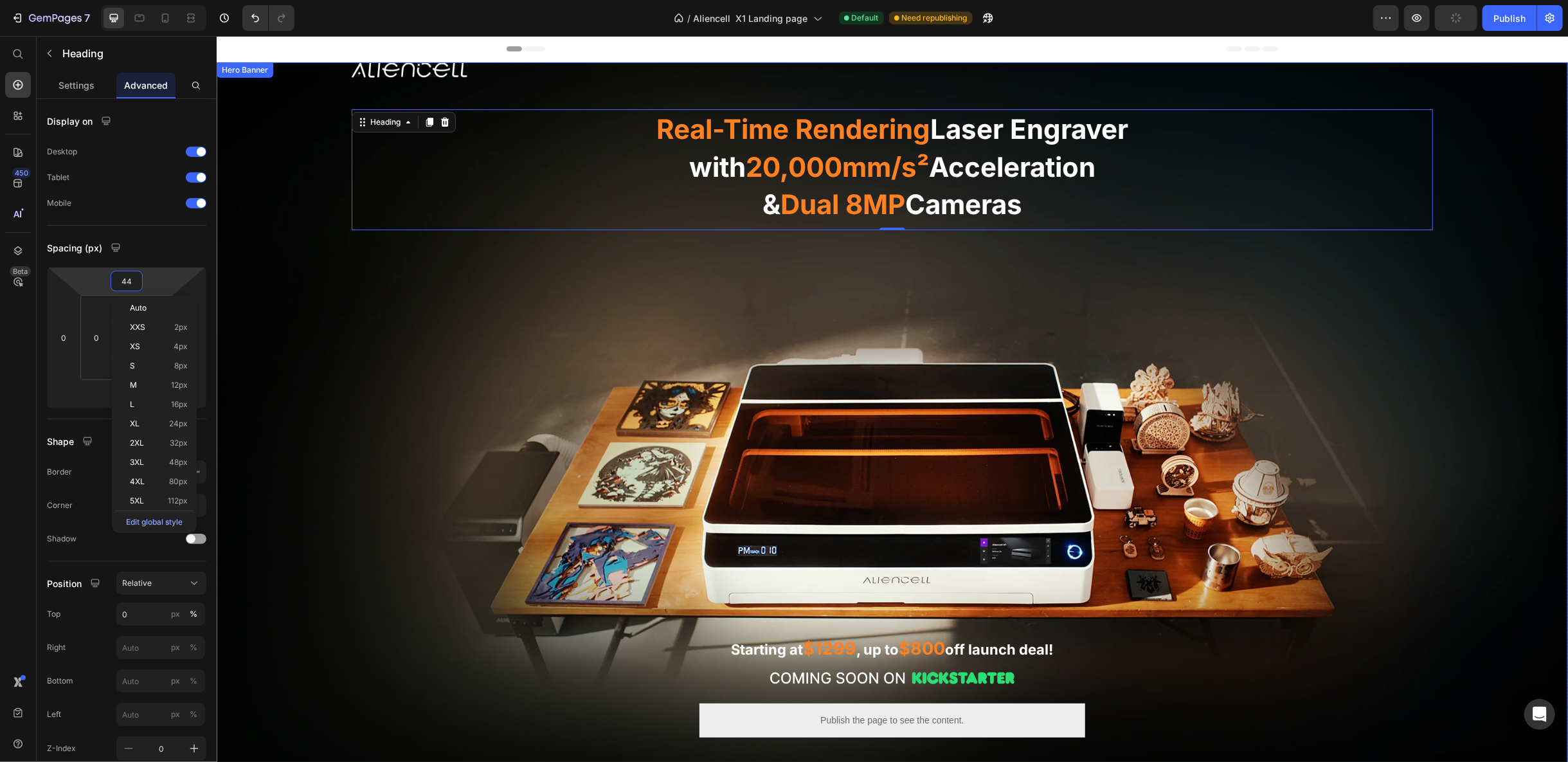 click on "Image ⁠⁠⁠⁠⁠⁠⁠ Real-Time Rendering  Laser Engraver  with  20,000mm/s²   Acceleration &  Dual 8MP  Cameras Heading   0 Row Starting at  $1299 , up to  $800  off launch deal!  Text Block Image
Publish the page to see the content.
Custom Code Row
Publish the page to see the content.
Custom Code Row Row" at bounding box center [892, 442] 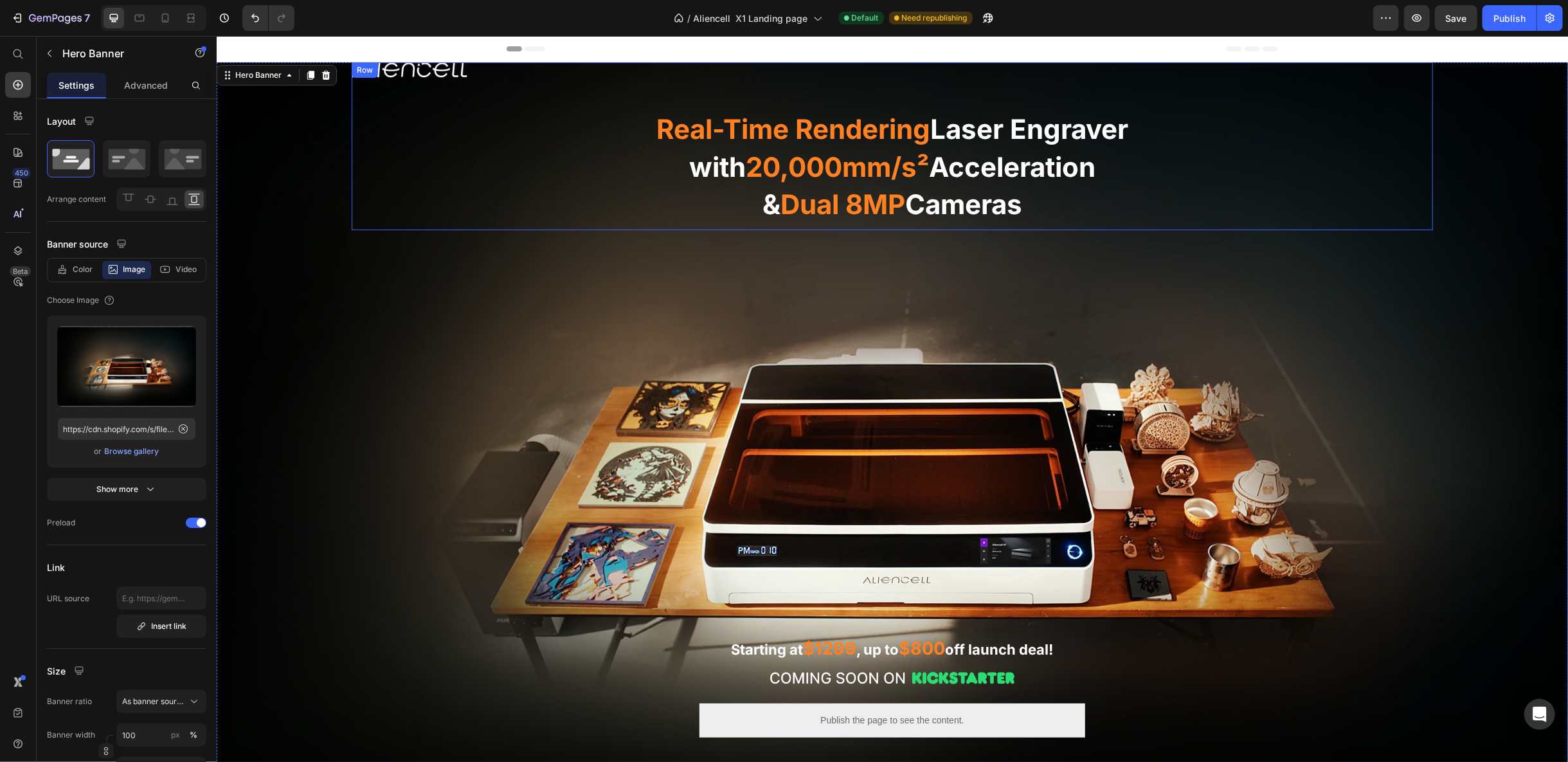 click on "Image ⁠⁠⁠⁠⁠⁠⁠ Real-Time Rendering  Laser Engraver  with  20,000mm/s²   Acceleration &  Dual 8MP  Cameras Heading" at bounding box center (892, 145) 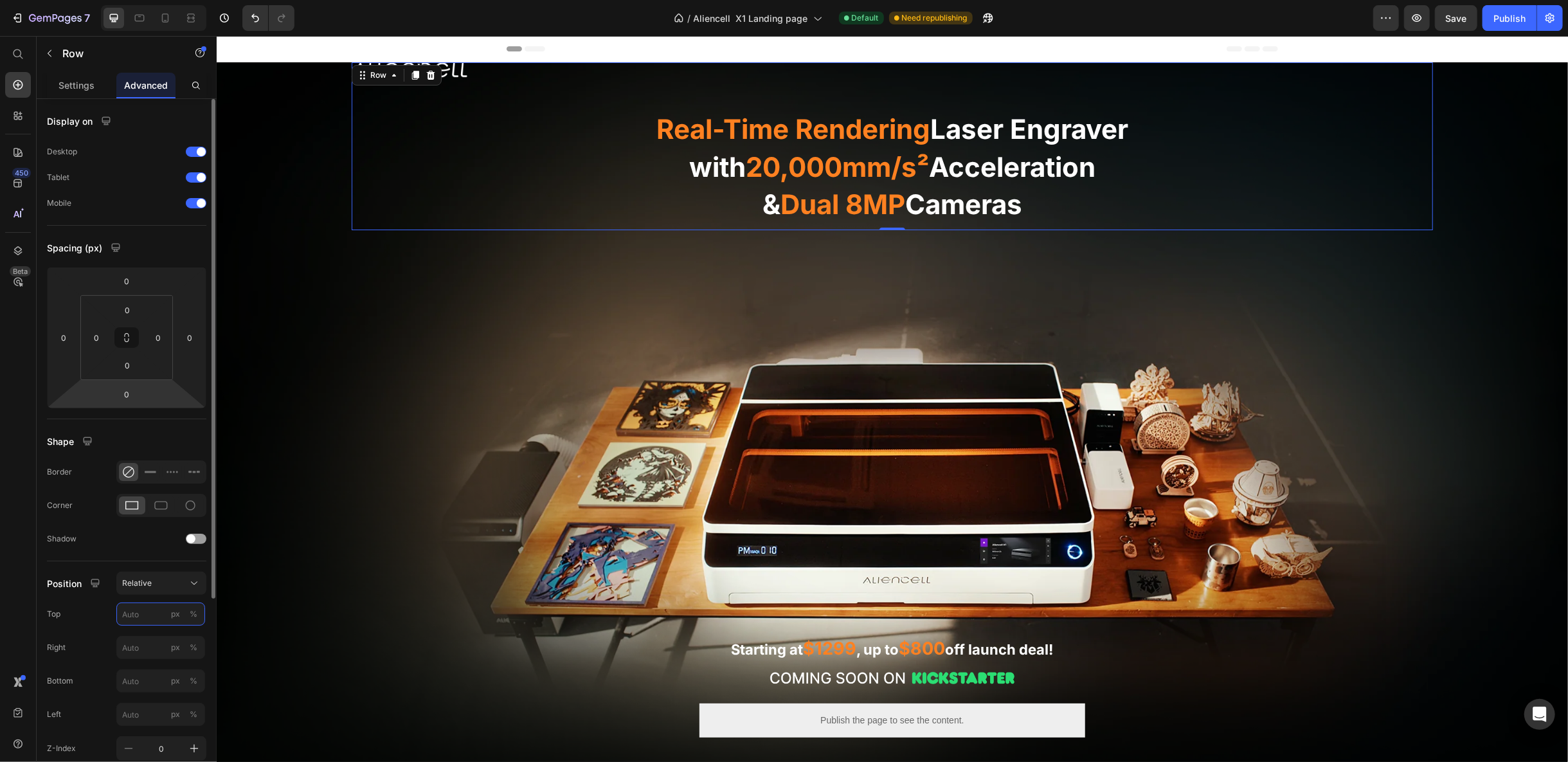 click on "px %" at bounding box center (161, 614) 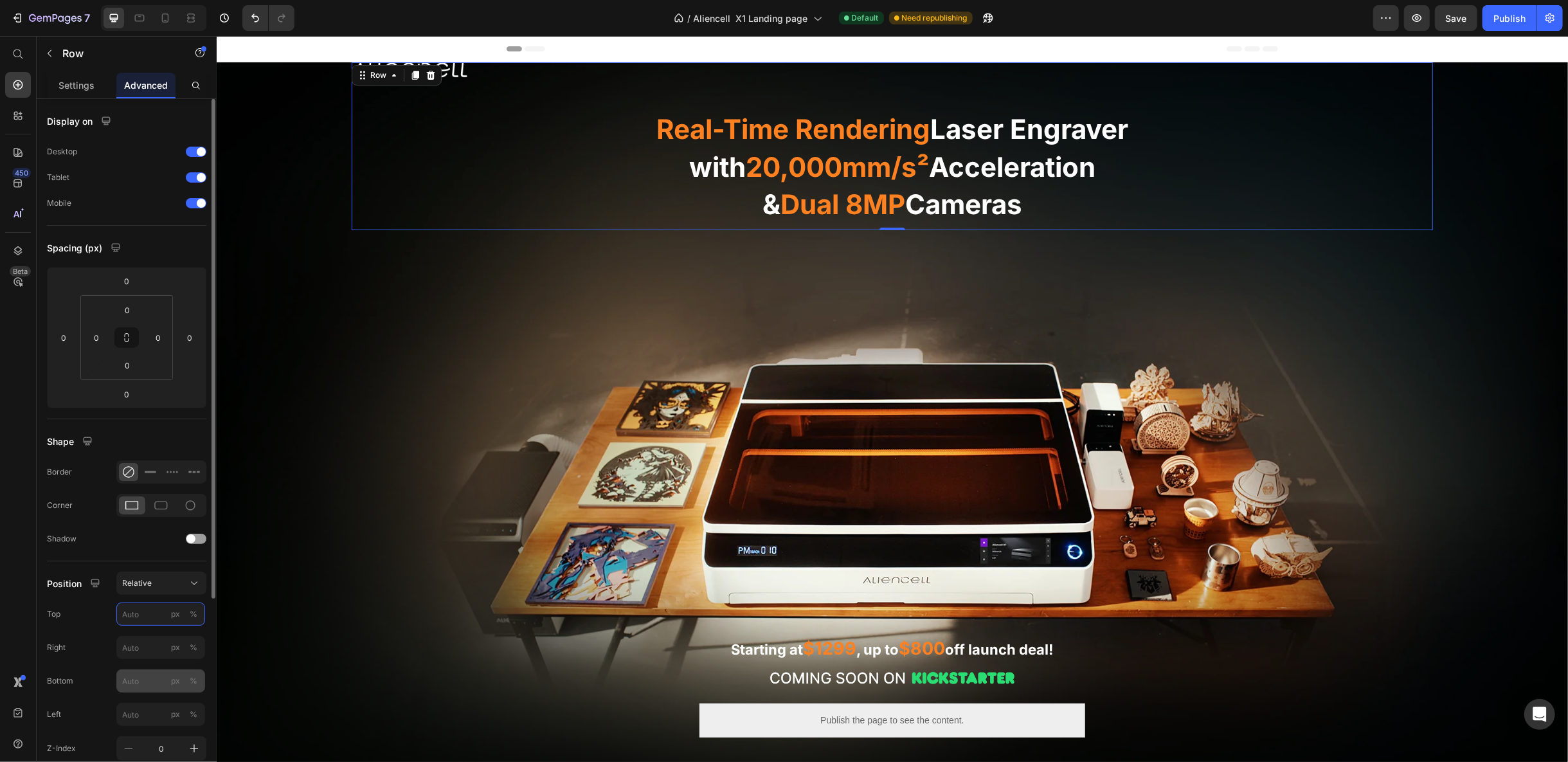 scroll, scrollTop: 71, scrollLeft: 0, axis: vertical 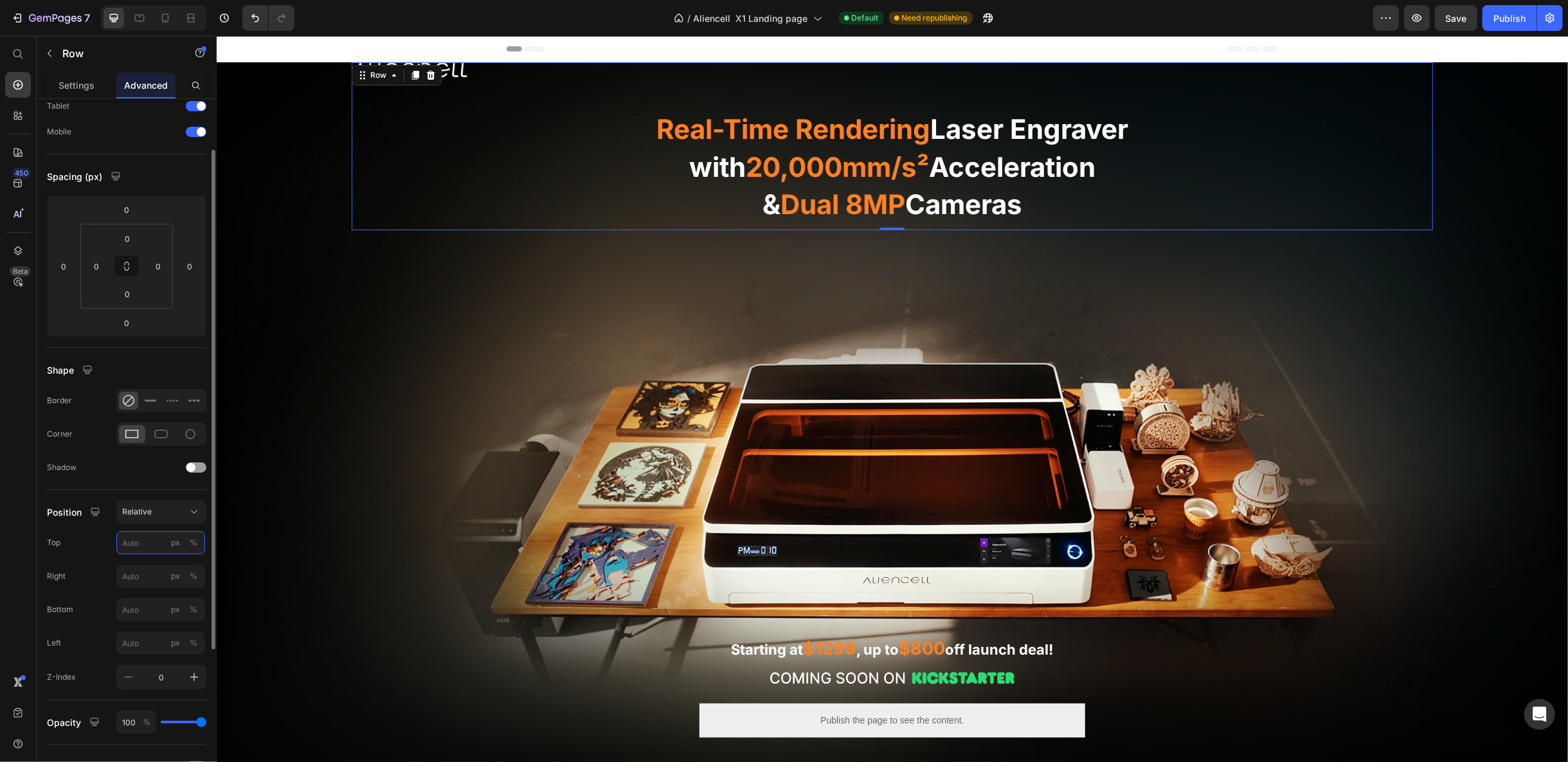 click on "px %" at bounding box center (161, 543) 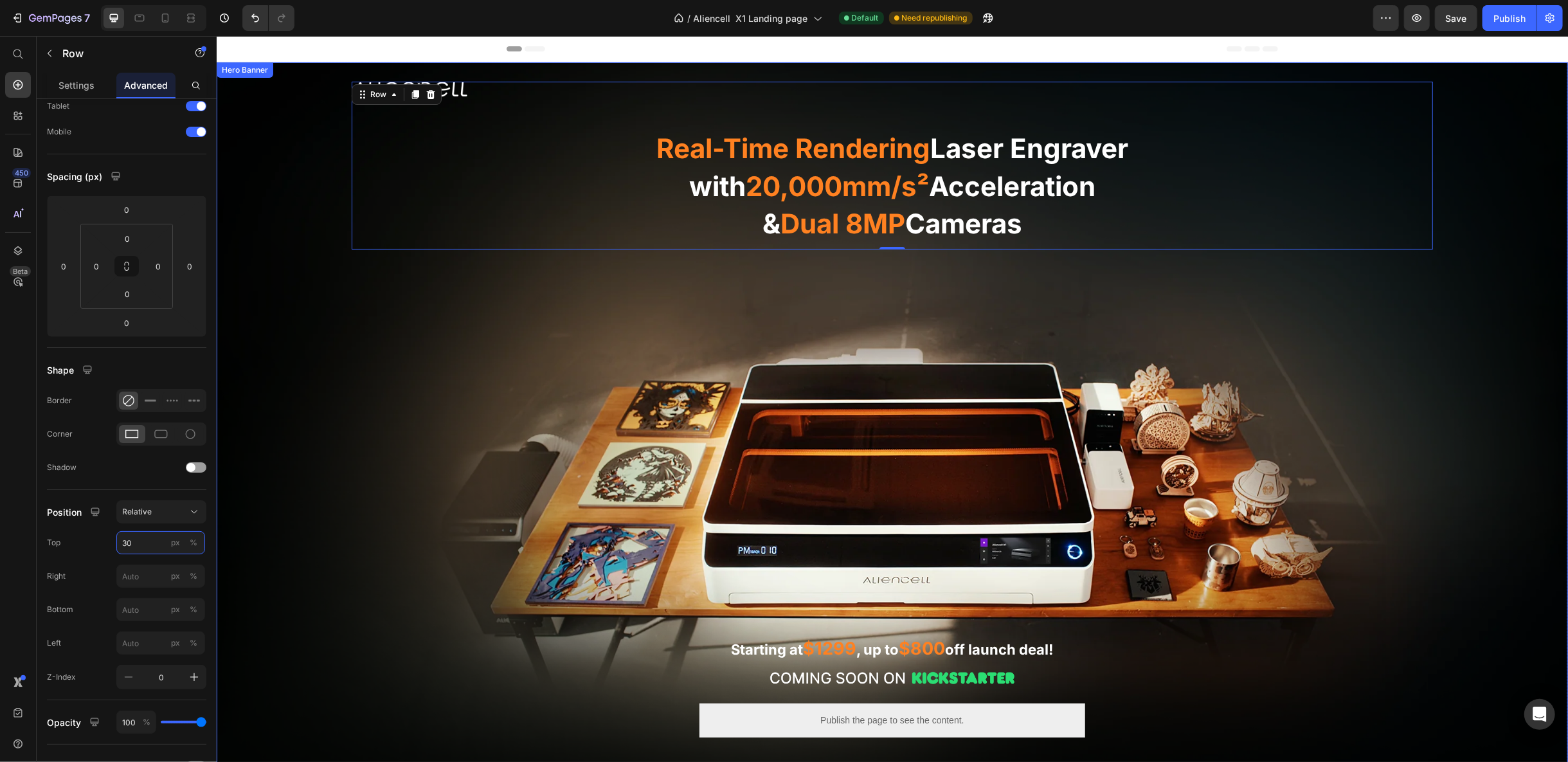 type on "3" 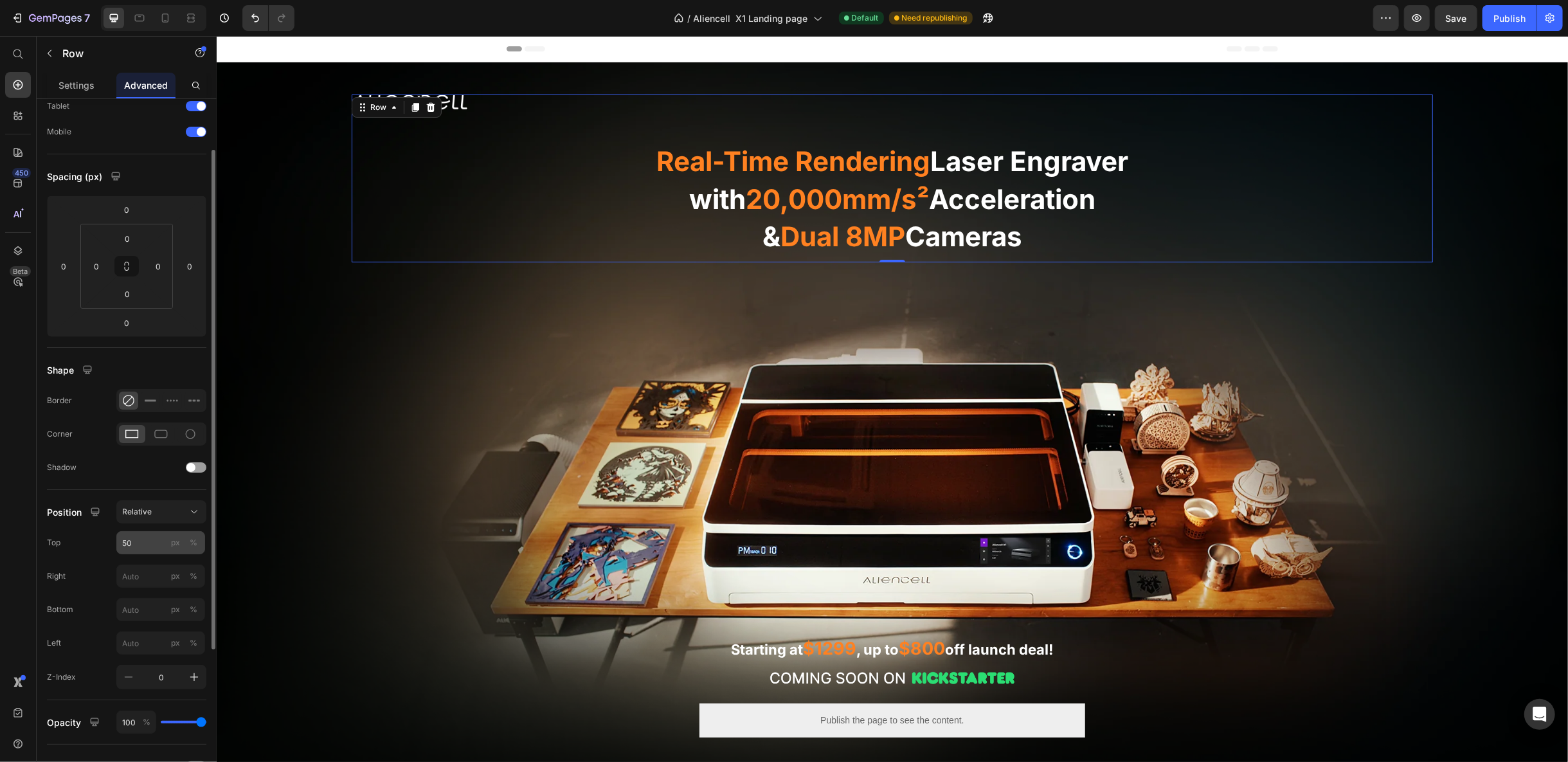 click on "%" at bounding box center (194, 543) 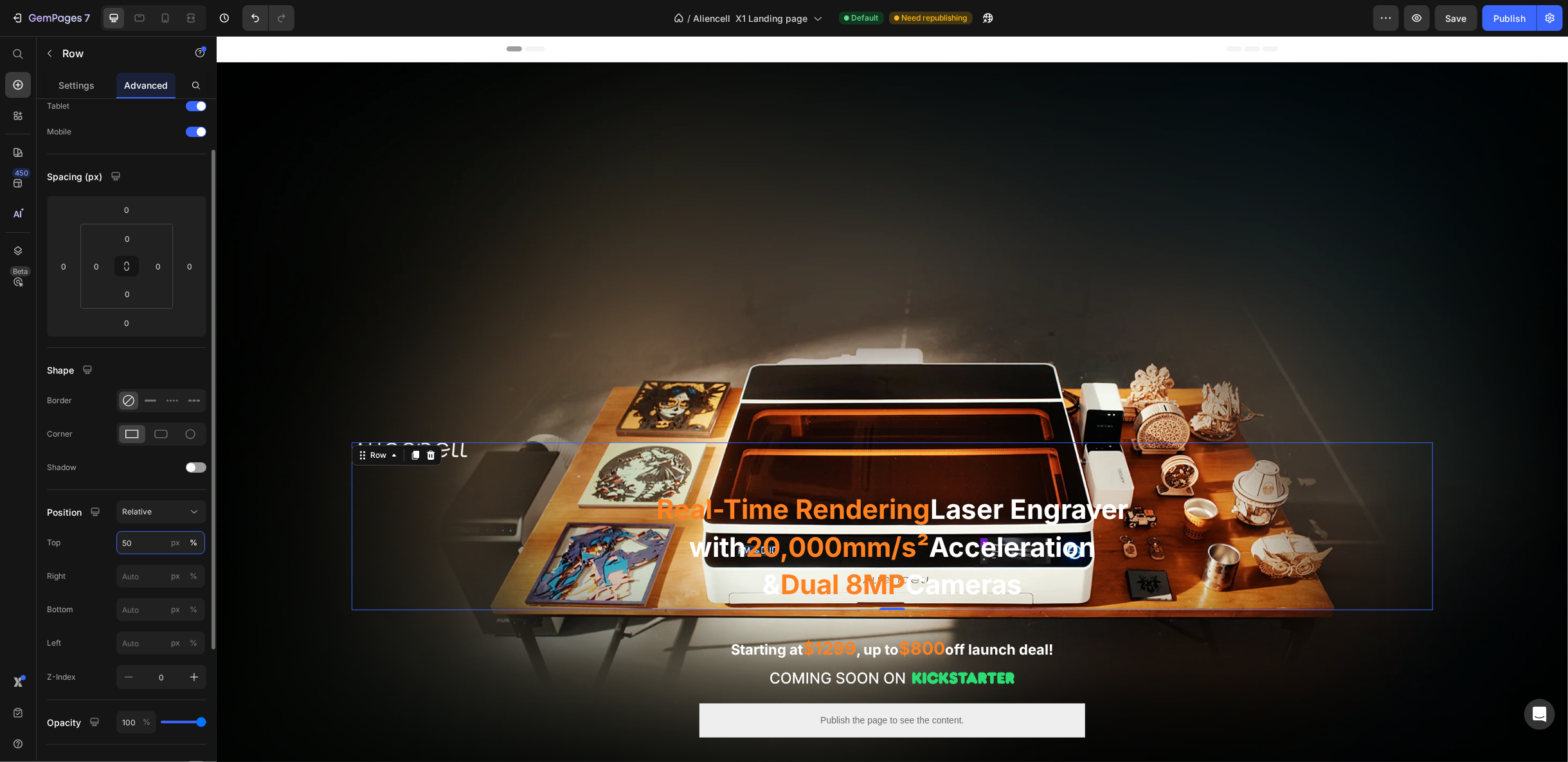 click on "50" at bounding box center [161, 543] 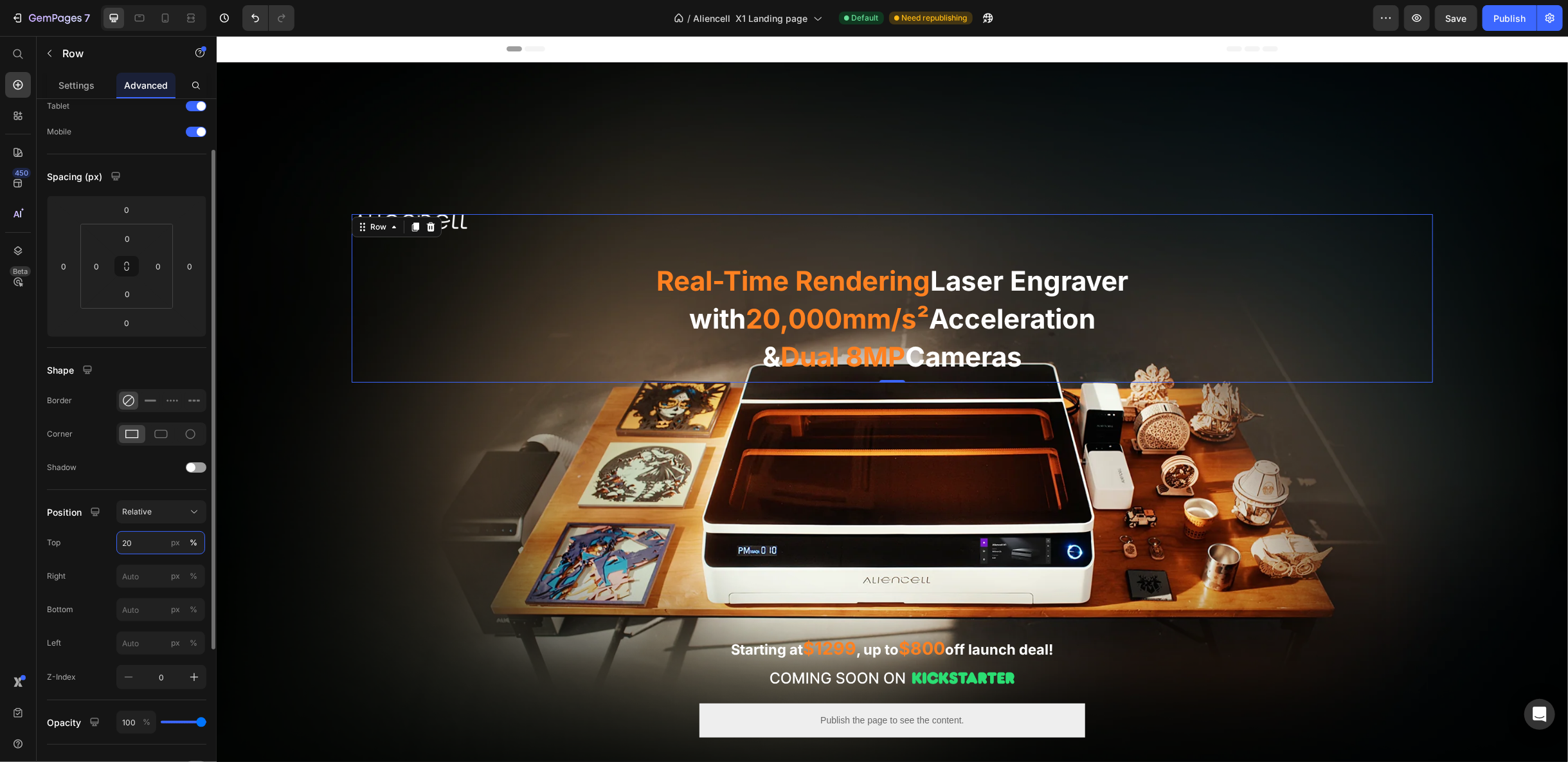type on "2" 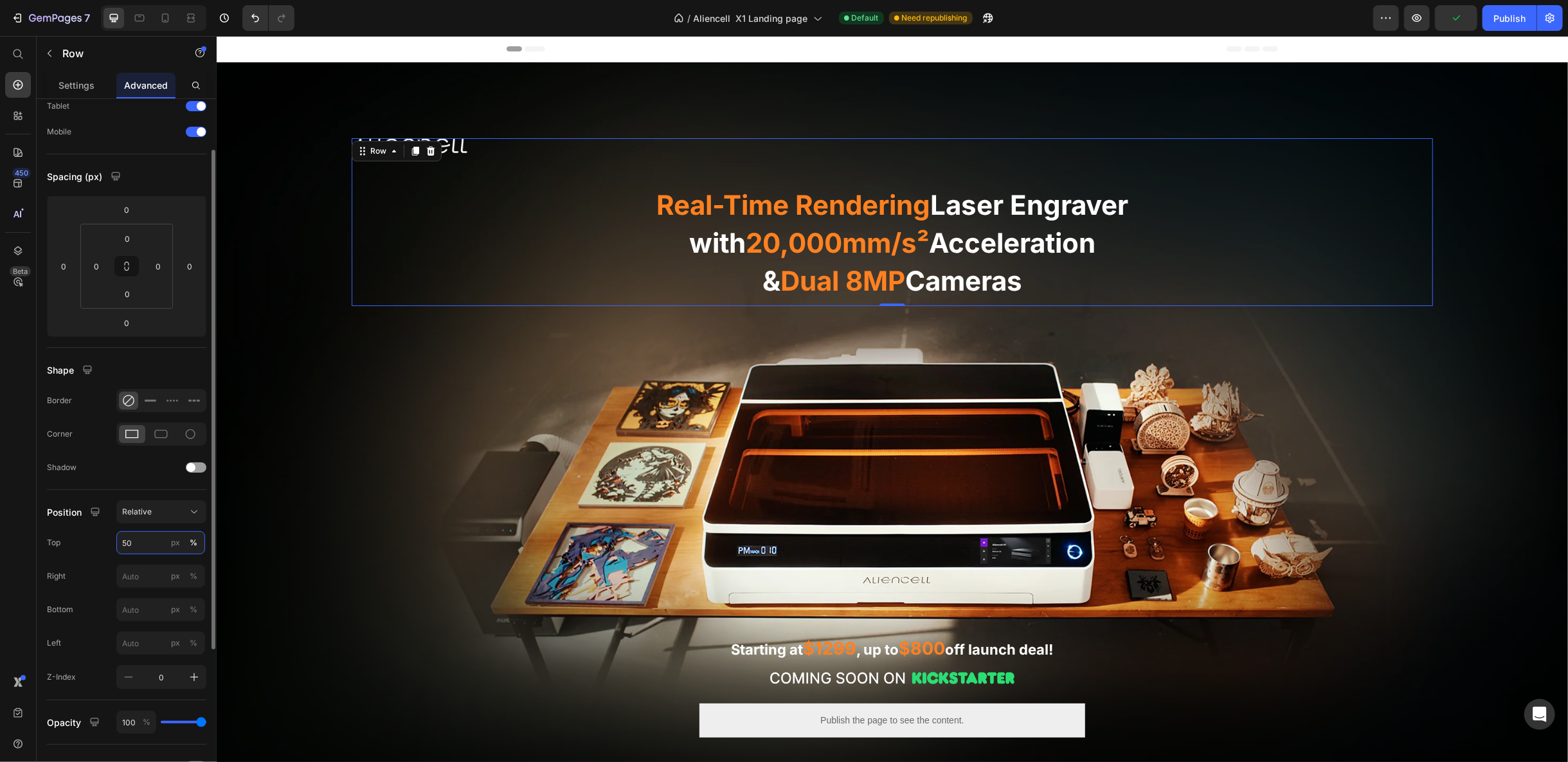 drag, startPoint x: 140, startPoint y: 542, endPoint x: 108, endPoint y: 541, distance: 32.015621 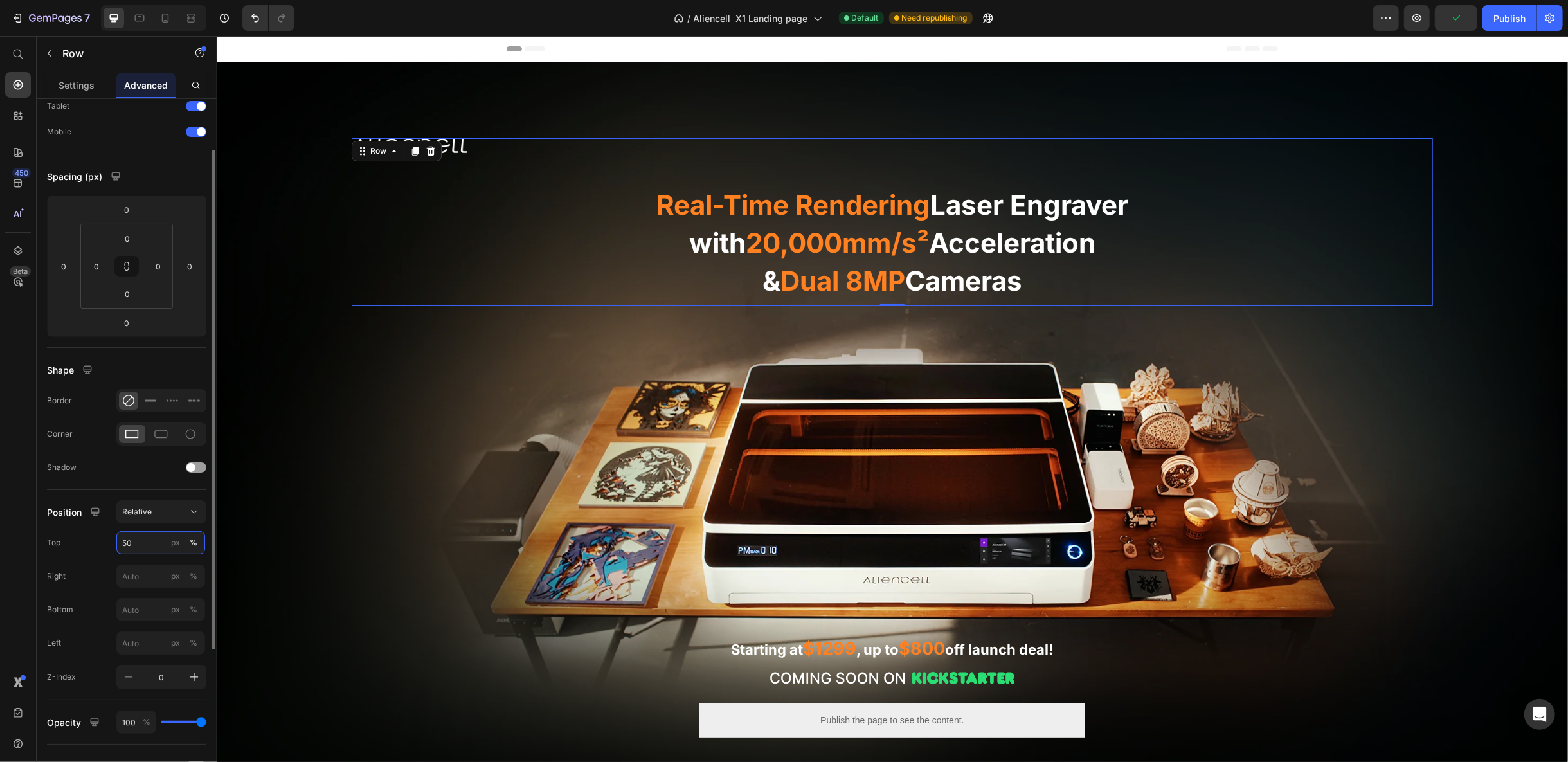 click on "Top 50 px %" 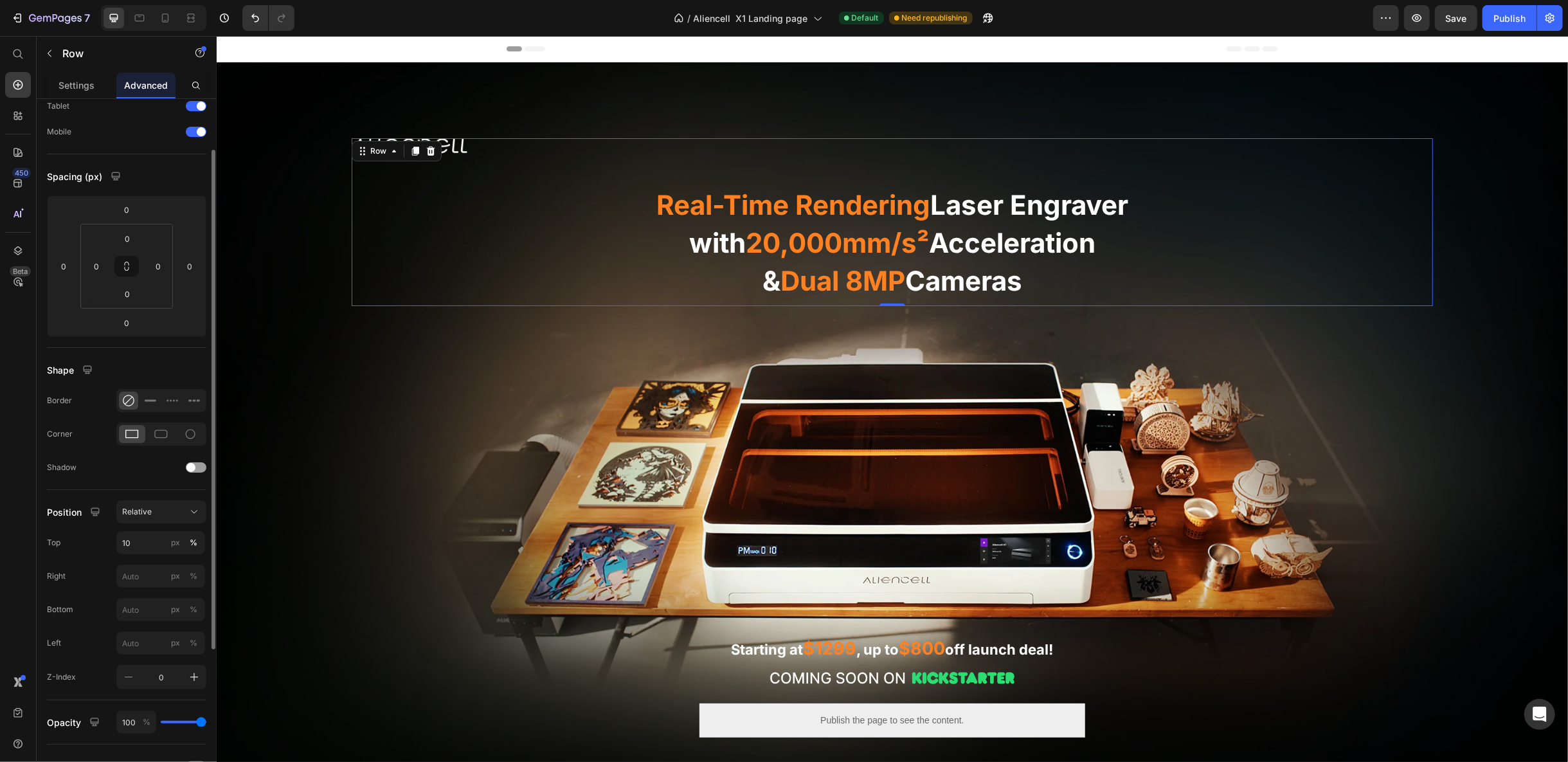 click on "Top 10 px %" 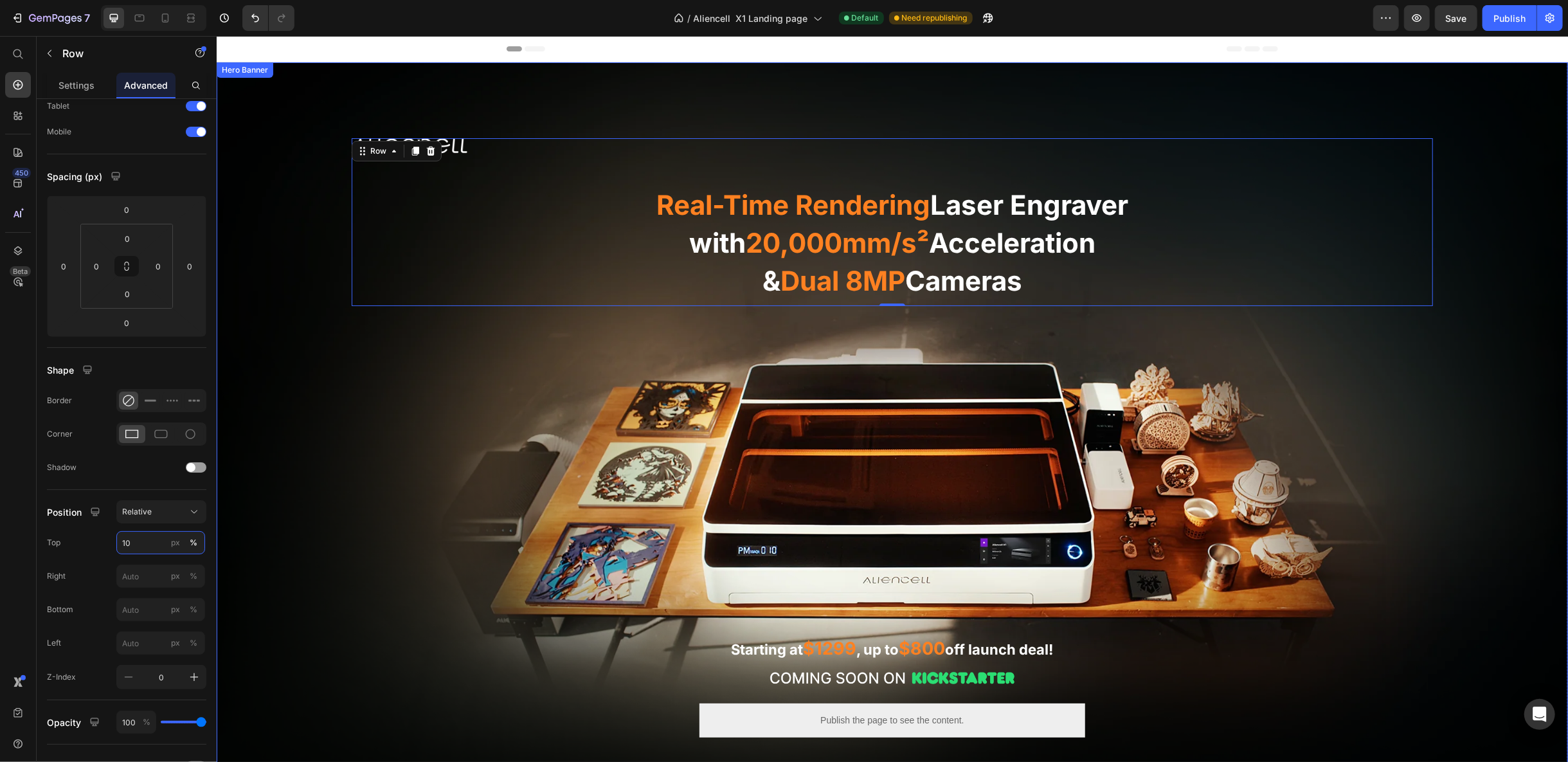 type on "8" 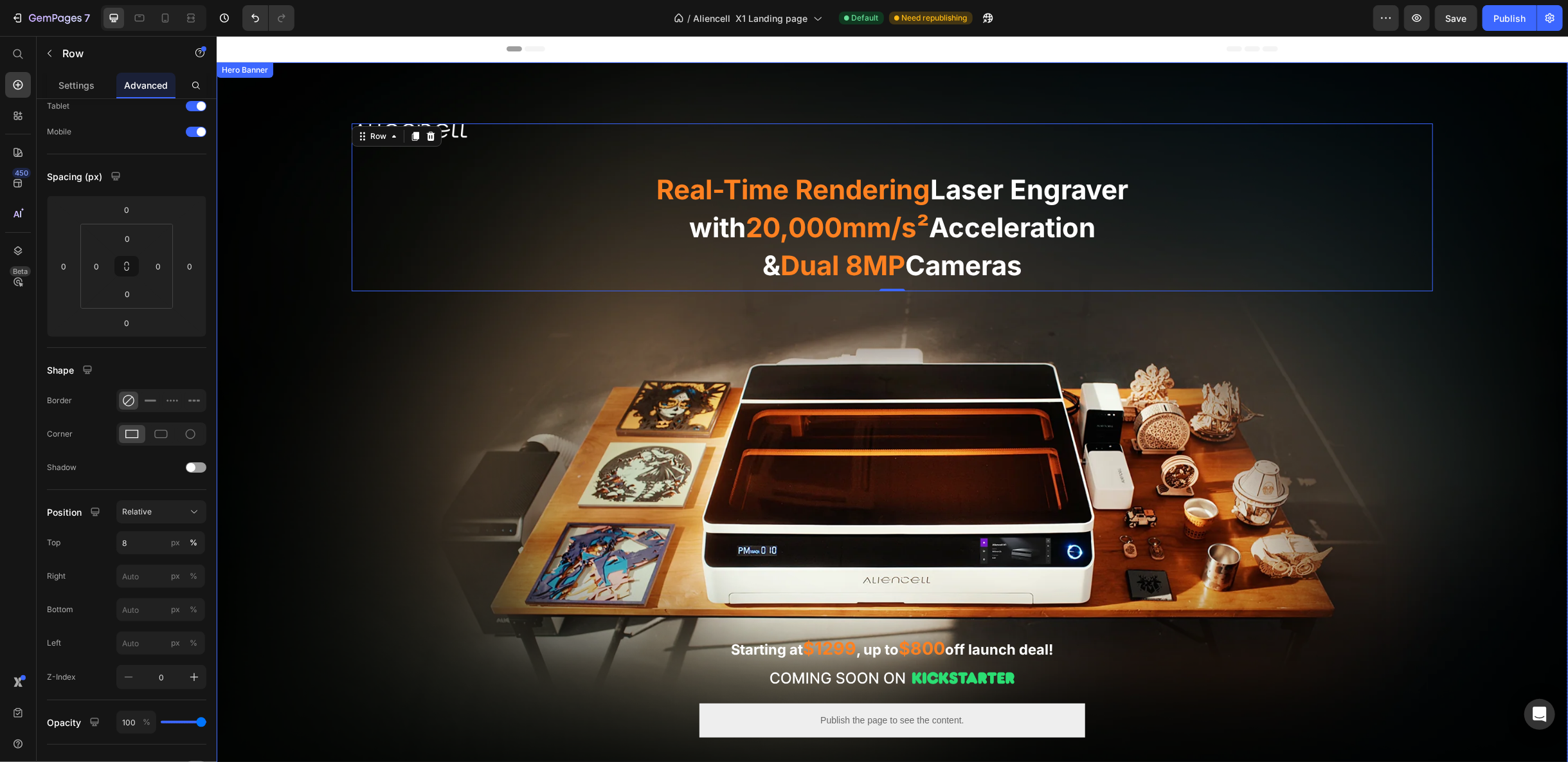 click on "Image ⁠⁠⁠⁠⁠⁠⁠ Real-Time Rendering  Laser Engraver  with  20,000mm/s²   Acceleration &  Dual 8MP  Cameras Heading Row   0 Starting at  $1299 , up to  $800  off launch deal!  Text Block Image
Publish the page to see the content.
Custom Code Row
Publish the page to see the content.
Custom Code Row Row" at bounding box center [892, 442] 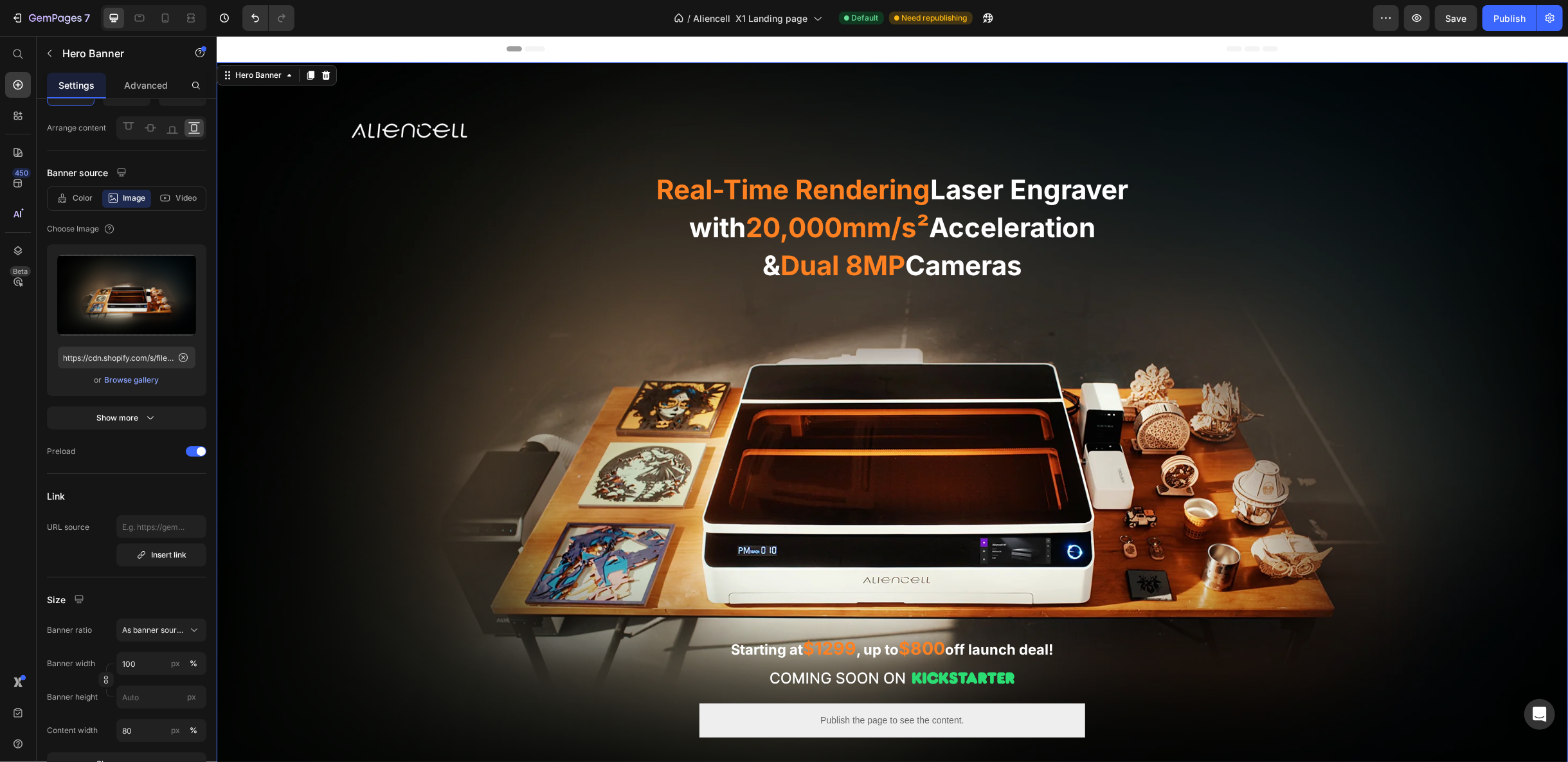 scroll, scrollTop: 0, scrollLeft: 0, axis: both 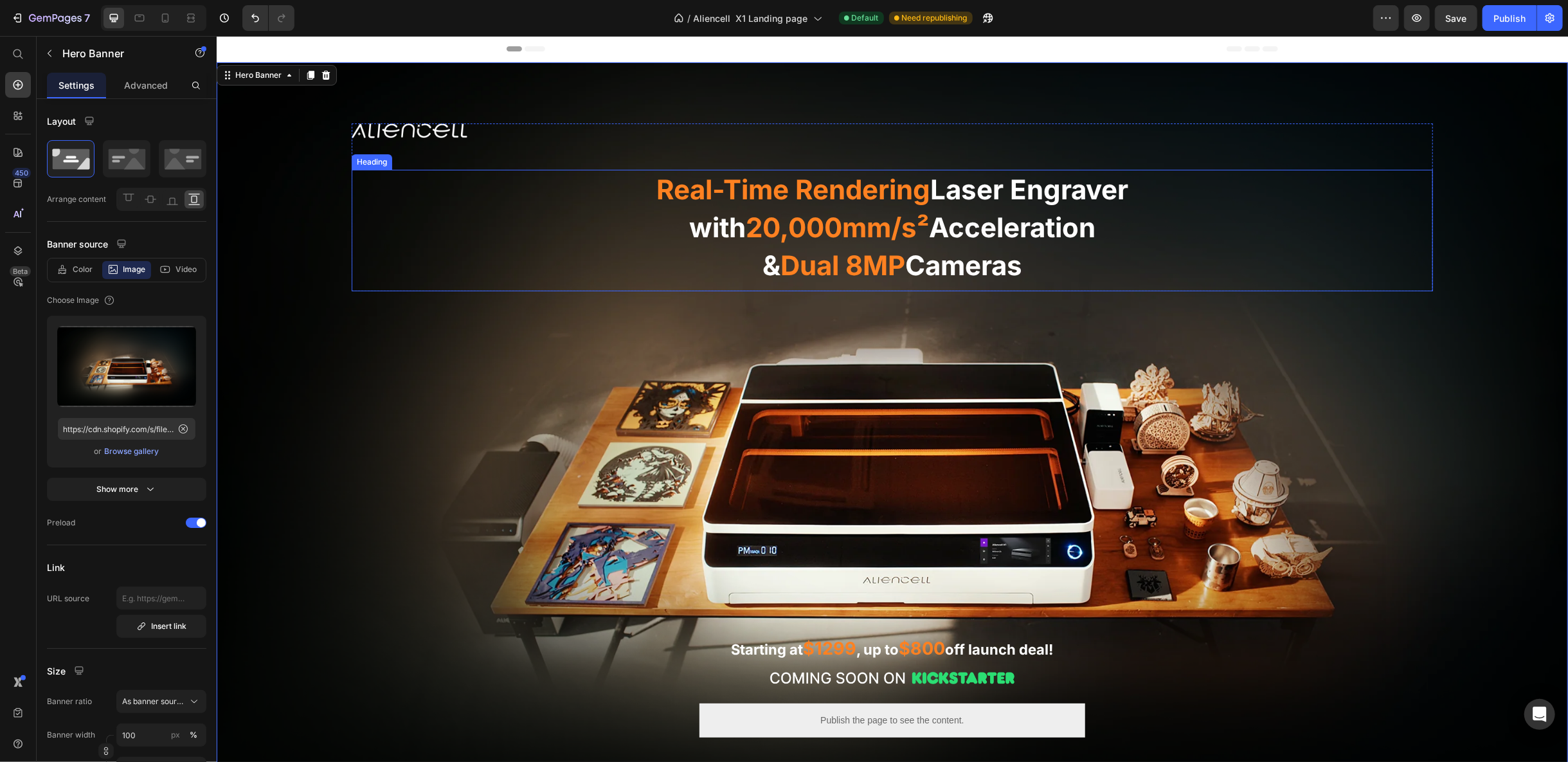 click on "⁠⁠⁠⁠⁠⁠⁠ Real-Time Rendering  Laser Engraver  with  20,000mm/s²   Acceleration &  Dual 8MP  Cameras" at bounding box center (892, 227) 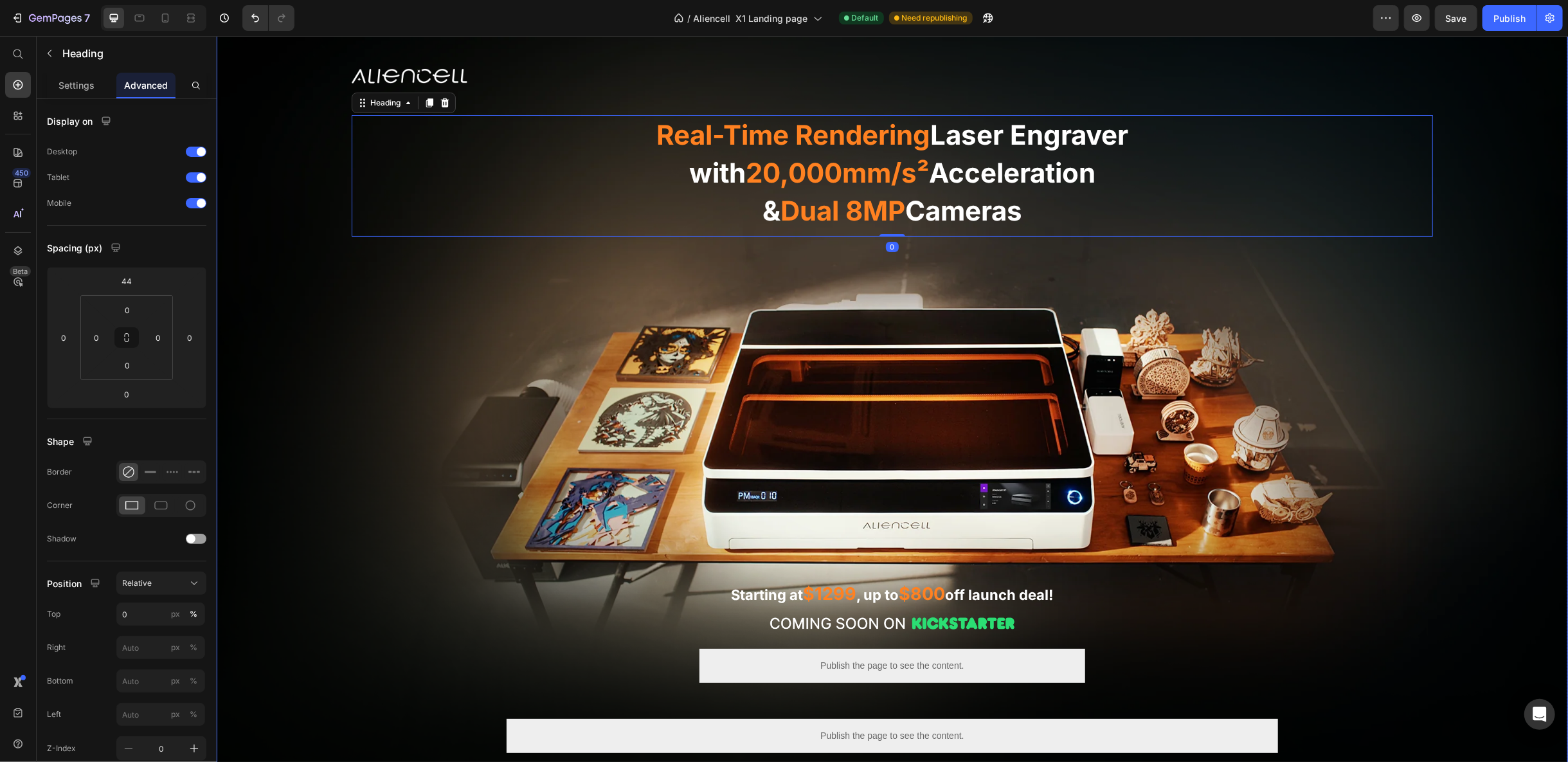 scroll, scrollTop: 214, scrollLeft: 0, axis: vertical 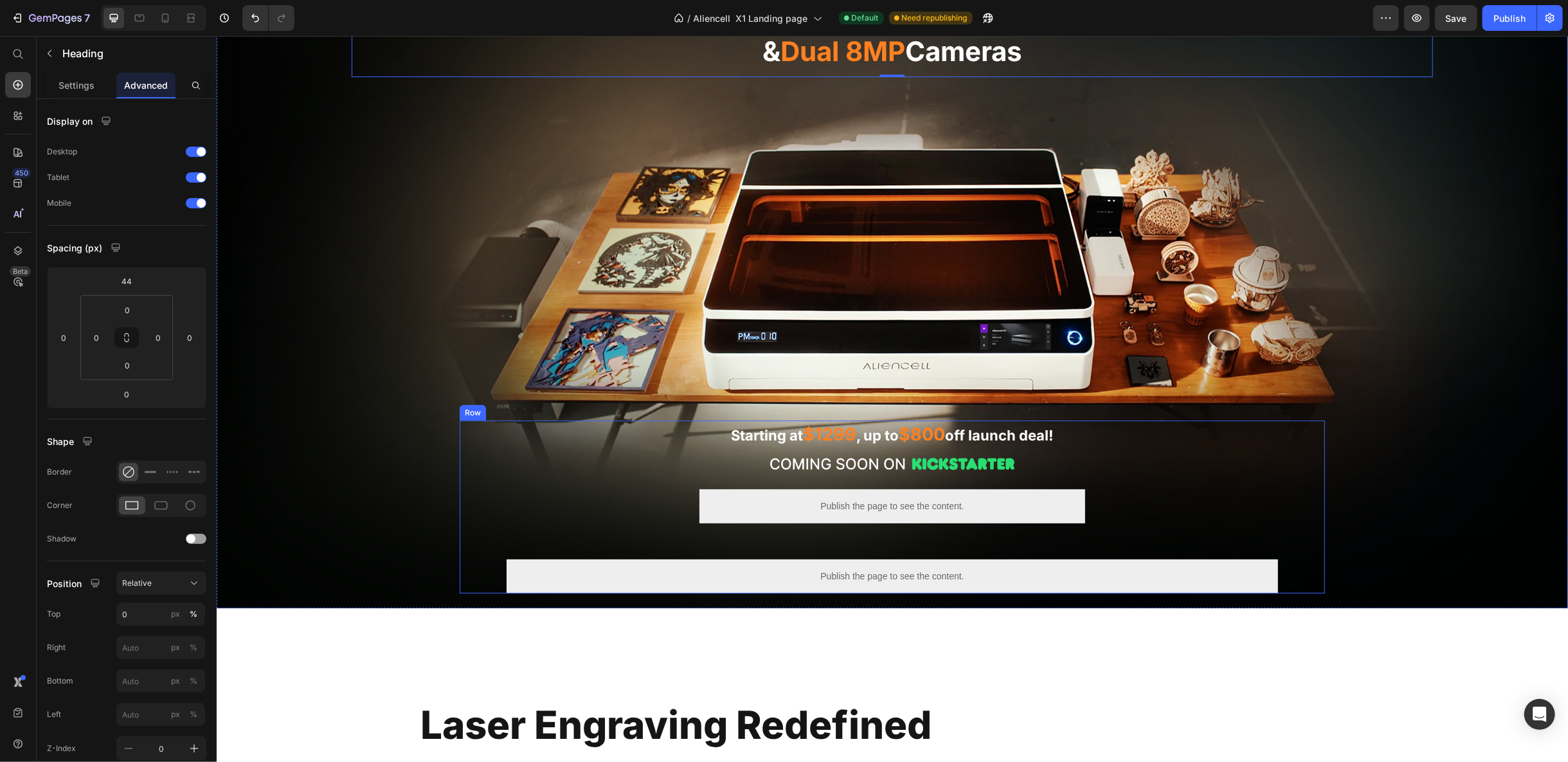 click on "Starting at  $1299 , up to  $800  off launch deal!  Text Block Image
Publish the page to see the content.
Custom Code Row
Publish the page to see the content.
Custom Code Row" at bounding box center [891, 506] 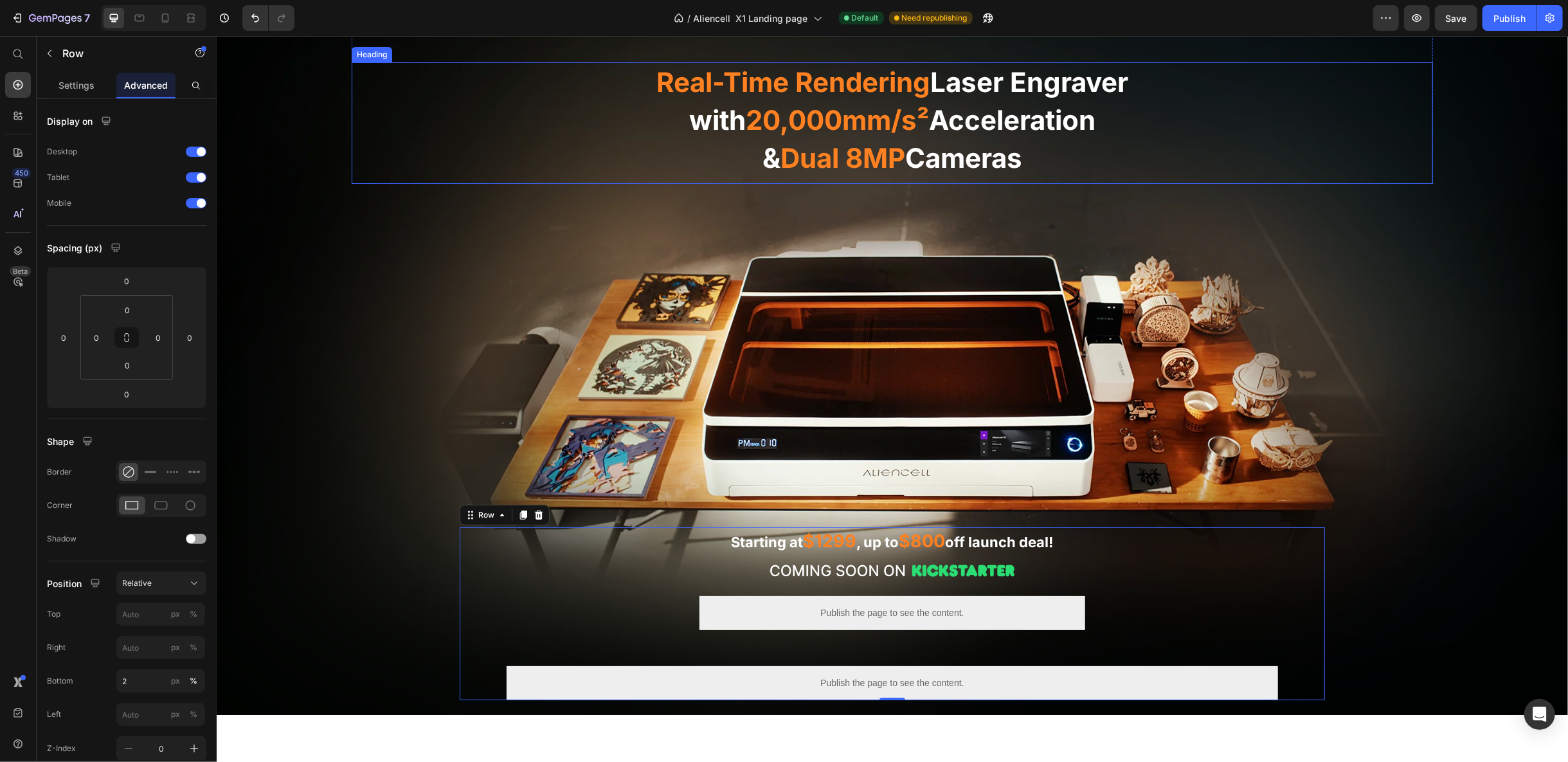 scroll, scrollTop: 0, scrollLeft: 0, axis: both 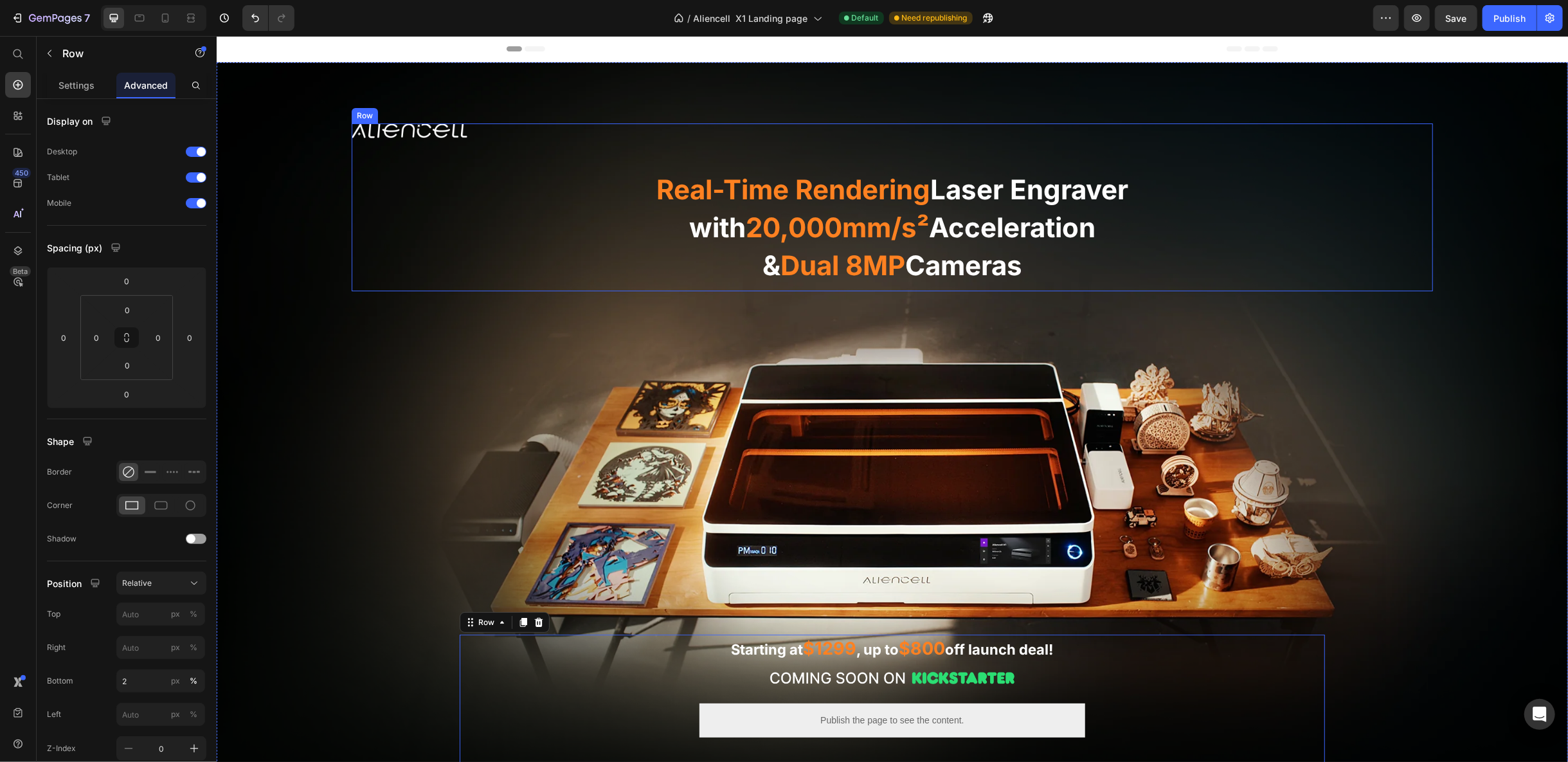 click on "Image ⁠⁠⁠⁠⁠⁠⁠ Real-Time Rendering  Laser Engraver  with  20,000mm/s²   Acceleration &  Dual 8MP  Cameras Heading" at bounding box center [892, 206] 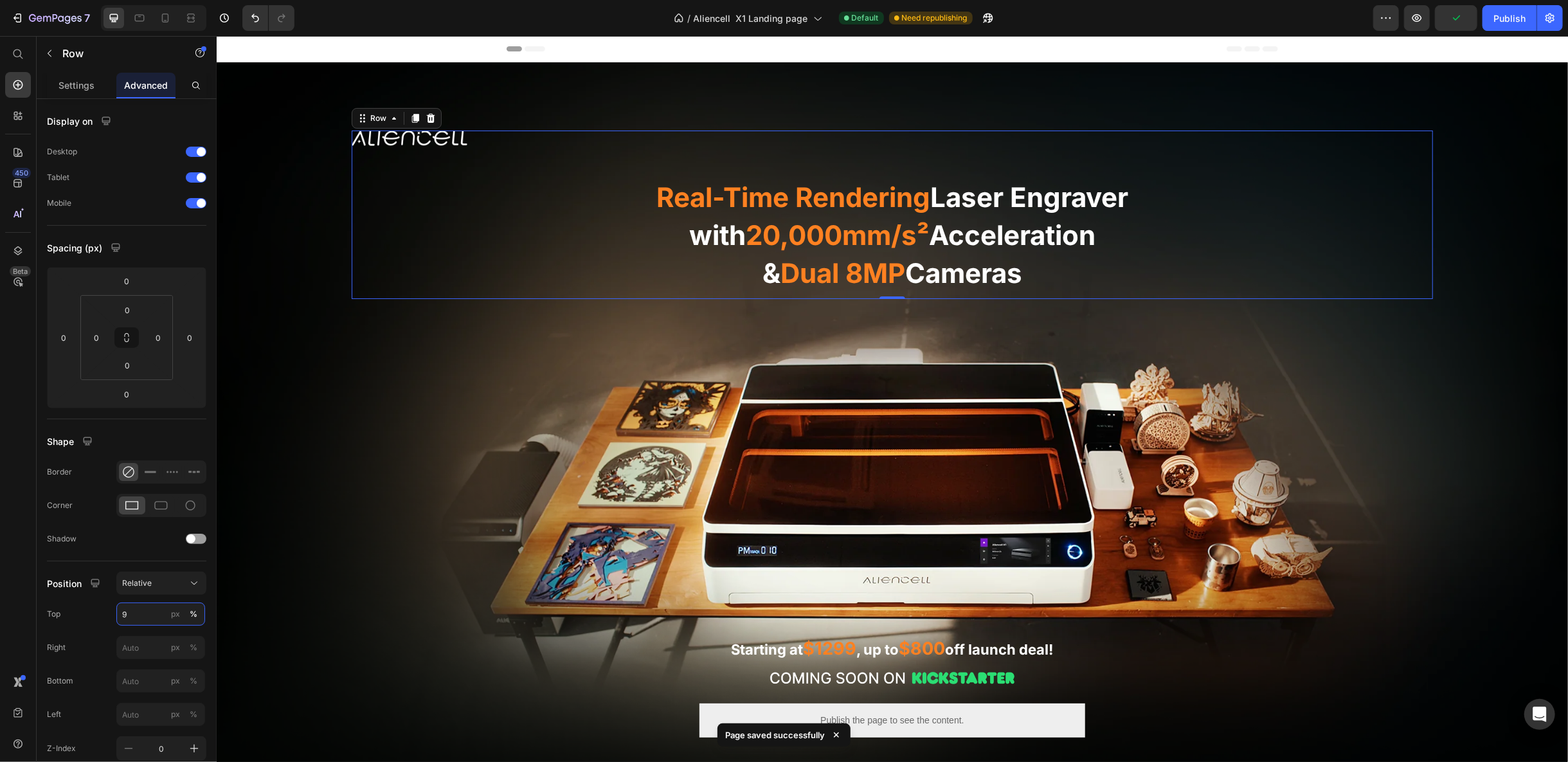 type on "9" 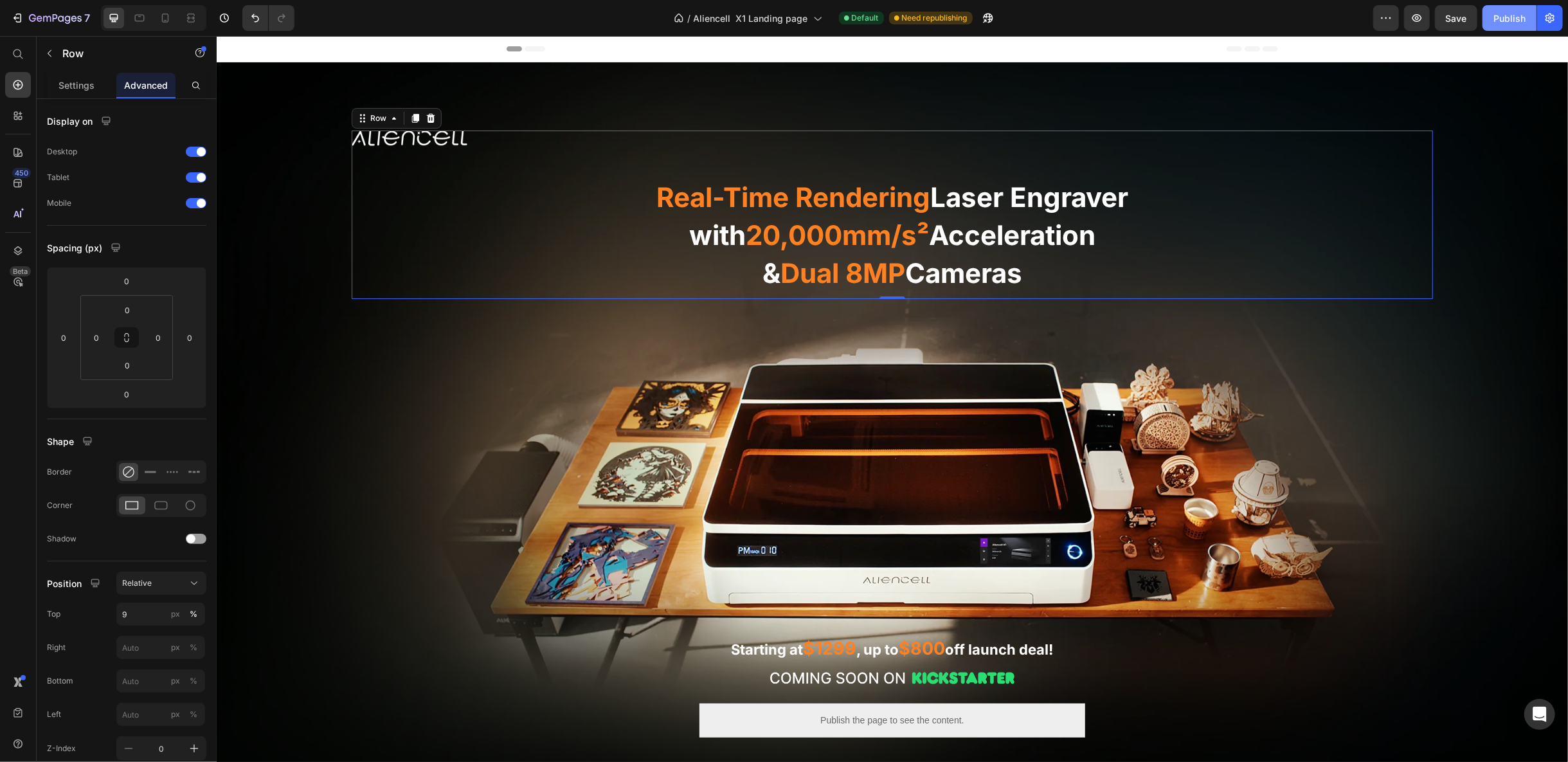 click on "Publish" at bounding box center (1509, 18) 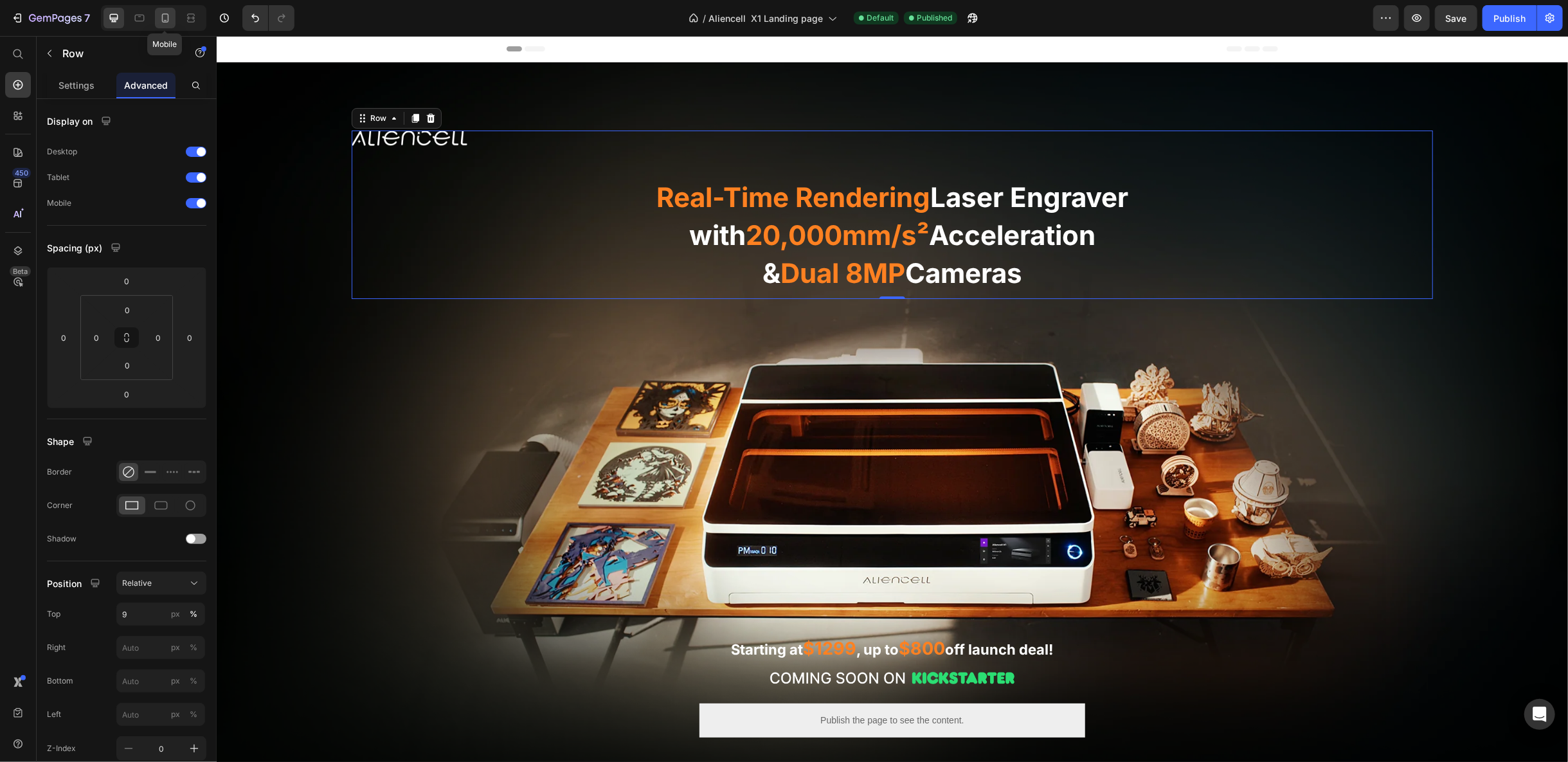 click 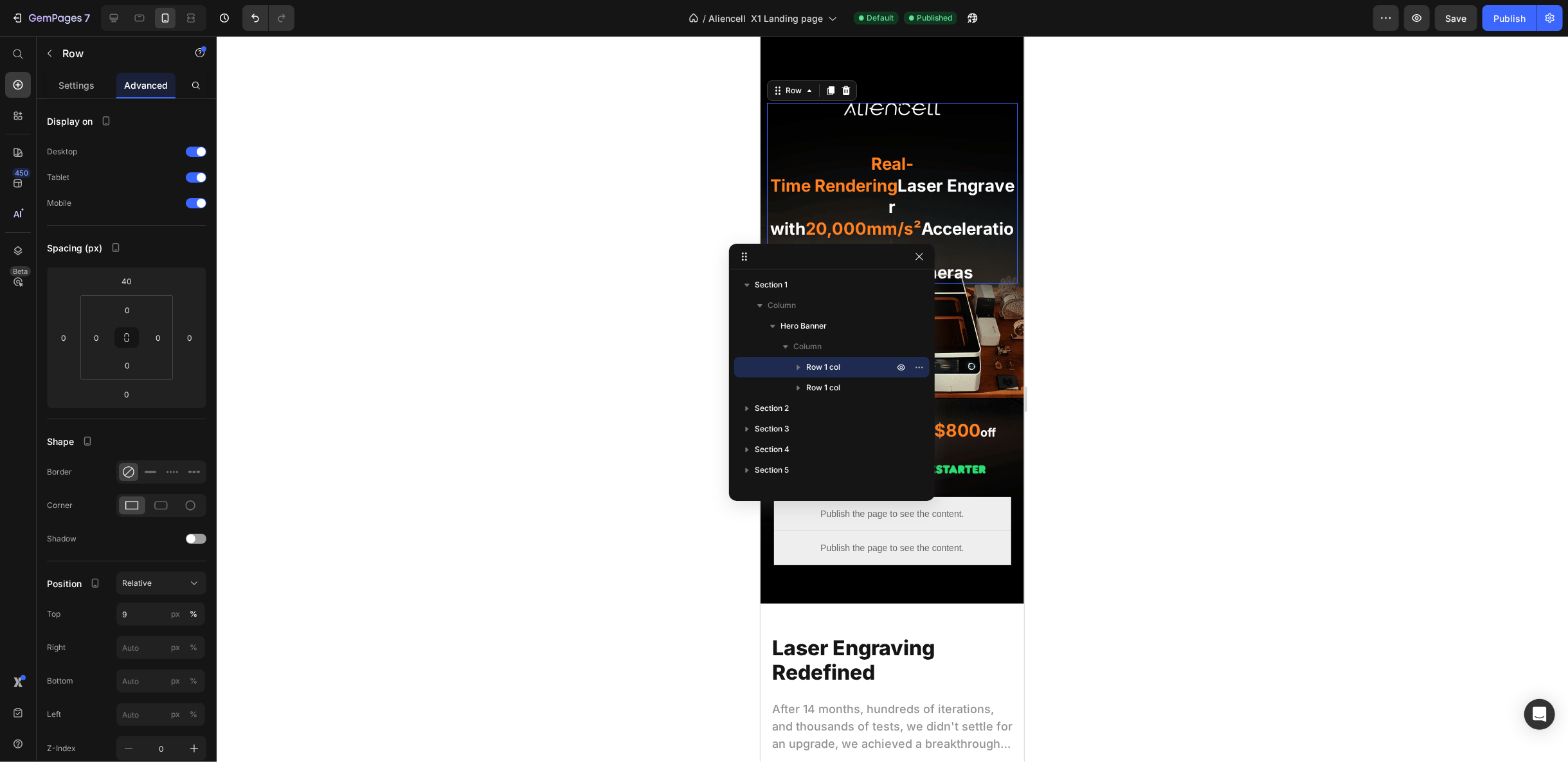 scroll, scrollTop: 59, scrollLeft: 0, axis: vertical 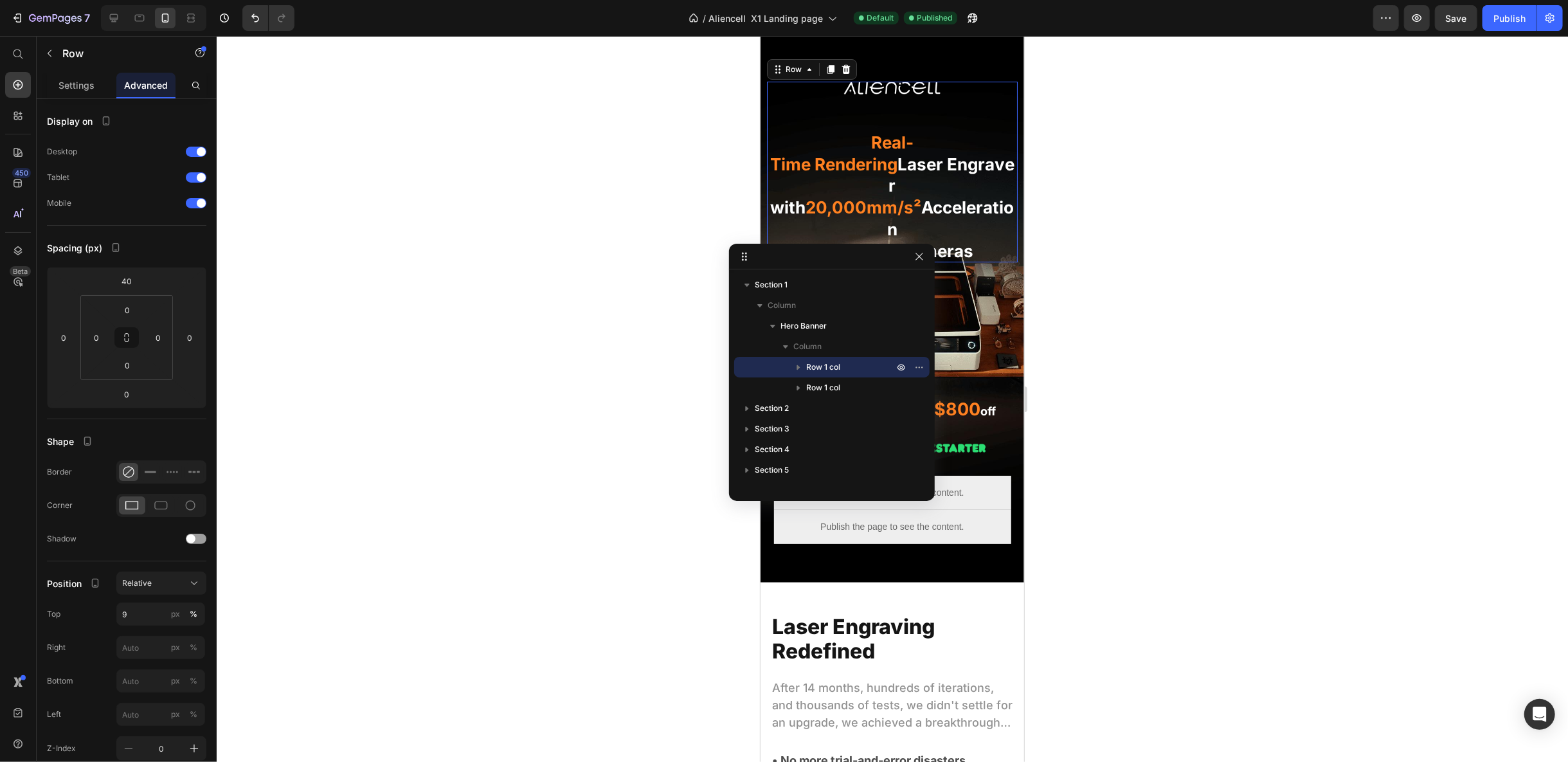 click 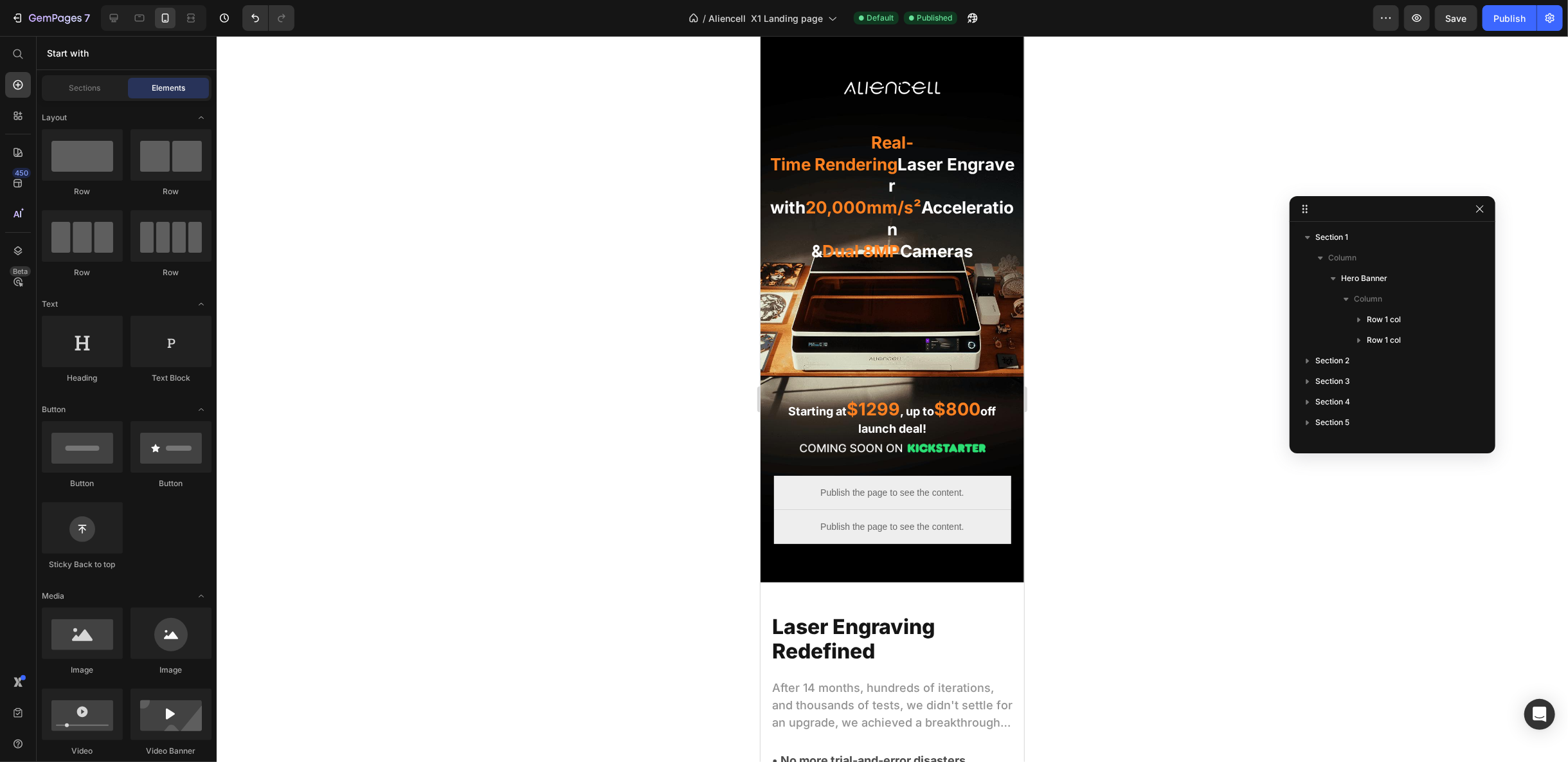 drag, startPoint x: 798, startPoint y: 255, endPoint x: 1366, endPoint y: 205, distance: 570.19646 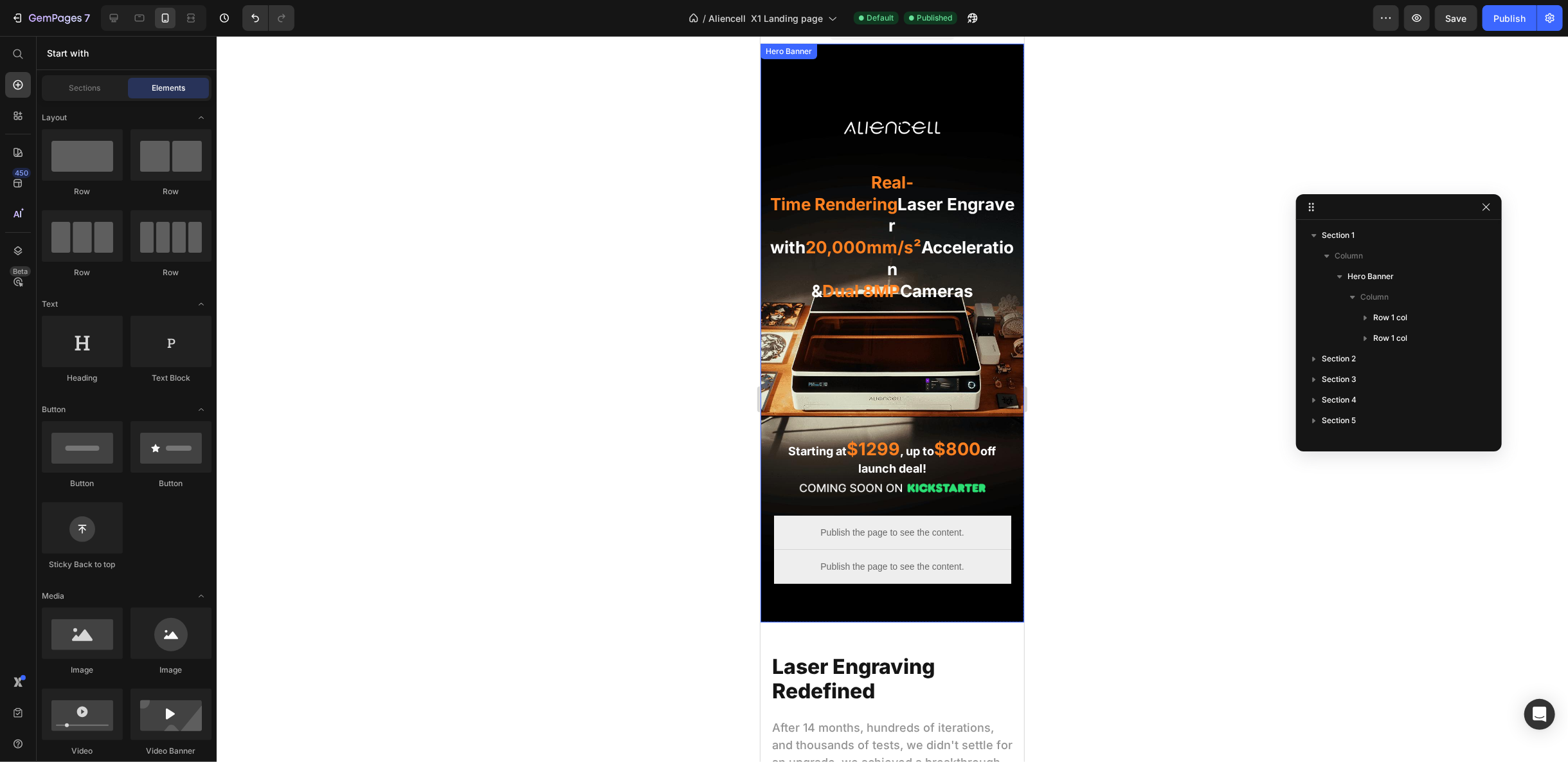 scroll, scrollTop: 0, scrollLeft: 0, axis: both 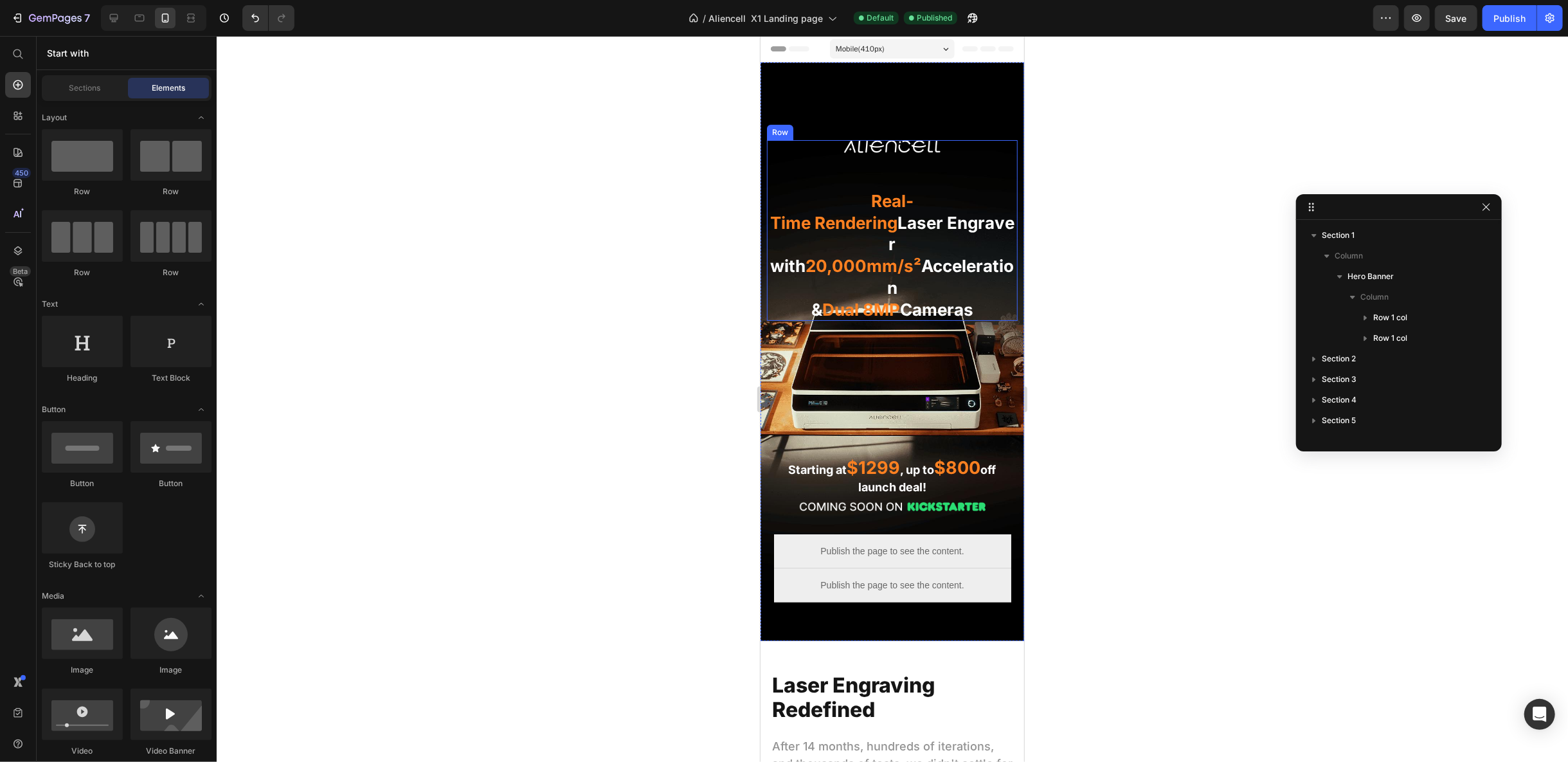 click on "Image ⁠⁠⁠⁠⁠⁠⁠ Real-Time Rendering  Laser Engraver  with  20,000mm/s²   Acceleration &  Dual 8MP  Cameras Heading" at bounding box center [892, 230] 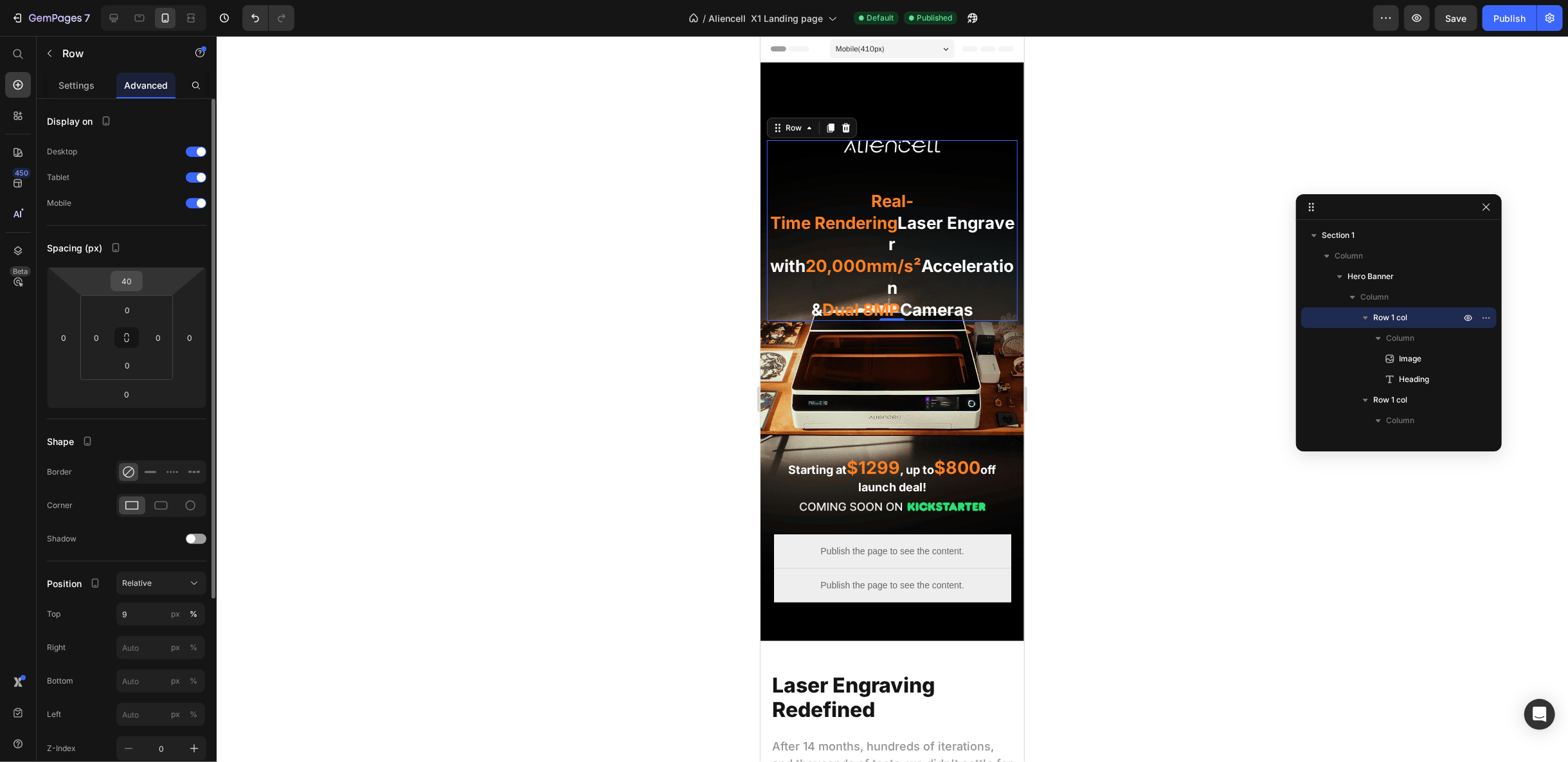 click on "40" at bounding box center [127, 281] 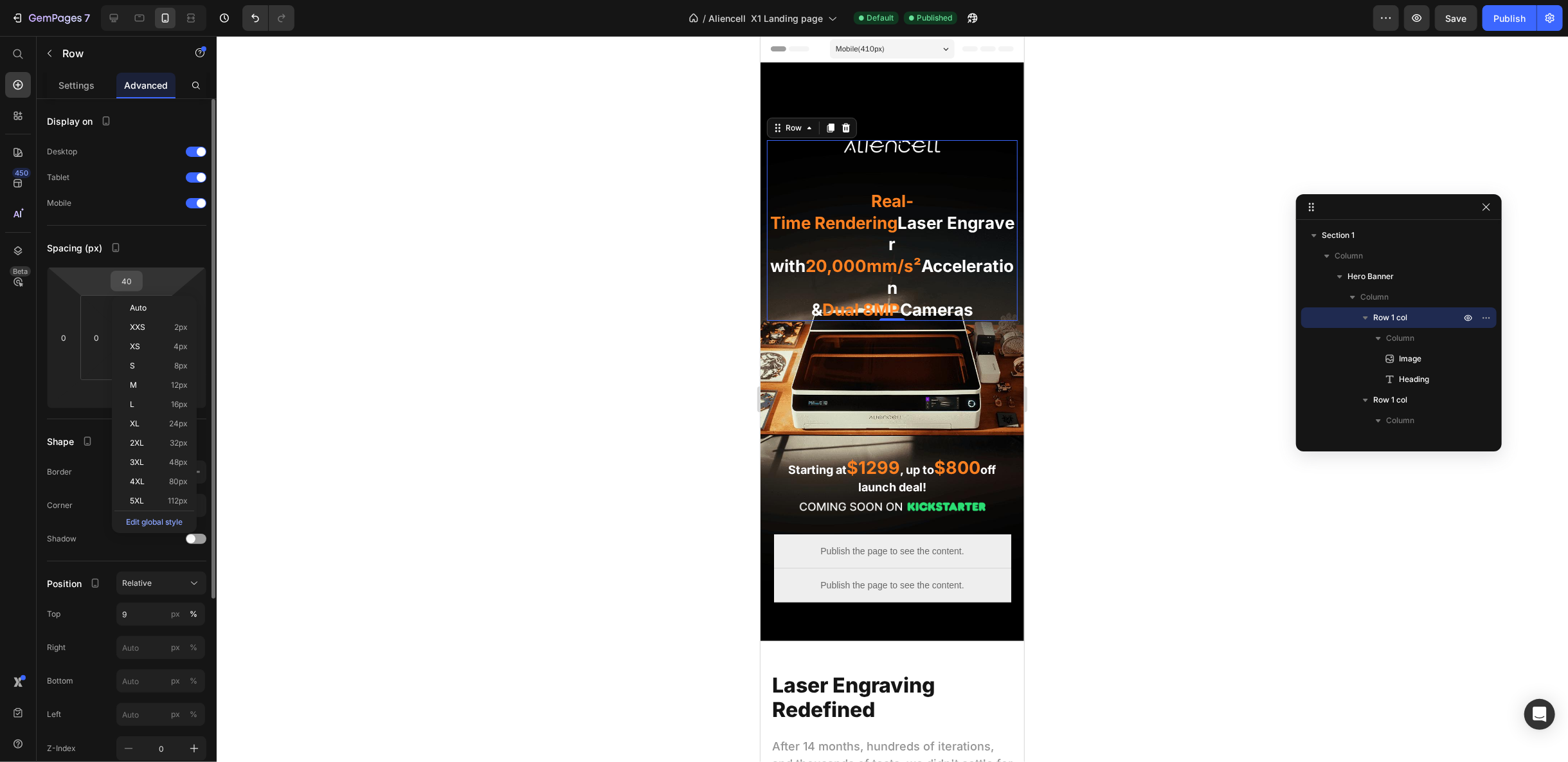 click on "40" at bounding box center (127, 281) 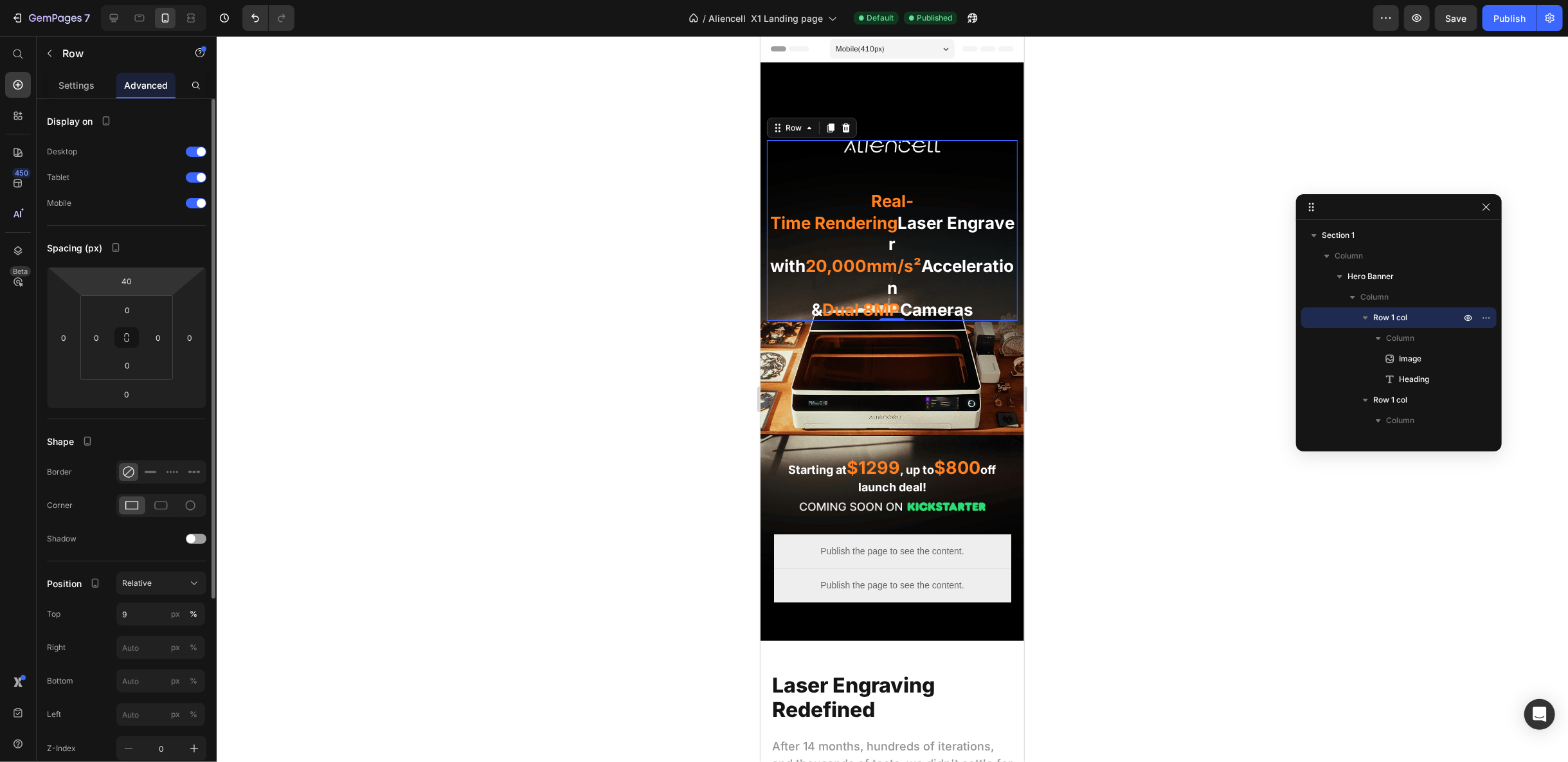 click on "Spacing (px)" at bounding box center (127, 248) 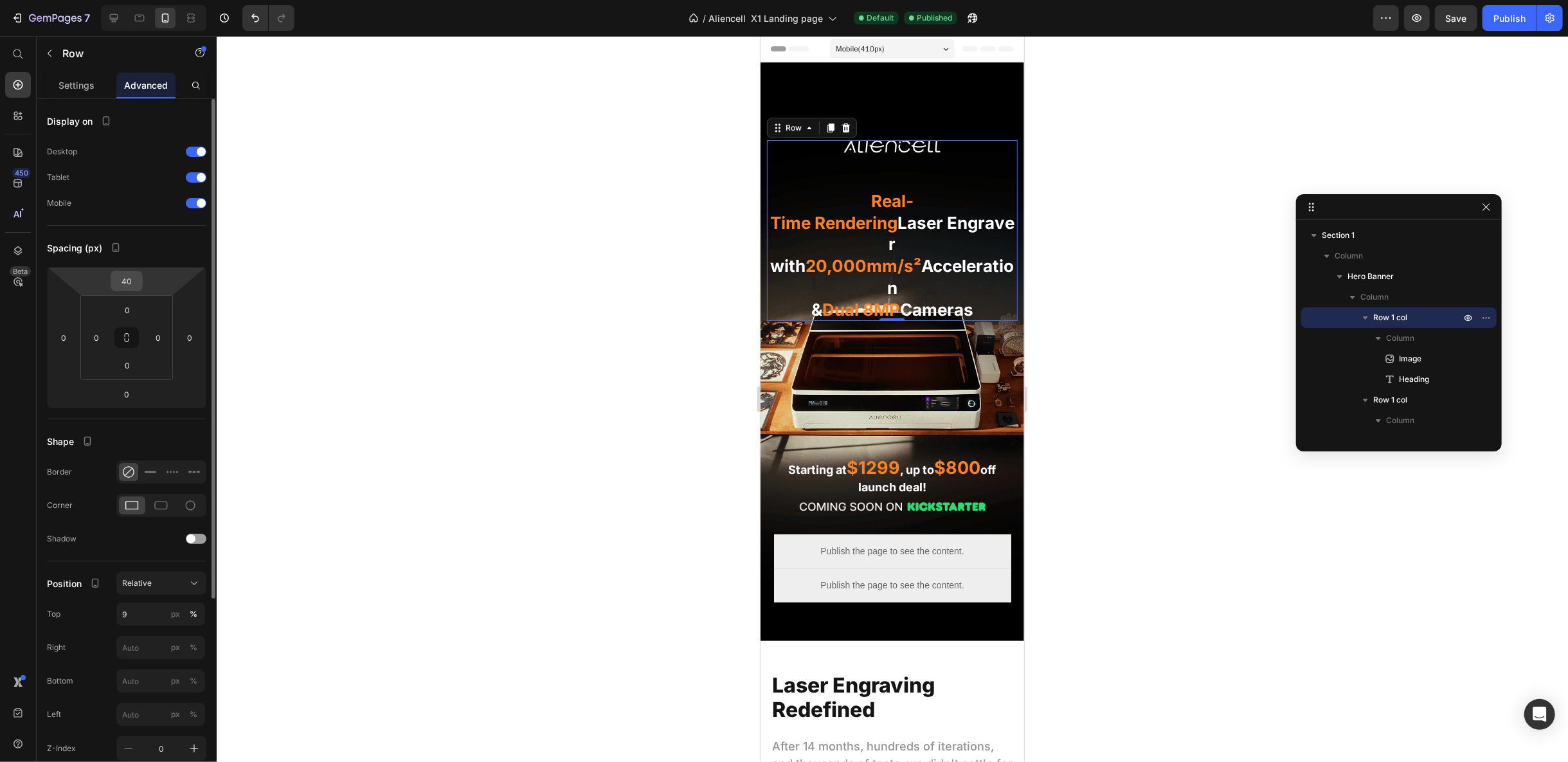 click on "40" at bounding box center (127, 281) 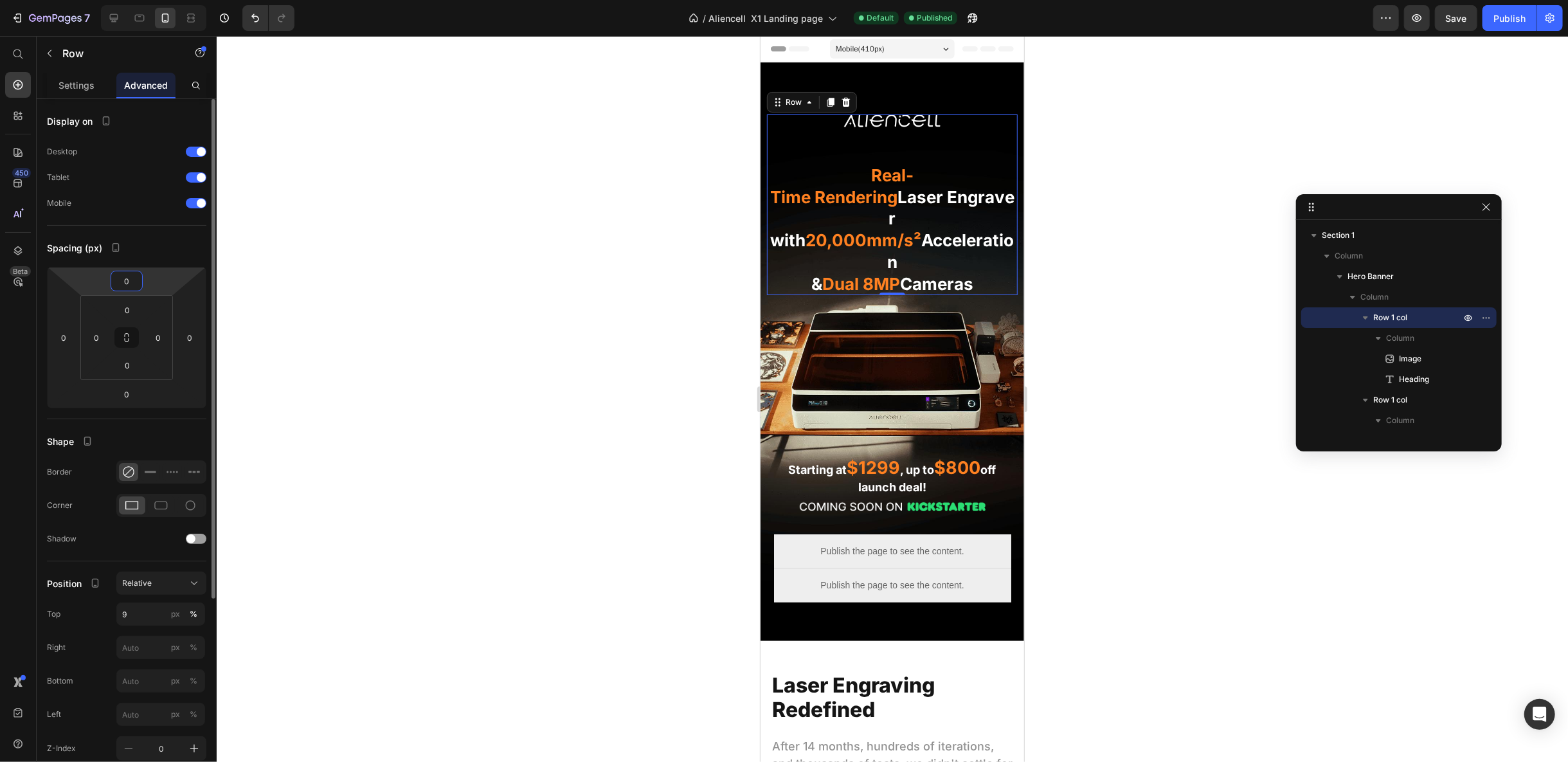 type on "0" 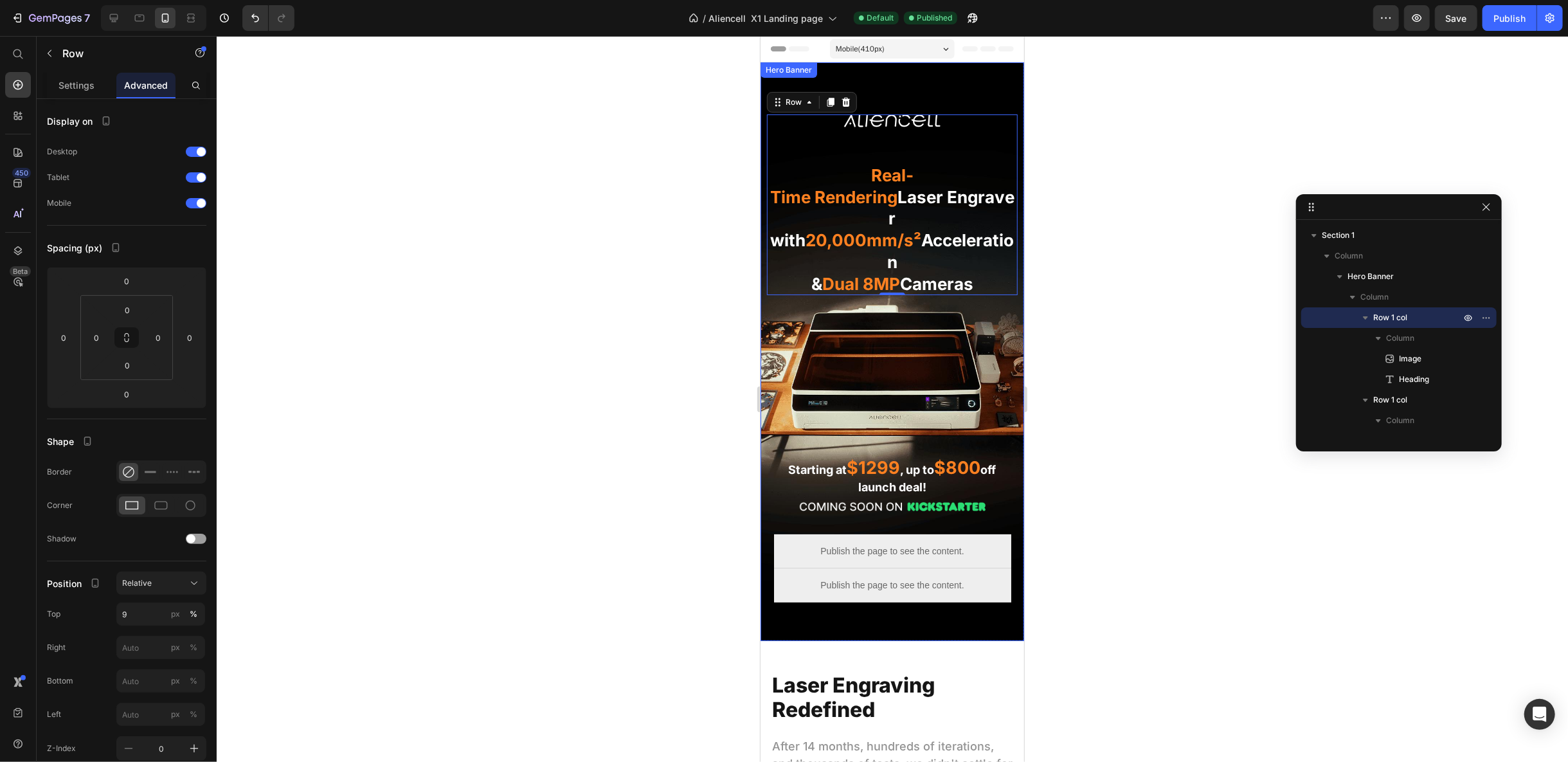 click on "Image ⁠⁠⁠⁠⁠⁠⁠ Real-Time Rendering  Laser Engraver  with  20,000mm/s²   Acceleration &  Dual 8MP  Cameras Heading Row   0 Starting at  $1299 , up to  $800  off launch deal!  Text Block Image
Publish the page to see the content.
Custom Code Row
Publish the page to see the content.
Custom Code Row Row" at bounding box center (892, 351) 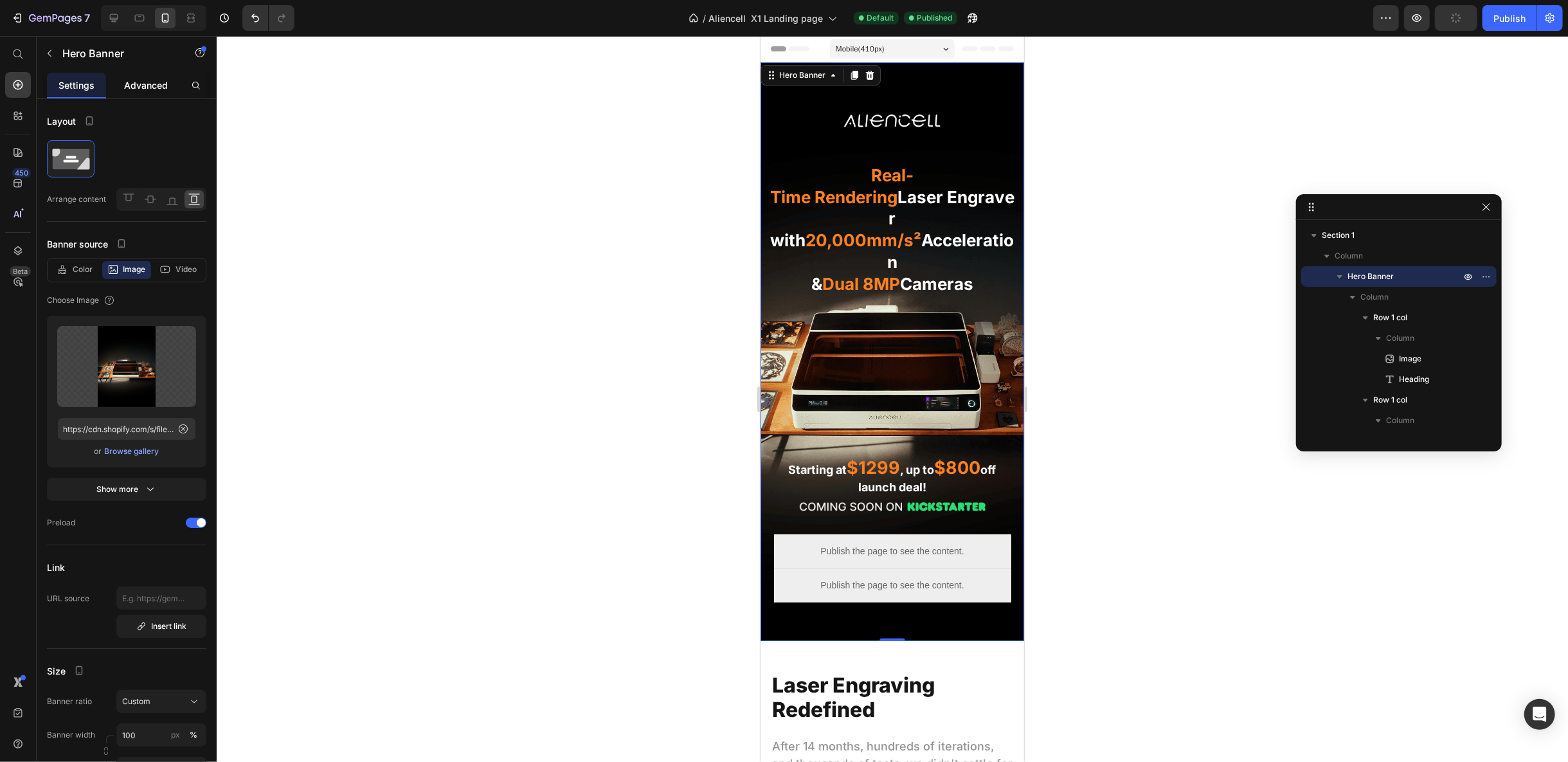 click on "Advanced" 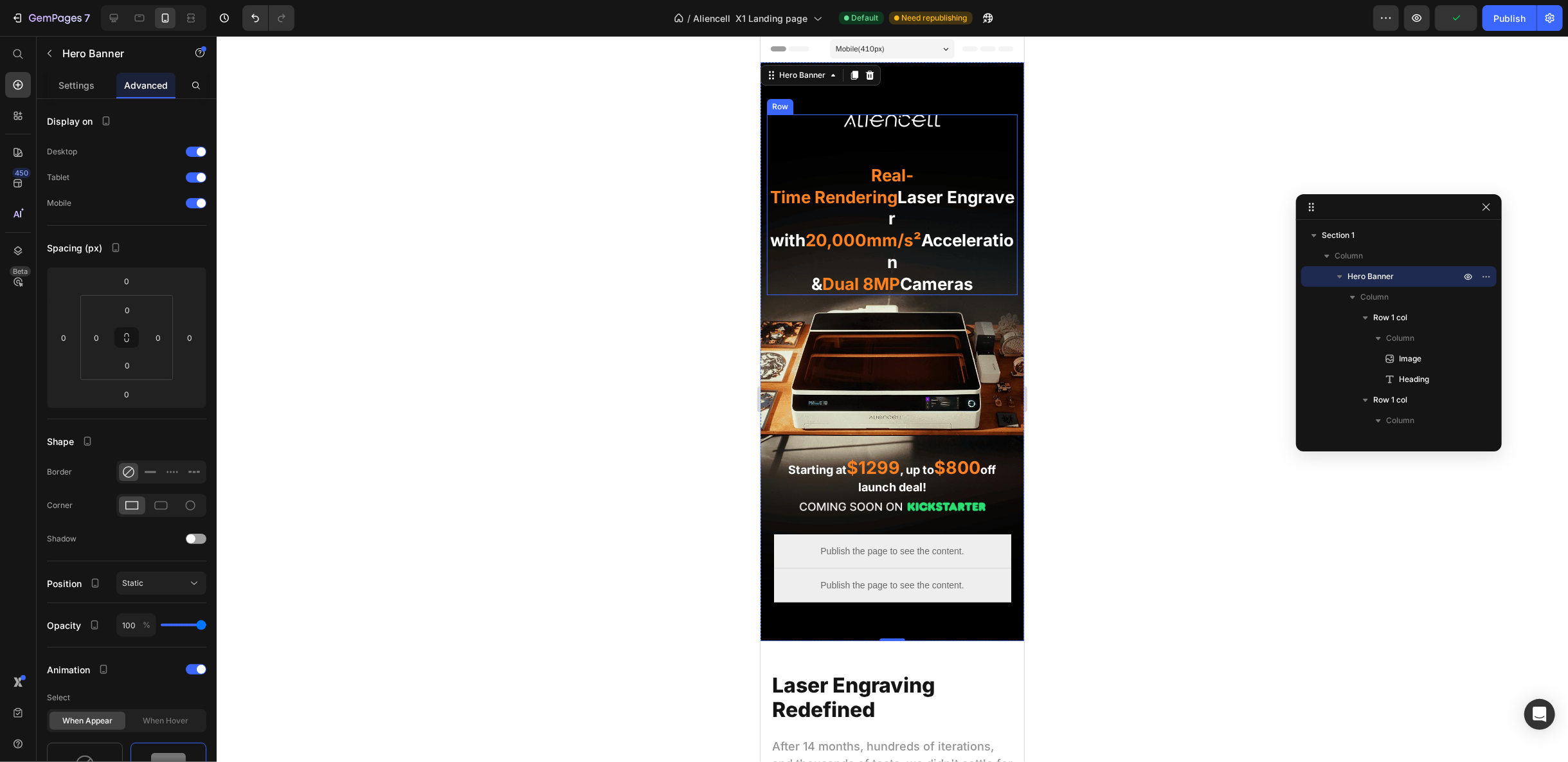 click on "Image ⁠⁠⁠⁠⁠⁠⁠ Real-Time Rendering  Laser Engraver  with  20,000mm/s²   Acceleration &  Dual 8MP  Cameras Heading" at bounding box center [892, 204] 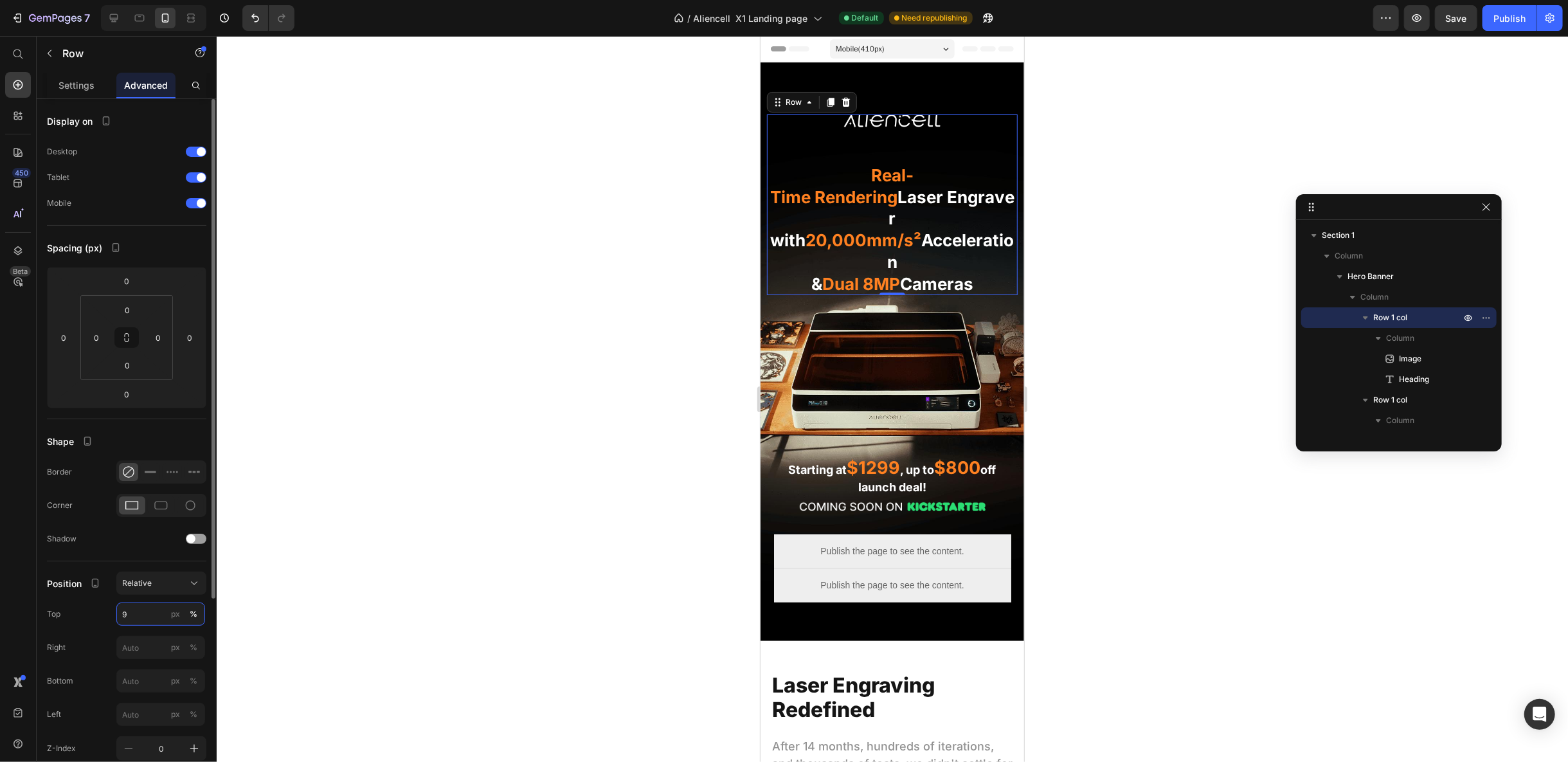 click on "9" at bounding box center [161, 614] 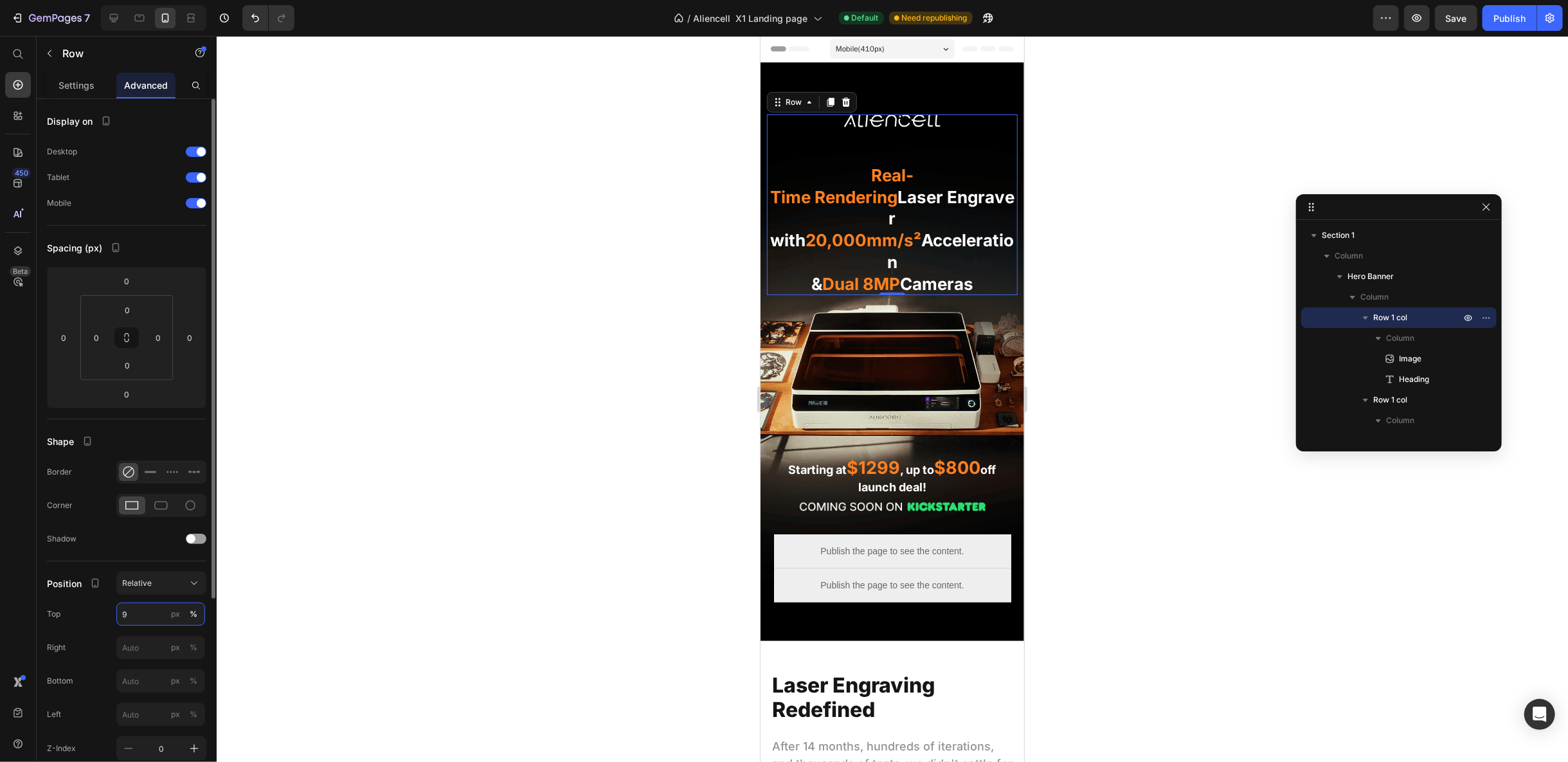 type on "8" 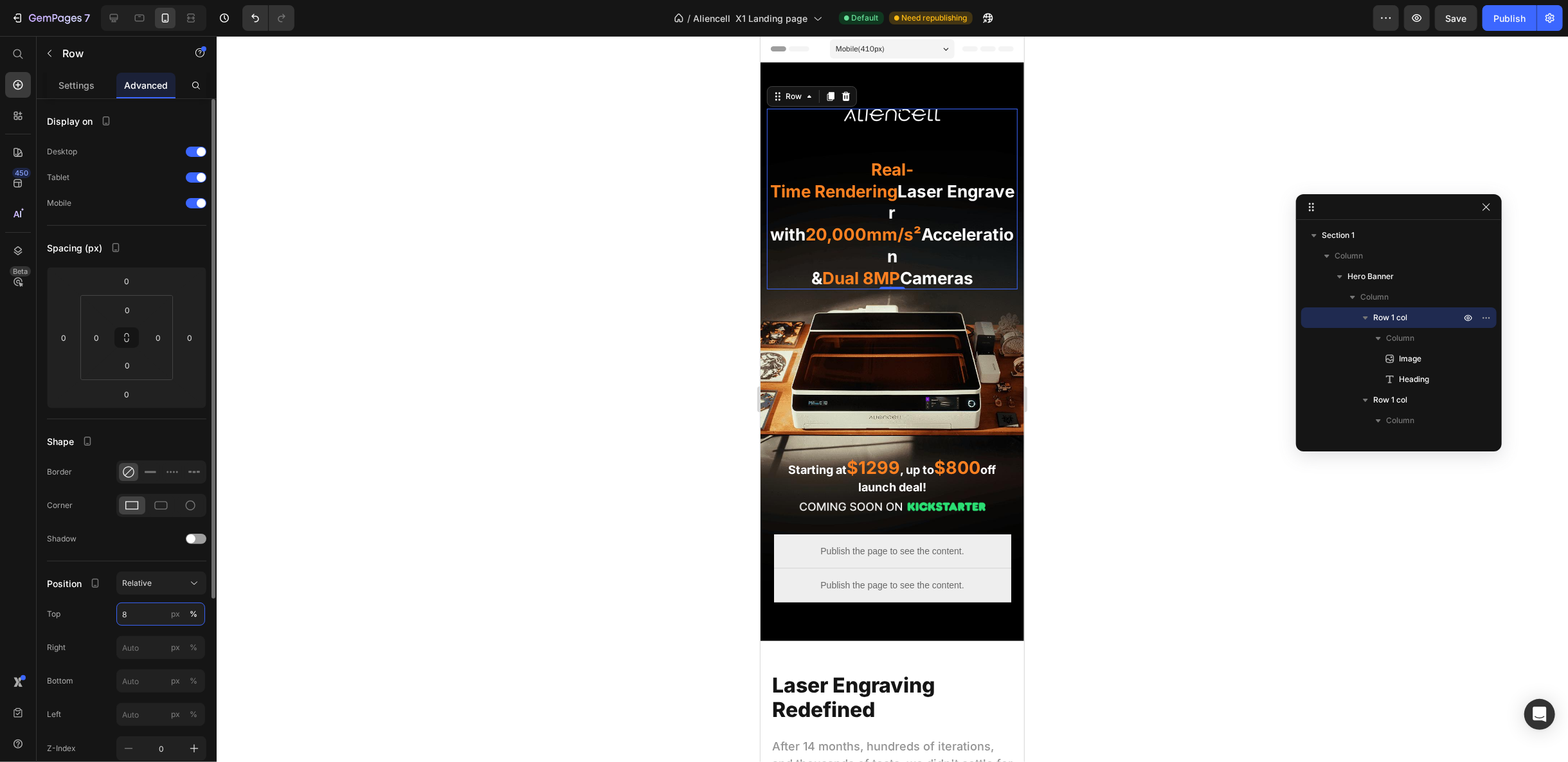 click on "8" at bounding box center [161, 614] 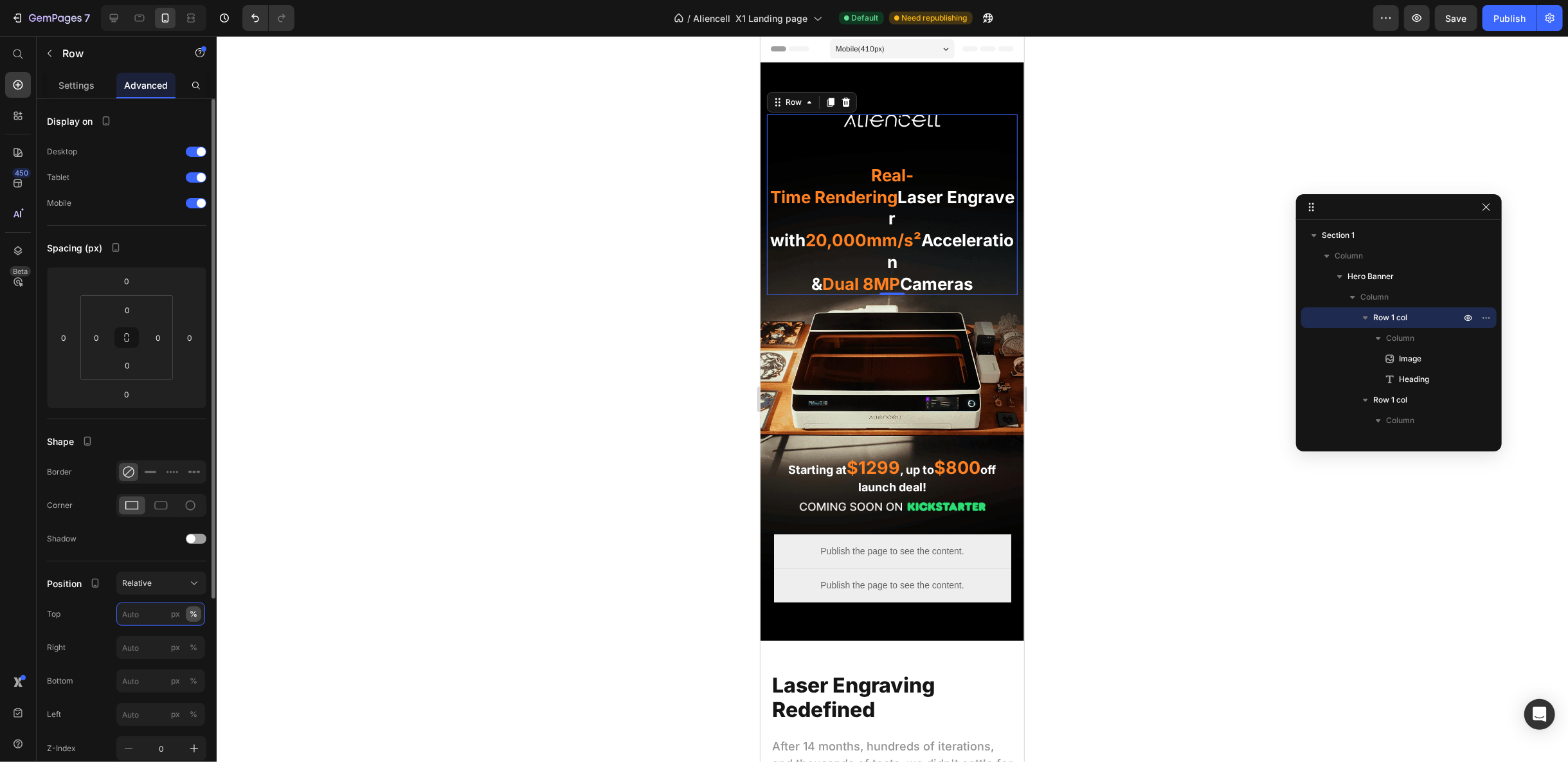 type on "6" 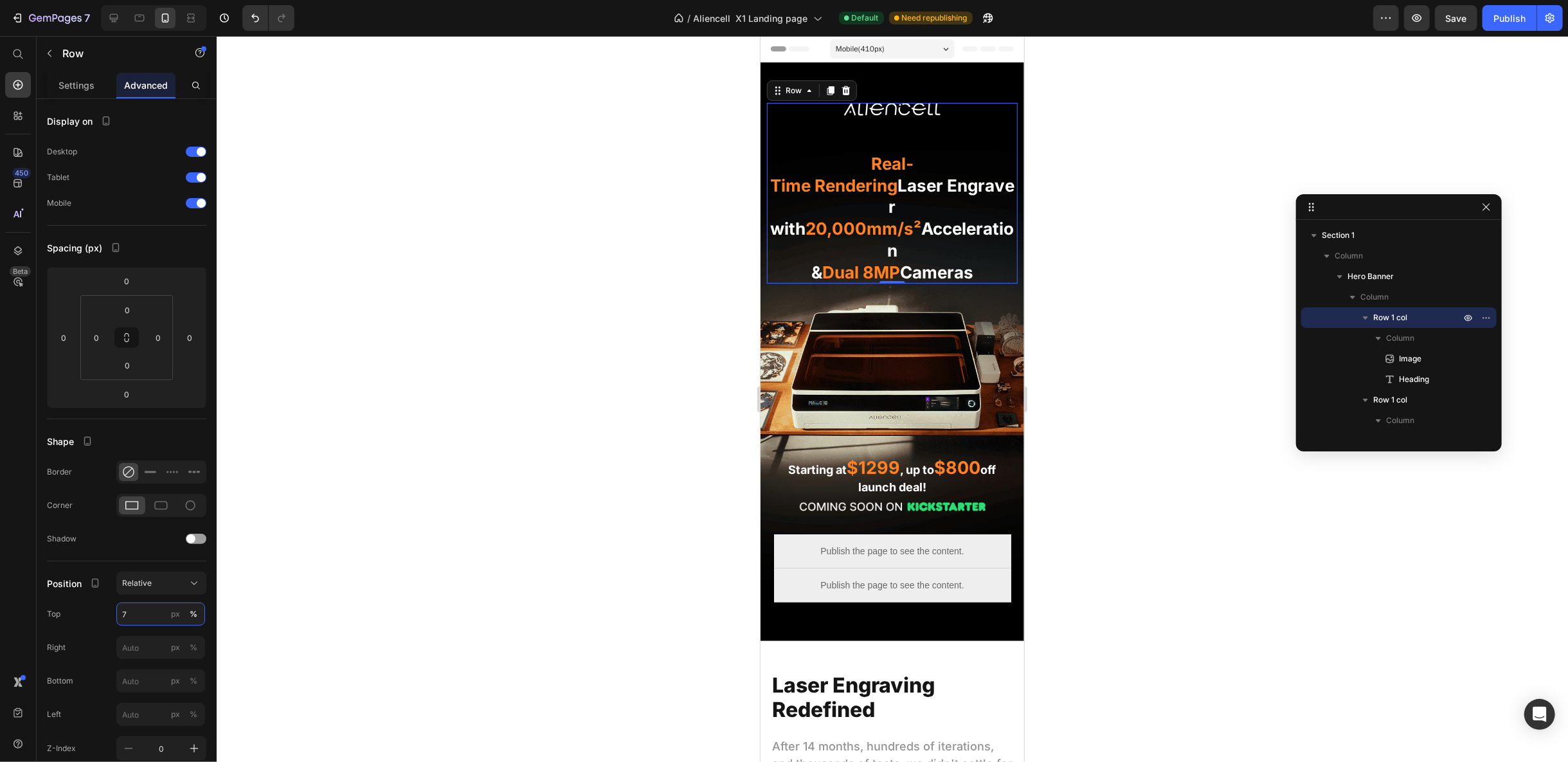 type on "7" 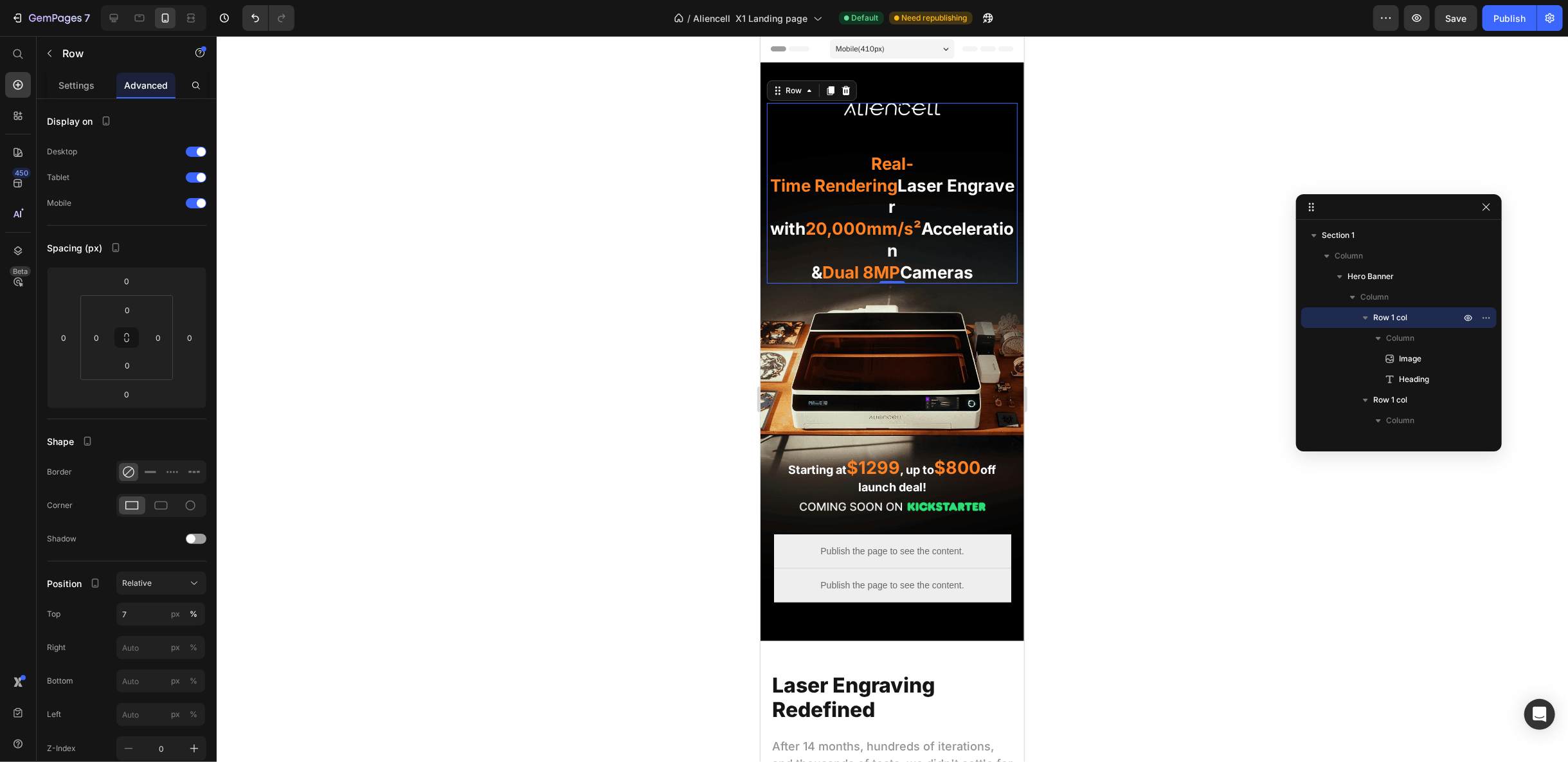 click 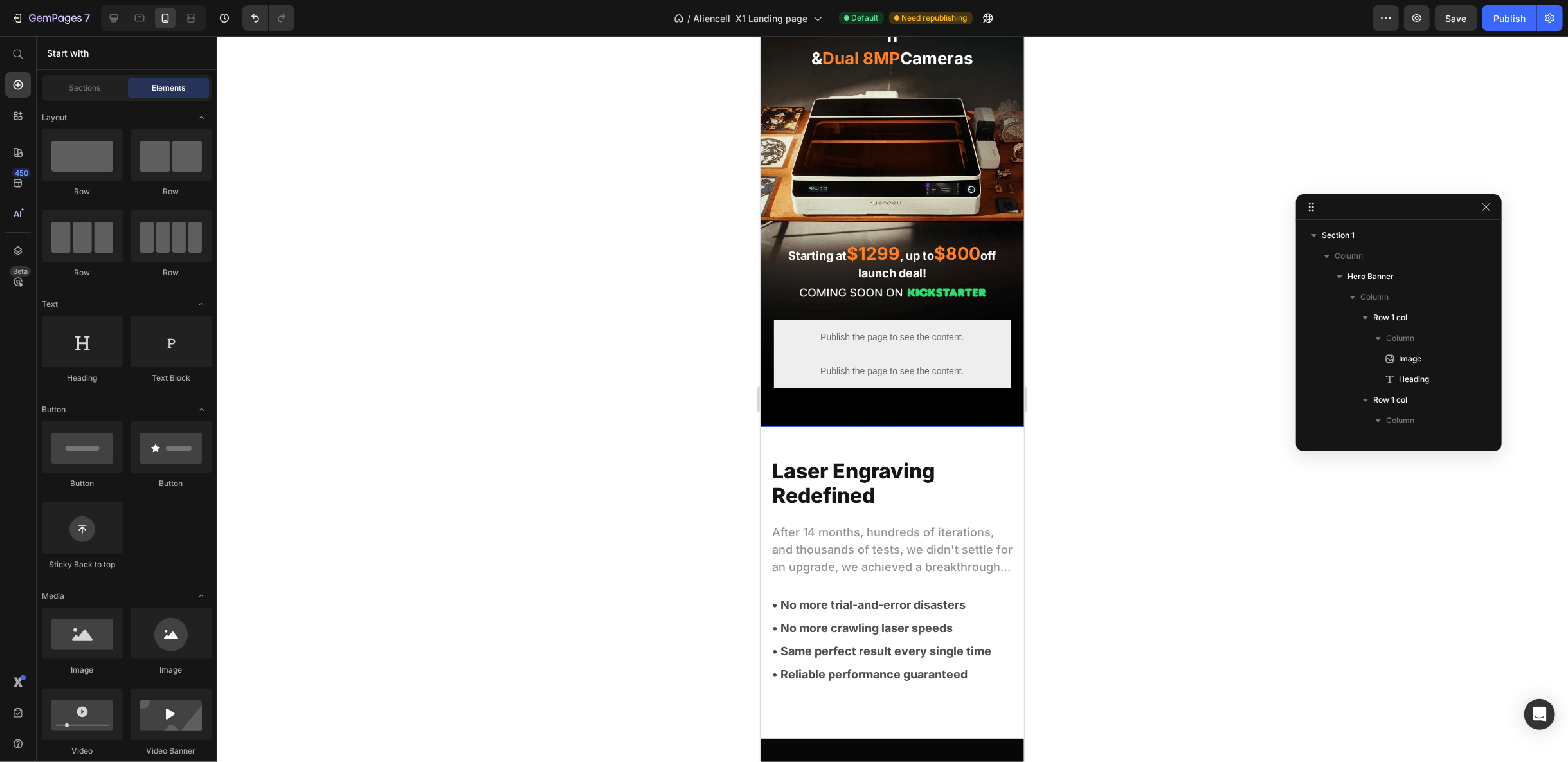 scroll, scrollTop: 0, scrollLeft: 0, axis: both 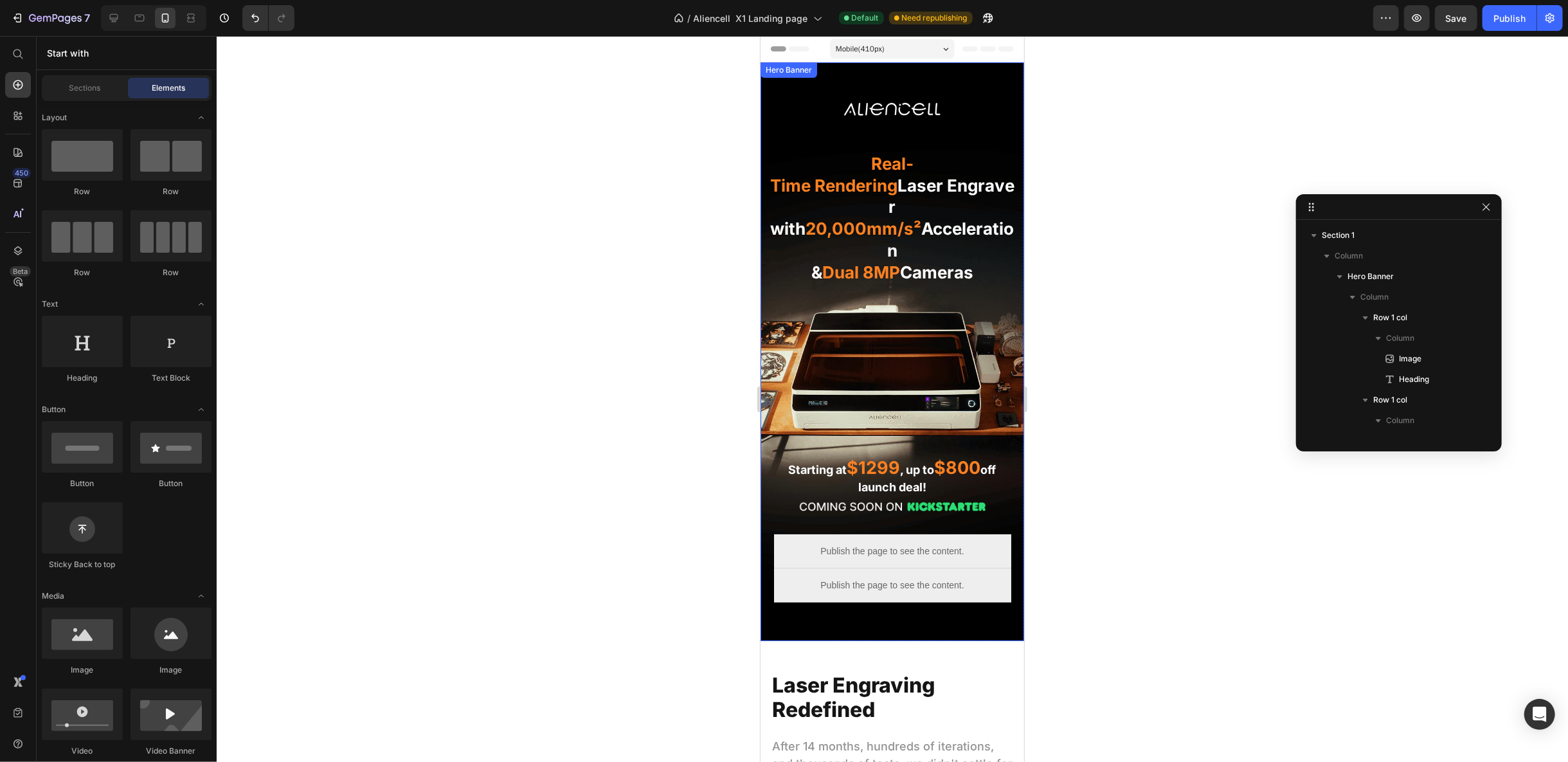 click on "Image ⁠⁠⁠⁠⁠⁠⁠ Real-Time Rendering  Laser Engraver  with  20,000mm/s²   Acceleration &  Dual 8MP  Cameras Heading Row Starting at  $1299 , up to  $800  off launch deal!  Text Block Image
Publish the page to see the content.
Custom Code Row
Publish the page to see the content.
Custom Code Row Row Hero Banner" at bounding box center [892, 351] 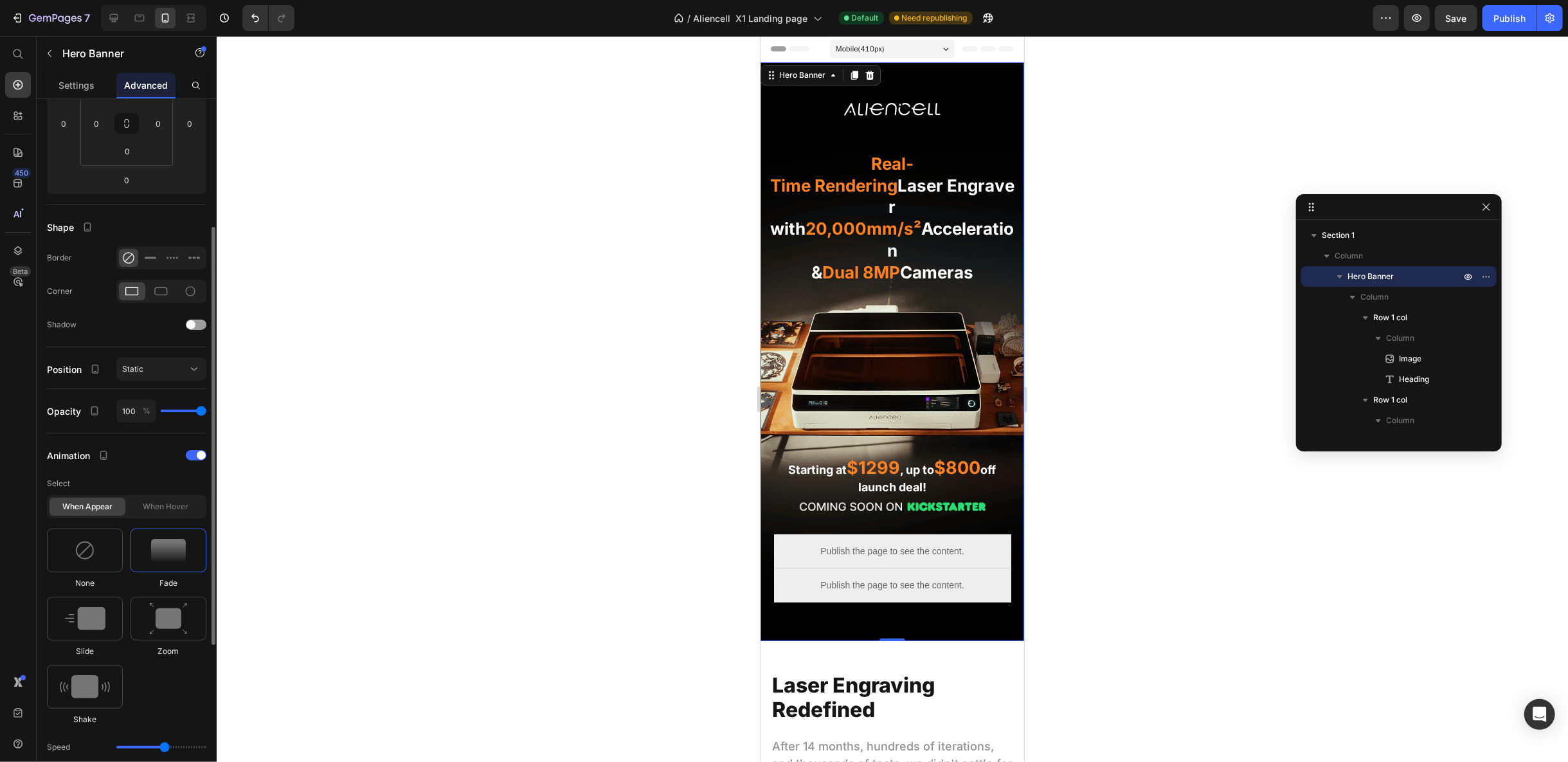 scroll, scrollTop: 0, scrollLeft: 0, axis: both 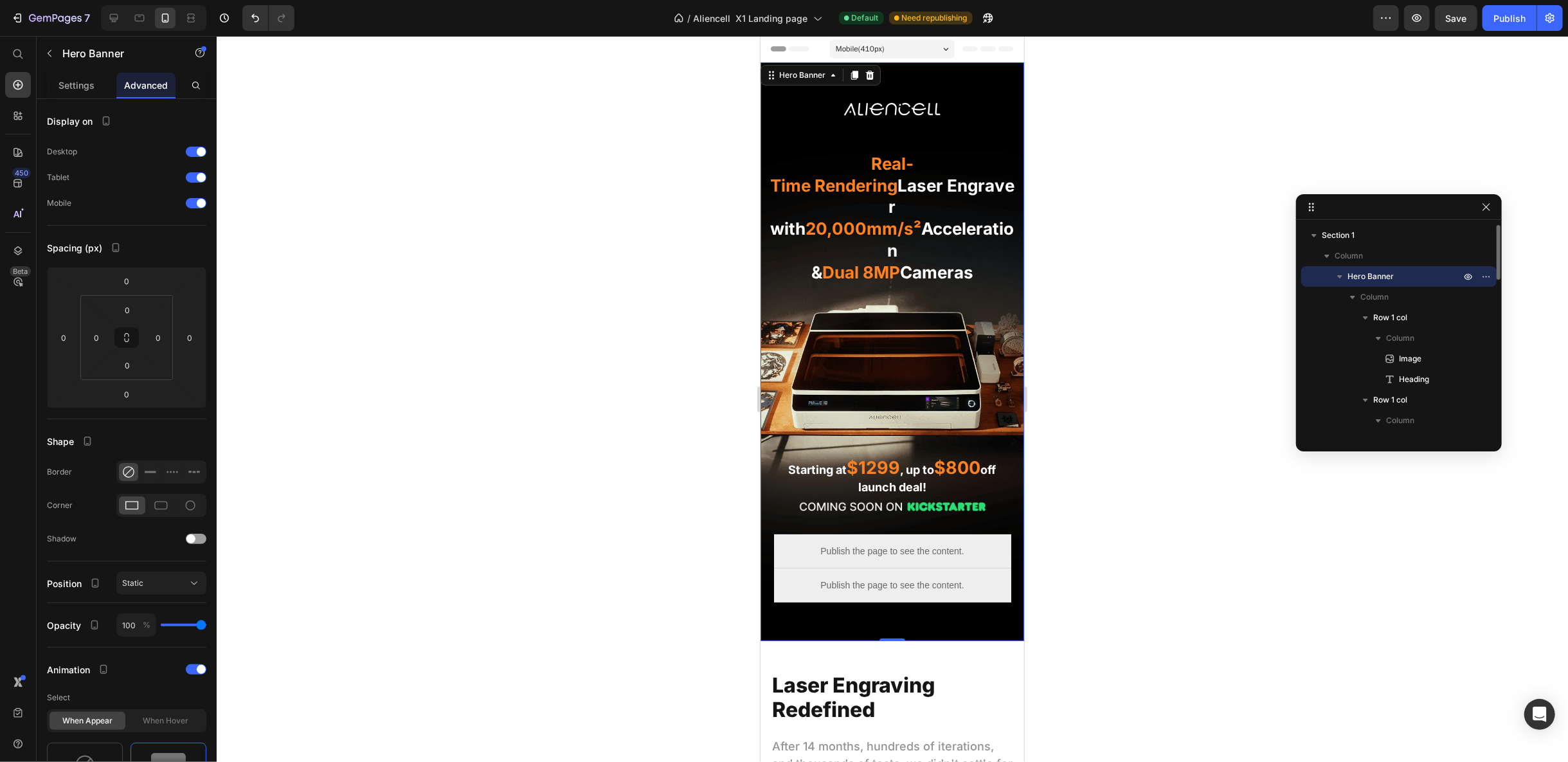 click on "Hero Banner" at bounding box center [1405, 277] 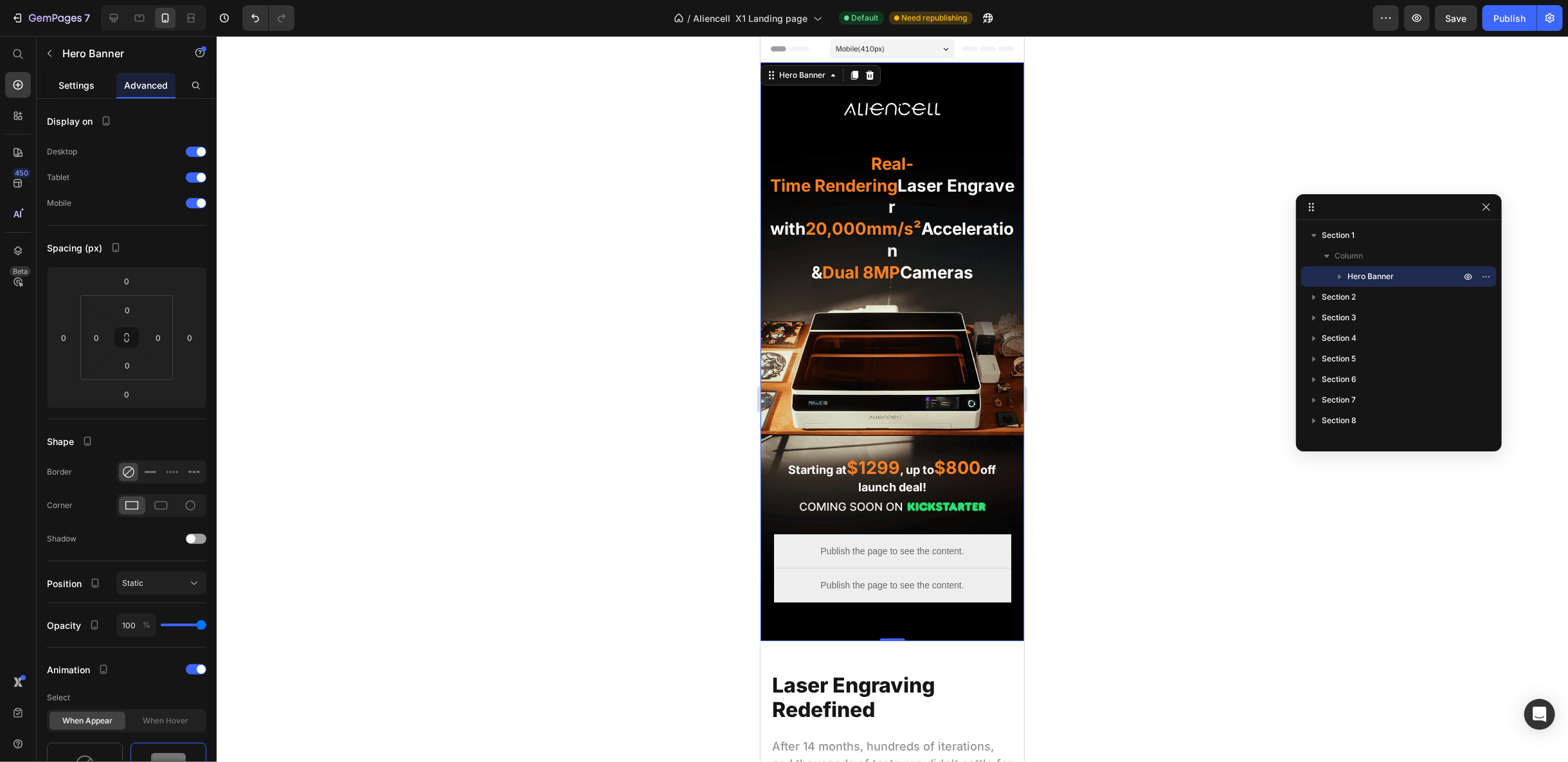 click on "Settings" at bounding box center (77, 85) 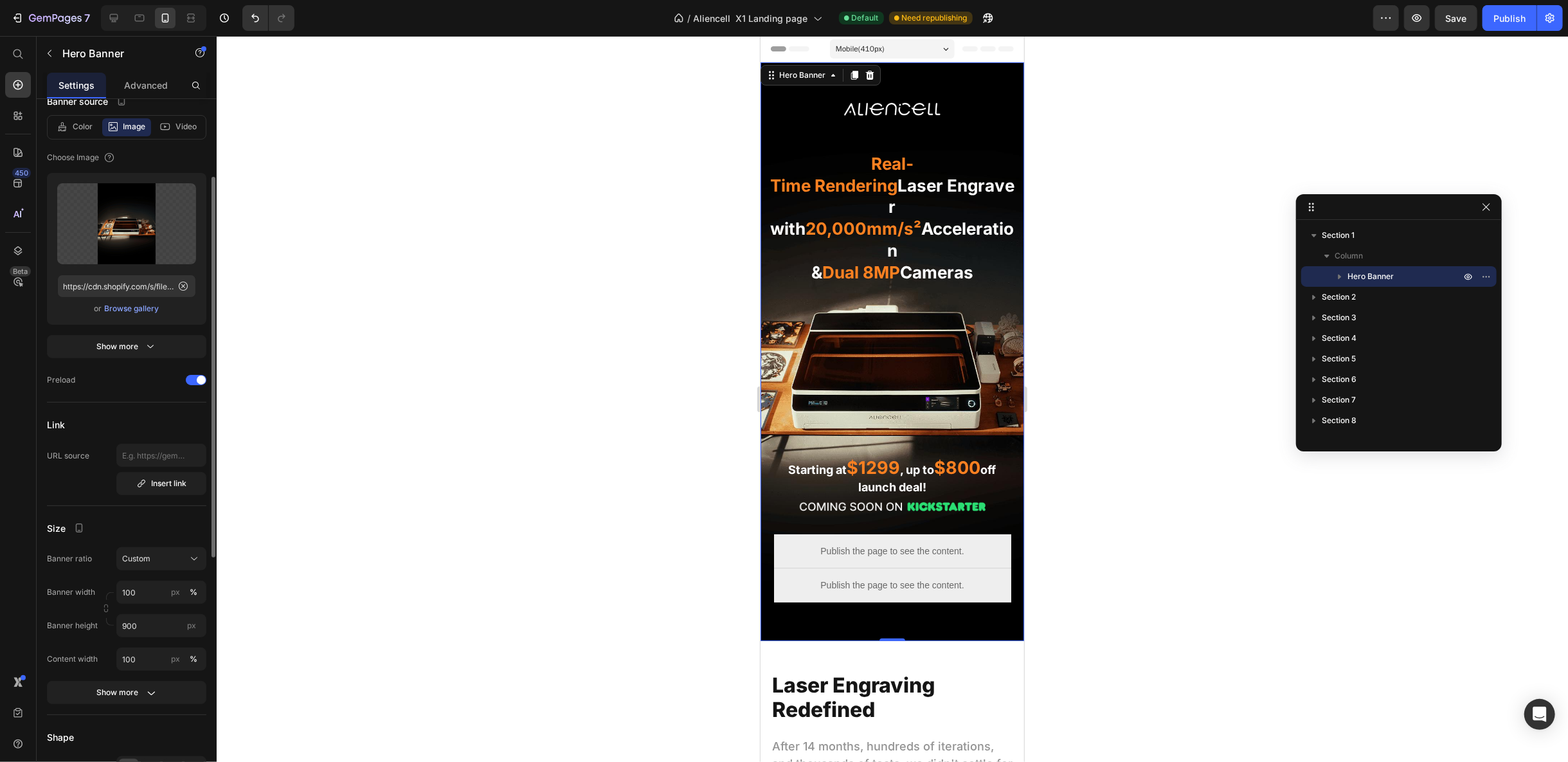 scroll, scrollTop: 214, scrollLeft: 0, axis: vertical 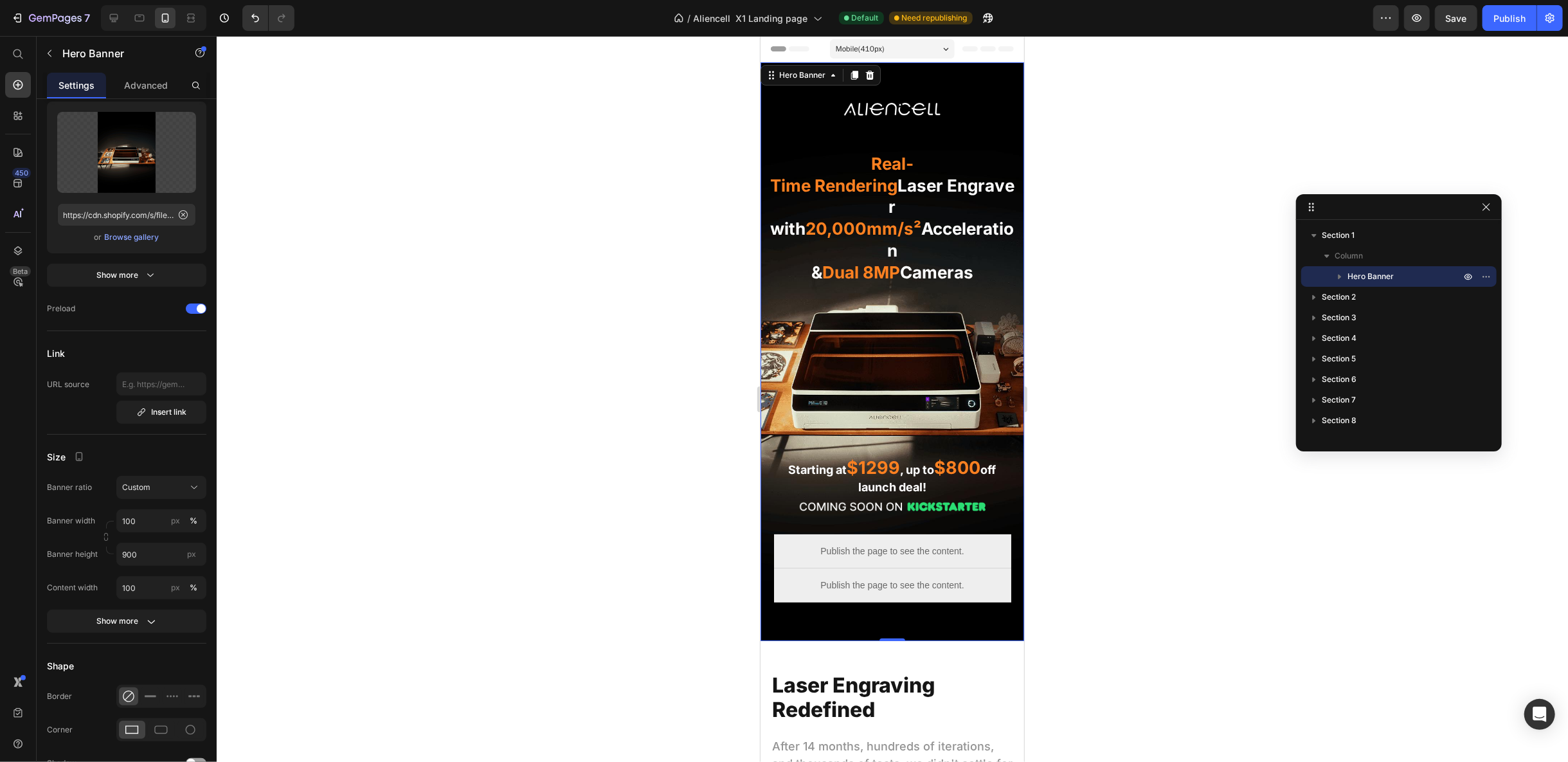 click 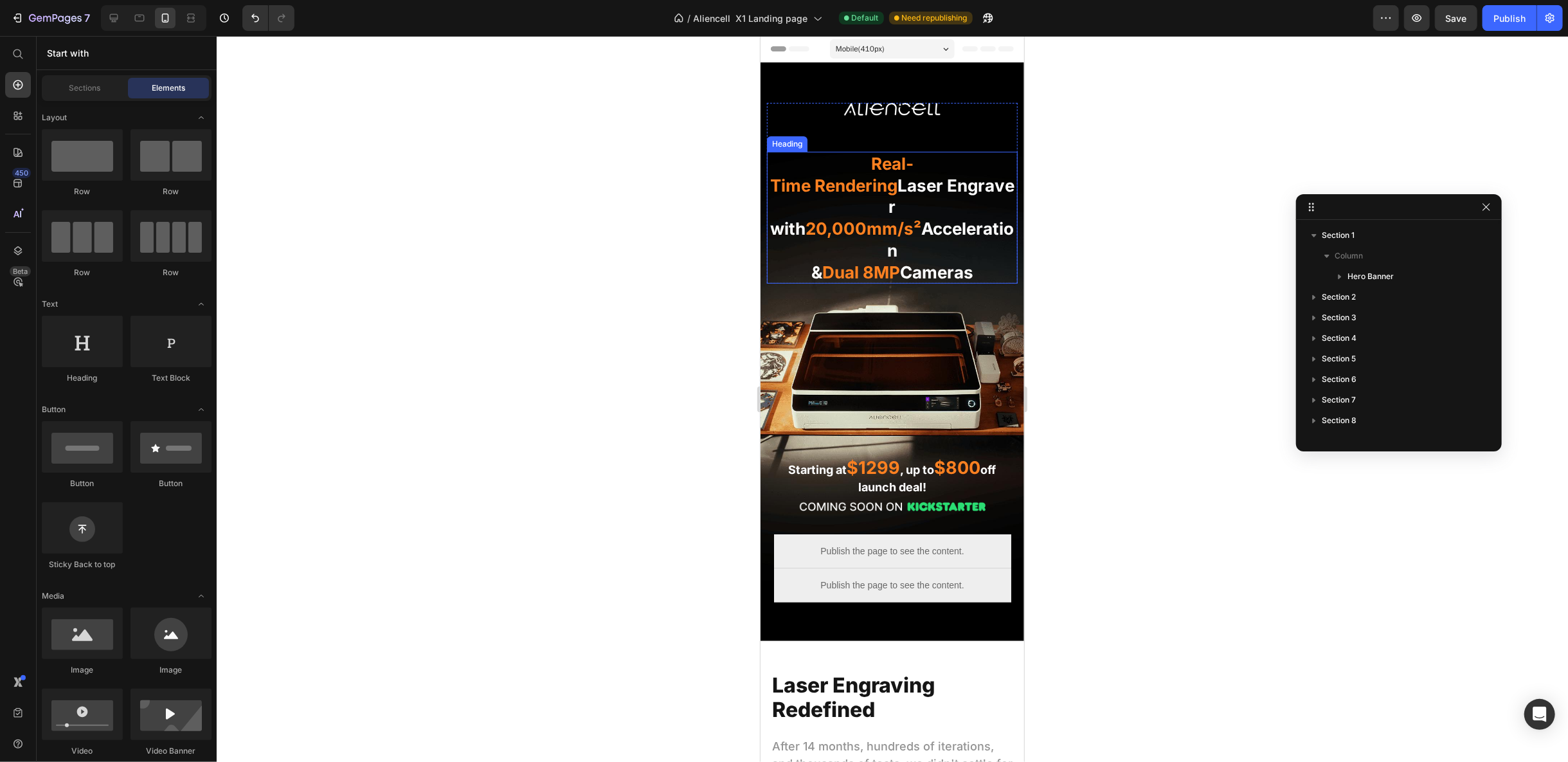 click on "Real-Time Rendering" at bounding box center [841, 174] 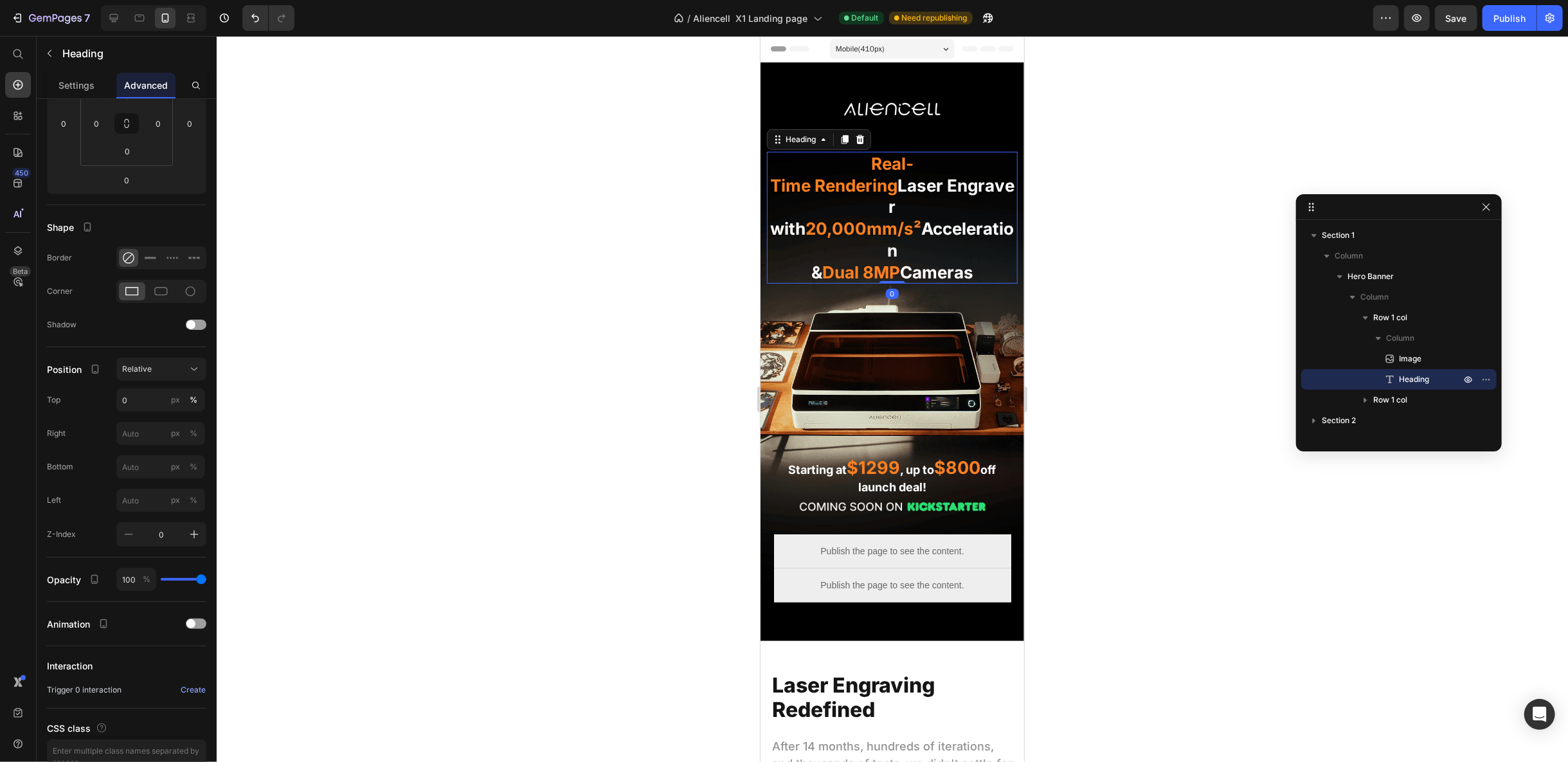 scroll, scrollTop: 0, scrollLeft: 0, axis: both 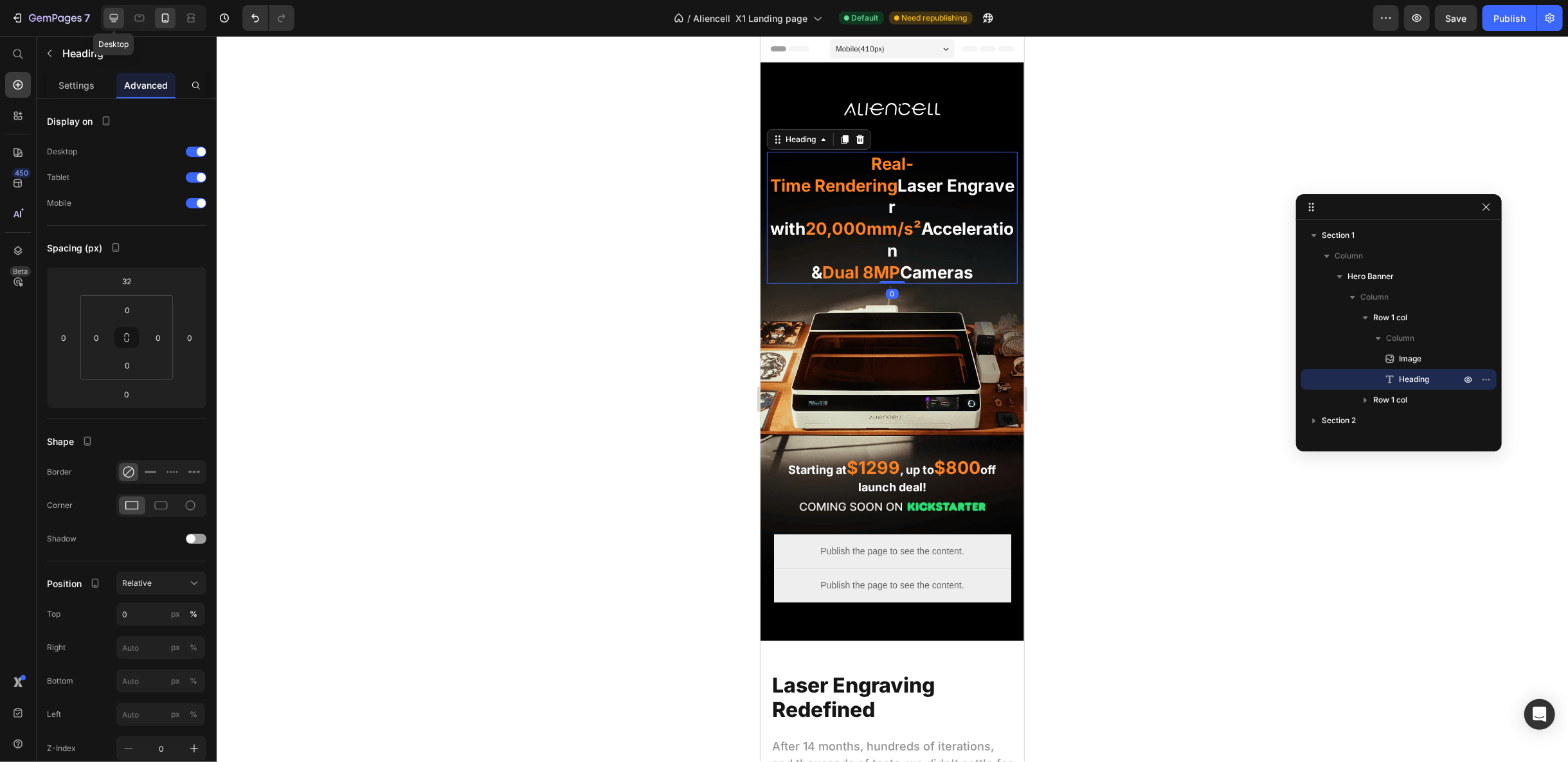 click 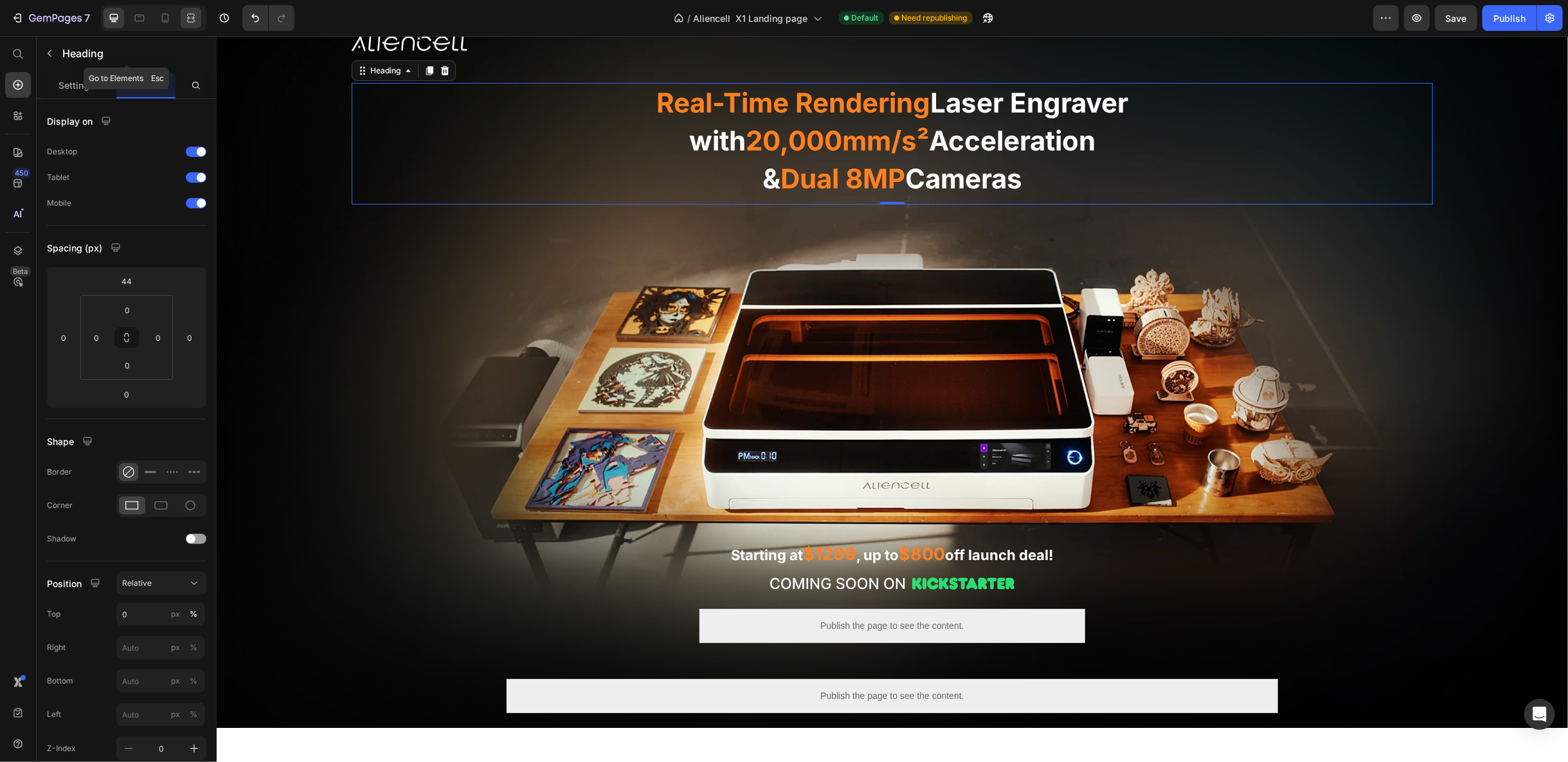 scroll, scrollTop: 96, scrollLeft: 0, axis: vertical 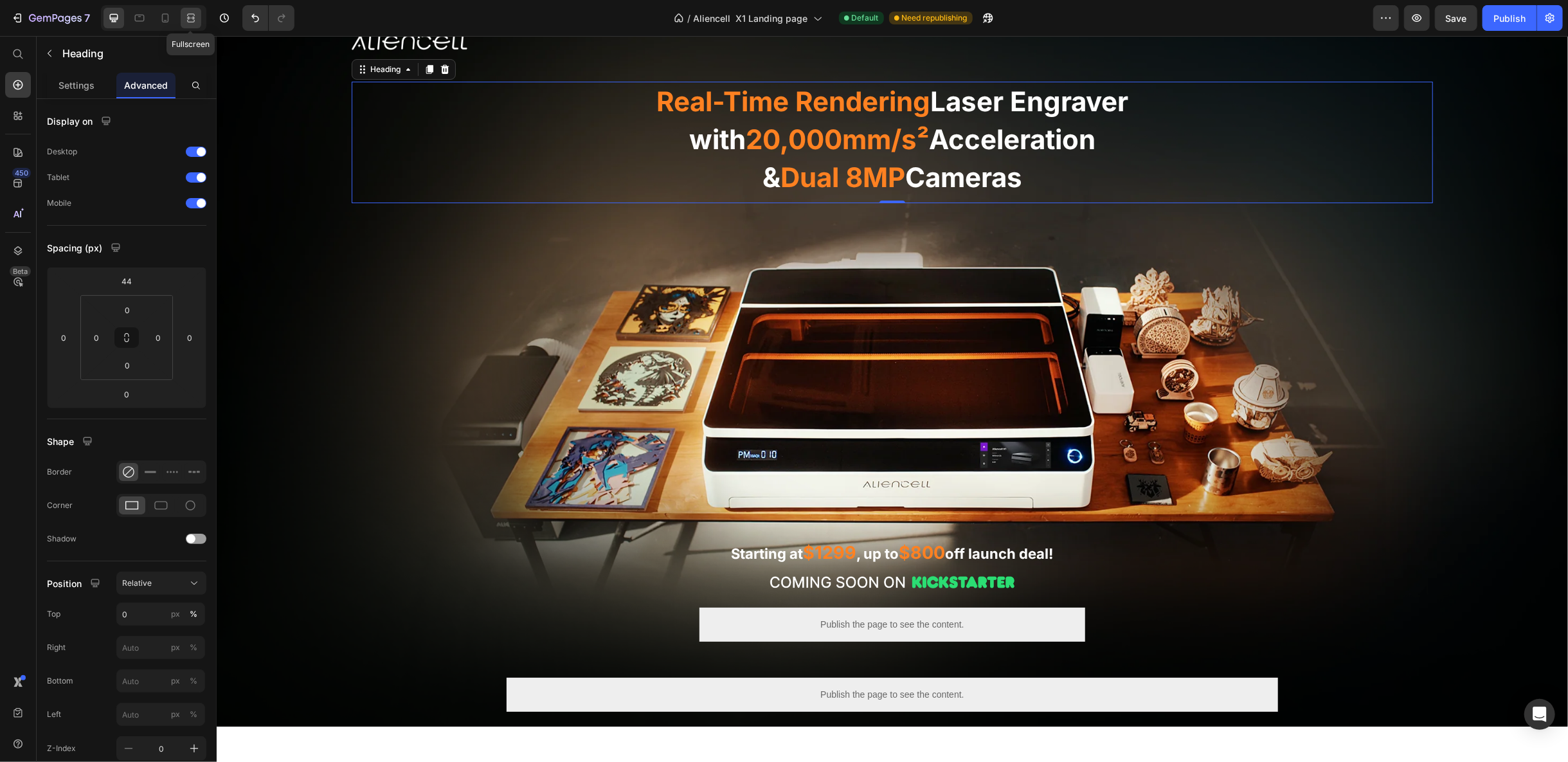 click 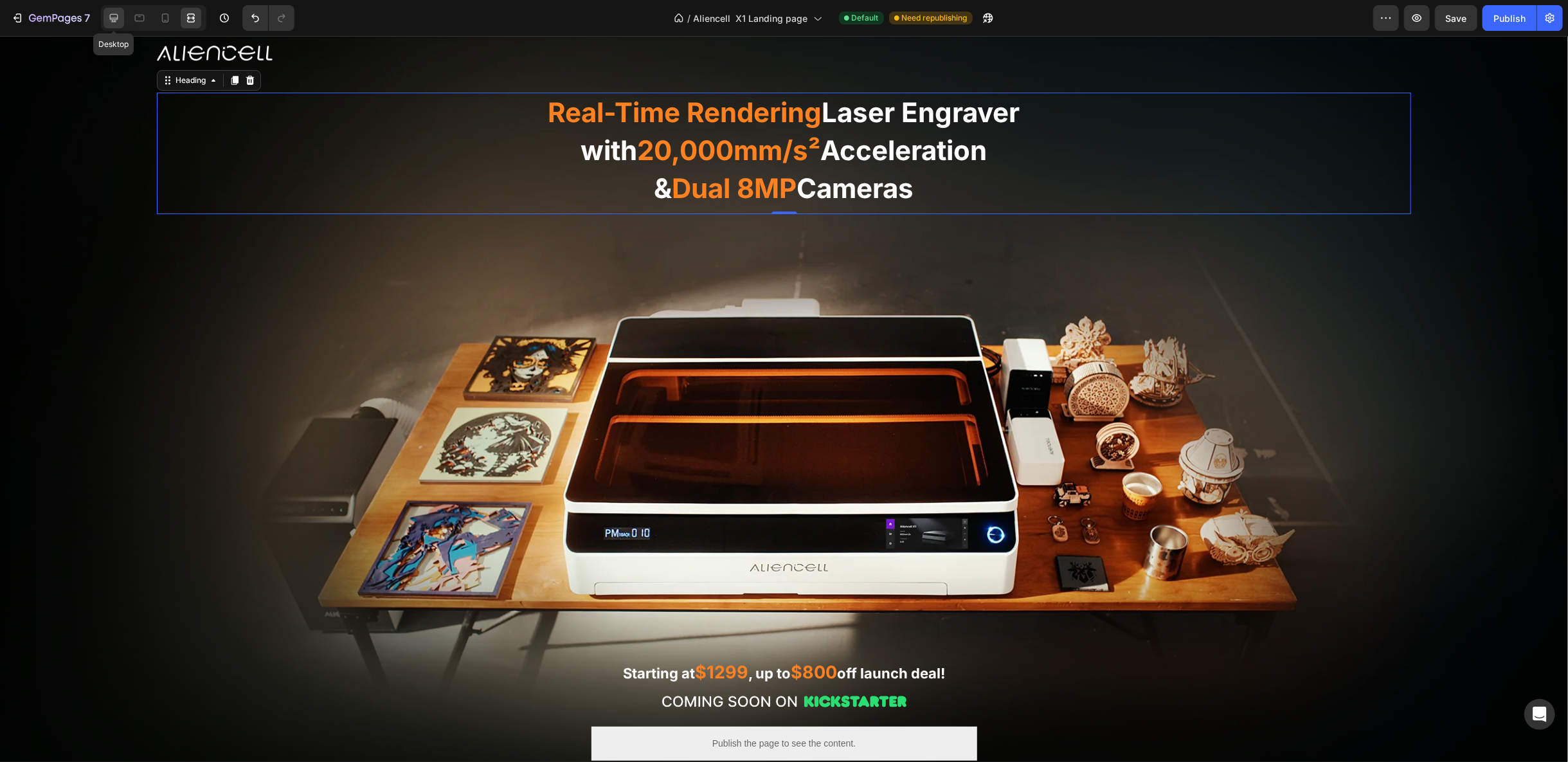 click 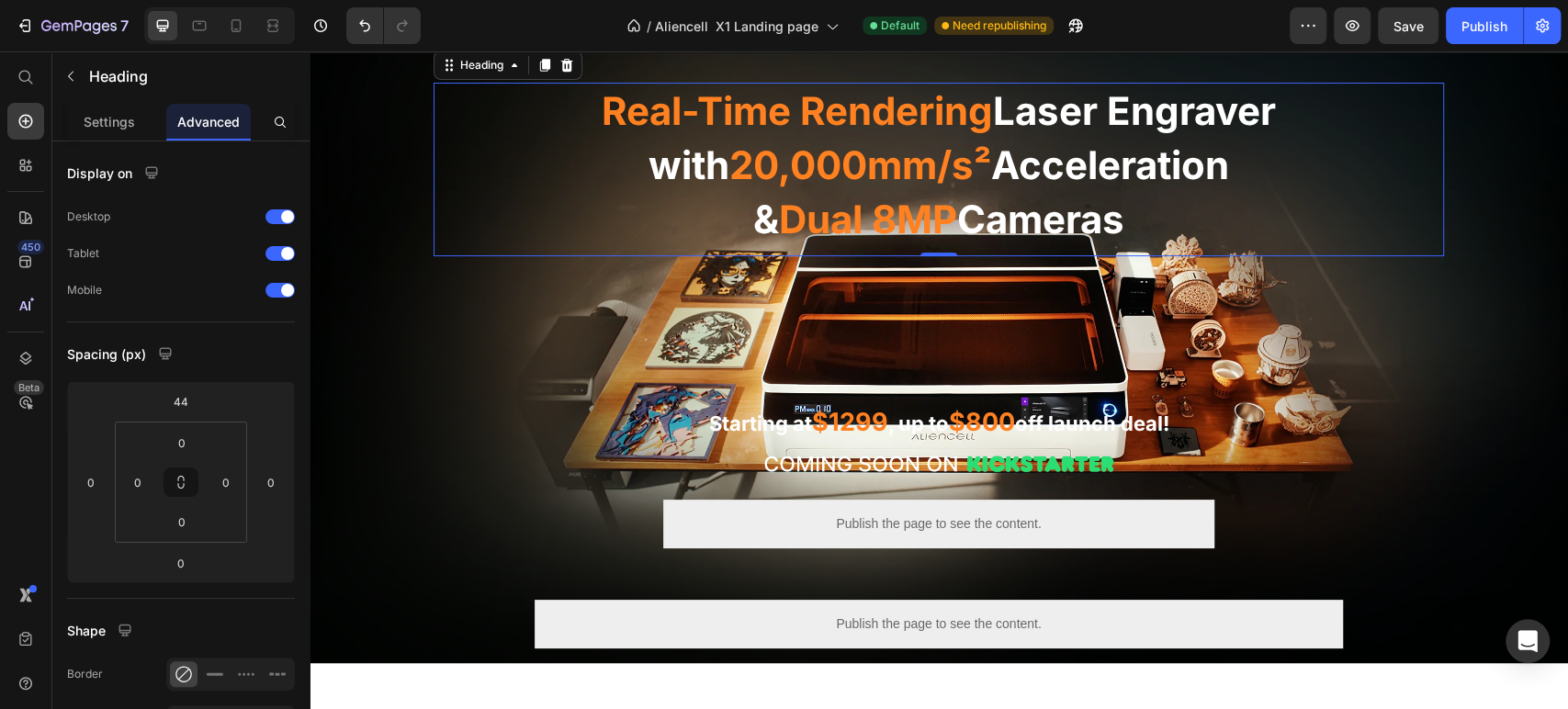 scroll, scrollTop: 137, scrollLeft: 0, axis: vertical 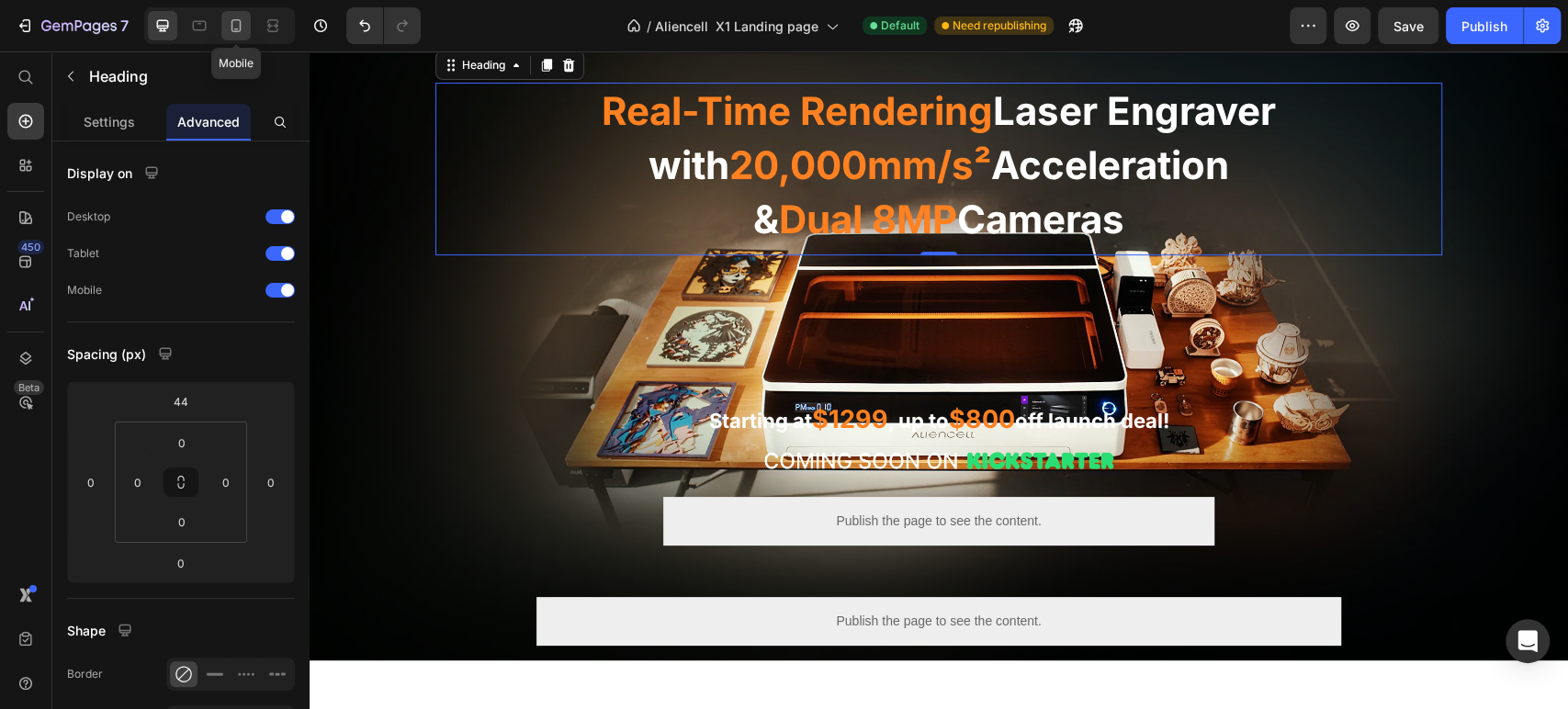 click 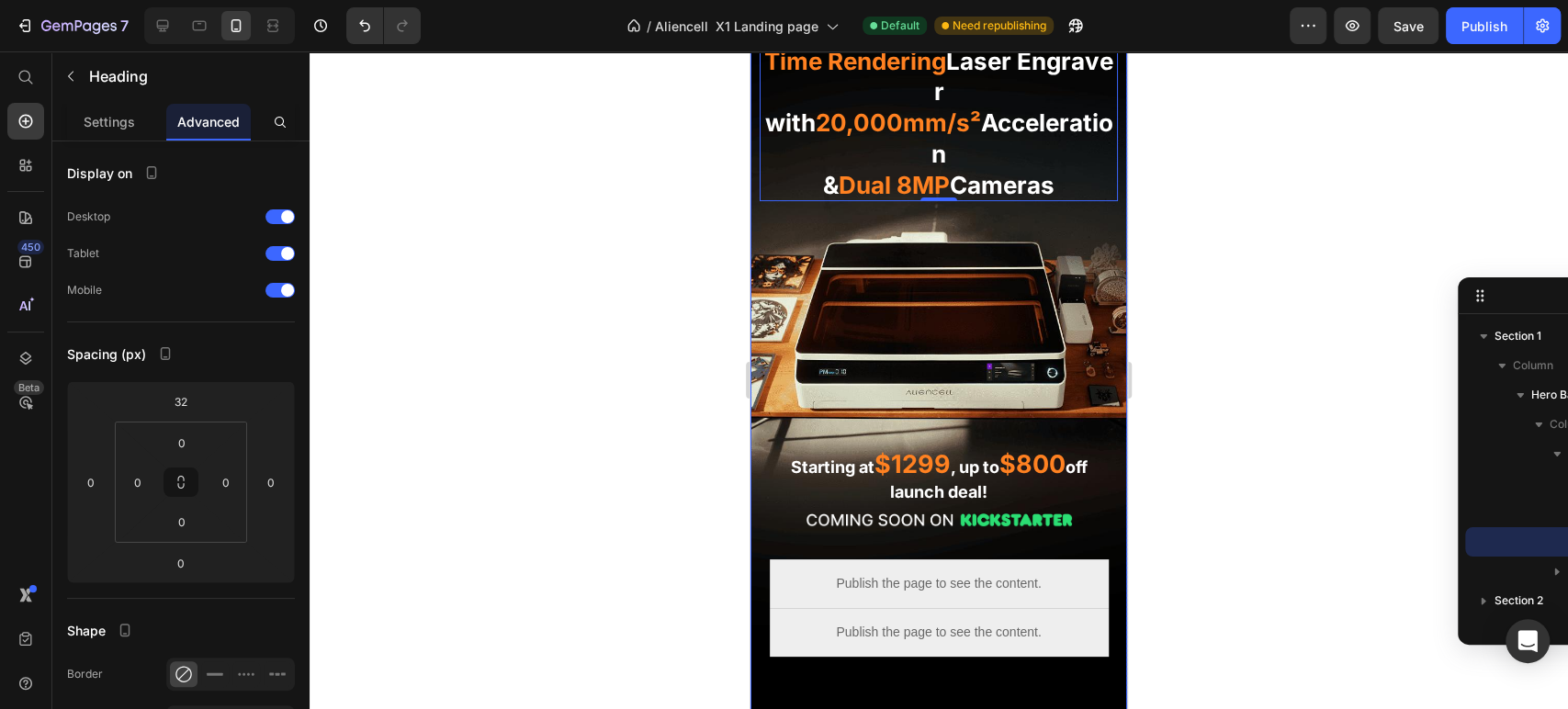 scroll, scrollTop: 0, scrollLeft: 0, axis: both 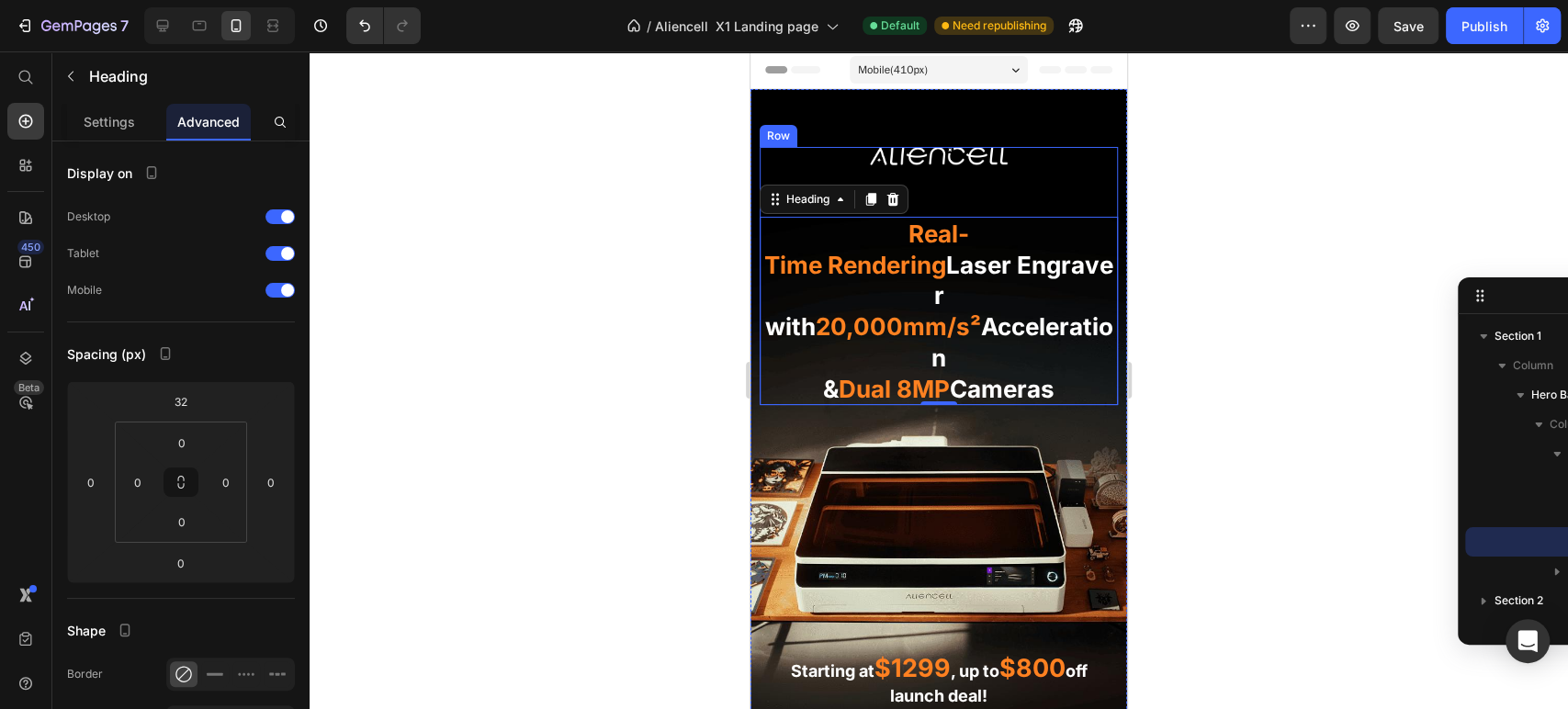 click on "Image ⁠⁠⁠⁠⁠⁠⁠ Real-Time Rendering  Laser Engraver  with  20,000mm/s²   Acceleration &  Dual 8MP  Cameras Heading   0" at bounding box center [939, 276] 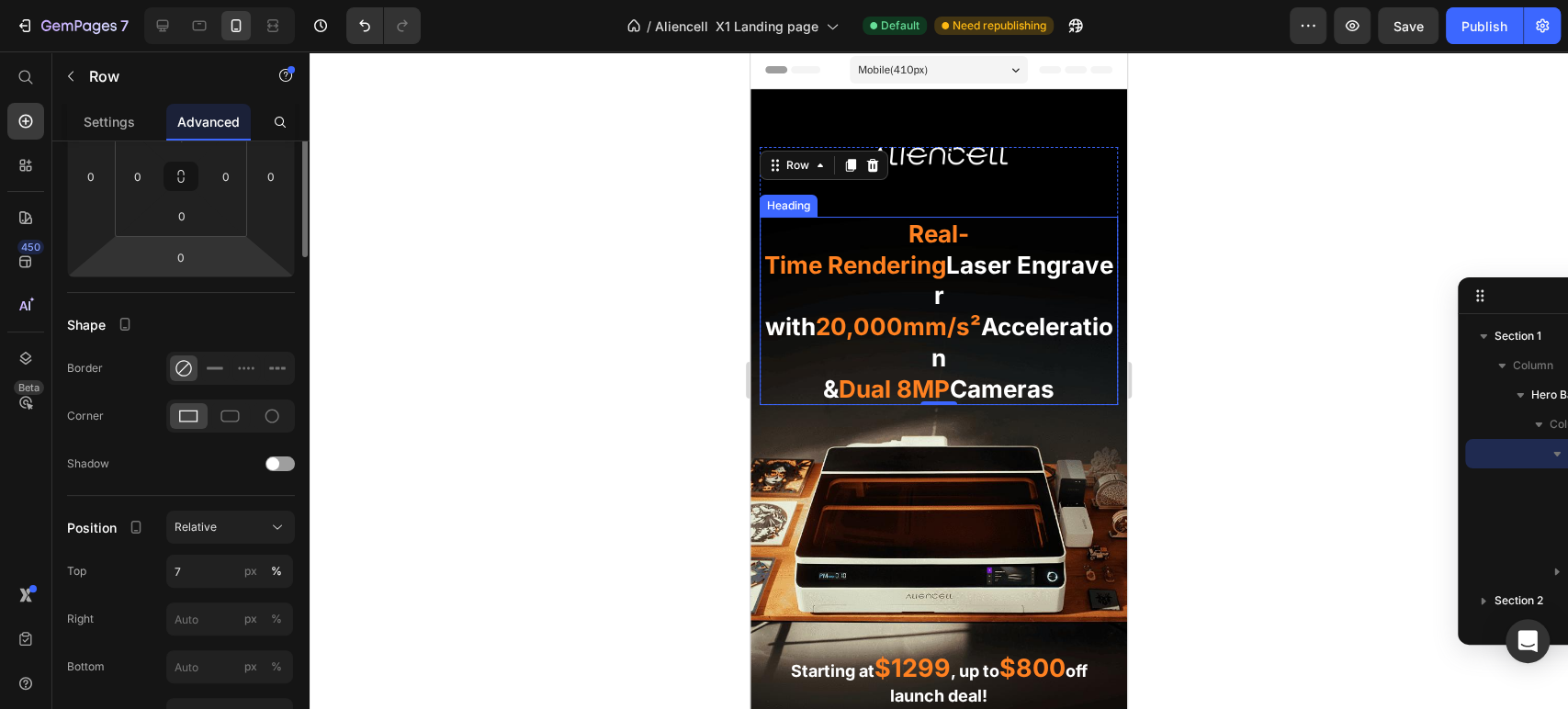scroll, scrollTop: 102, scrollLeft: 0, axis: vertical 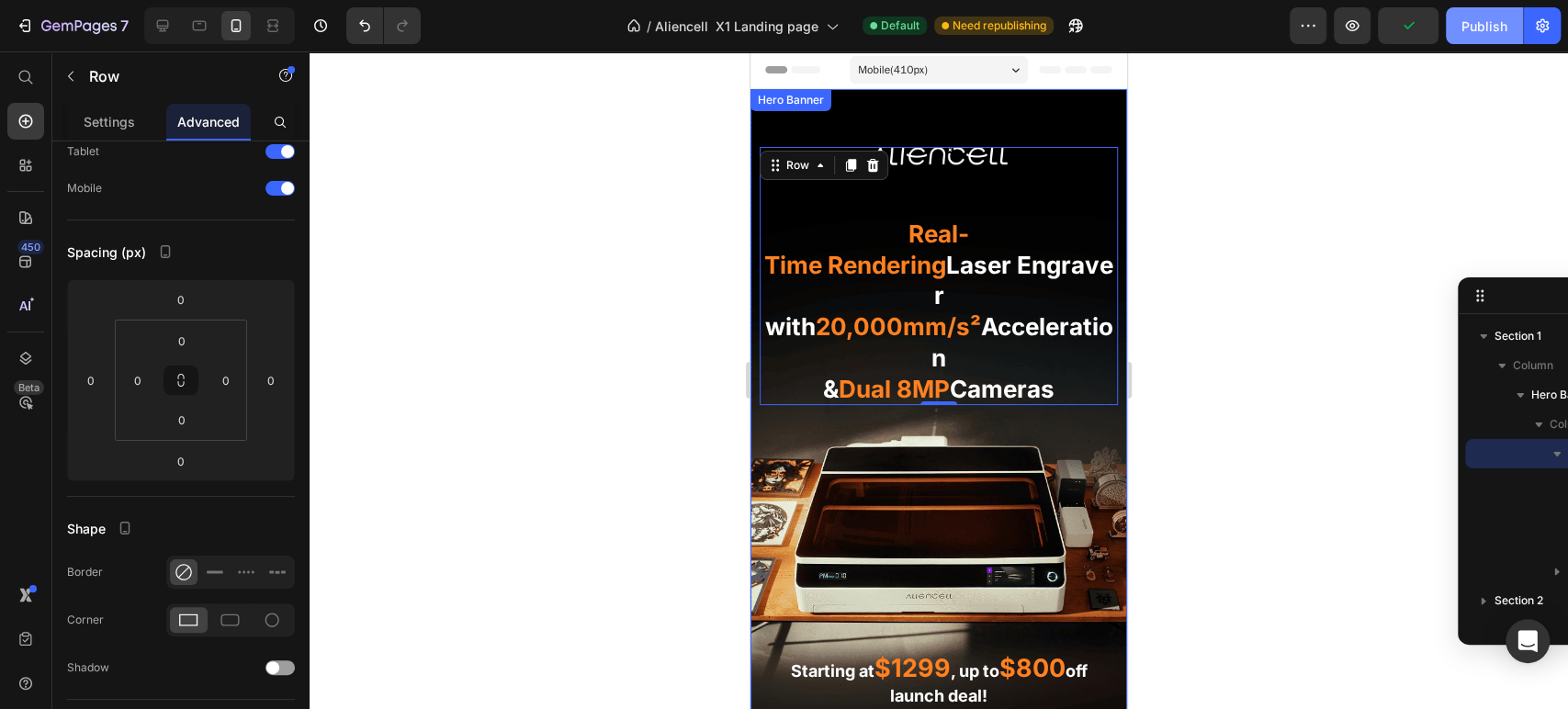 click on "Publish" at bounding box center [1484, 26] 